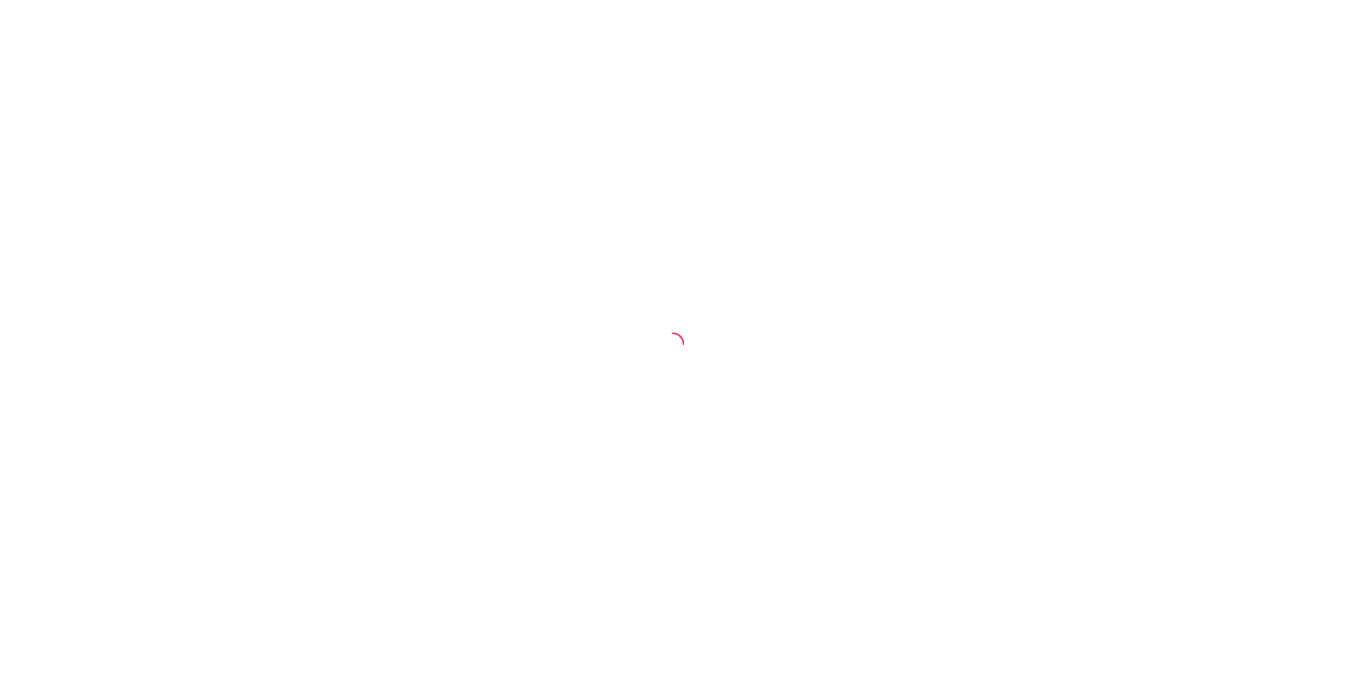 scroll, scrollTop: 0, scrollLeft: 0, axis: both 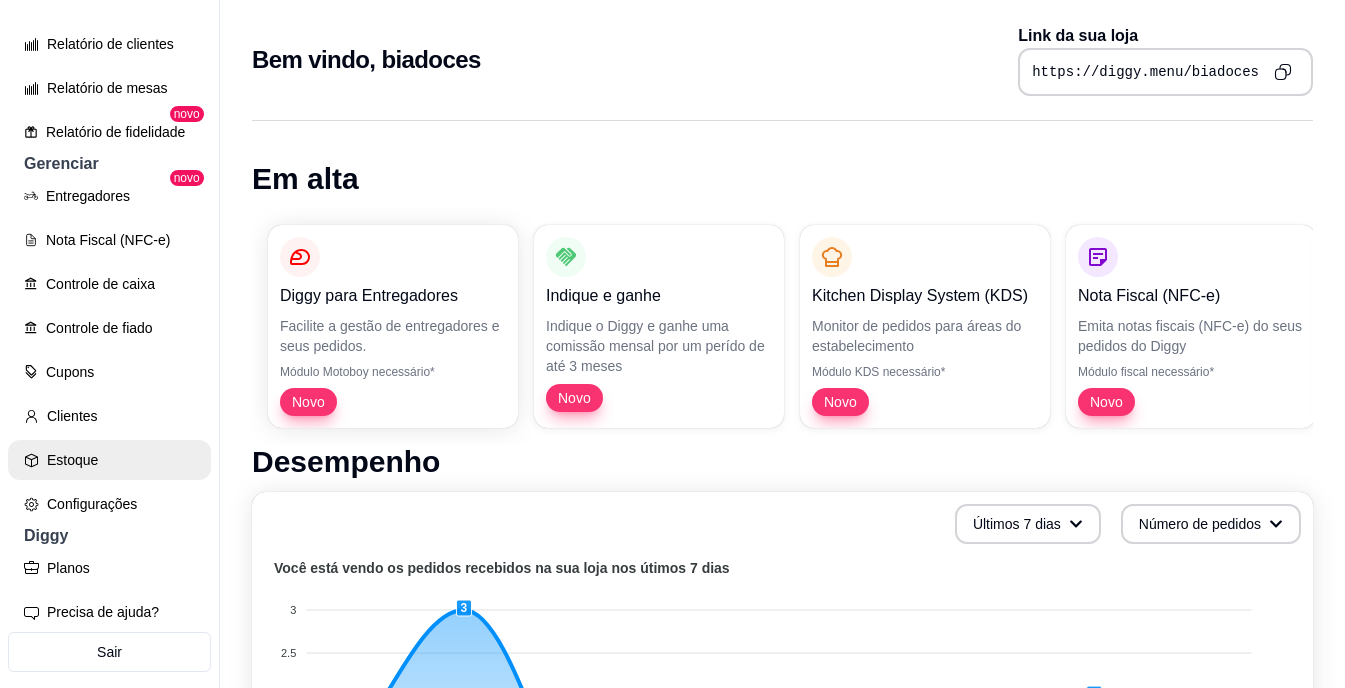 click on "Estoque" at bounding box center [109, 460] 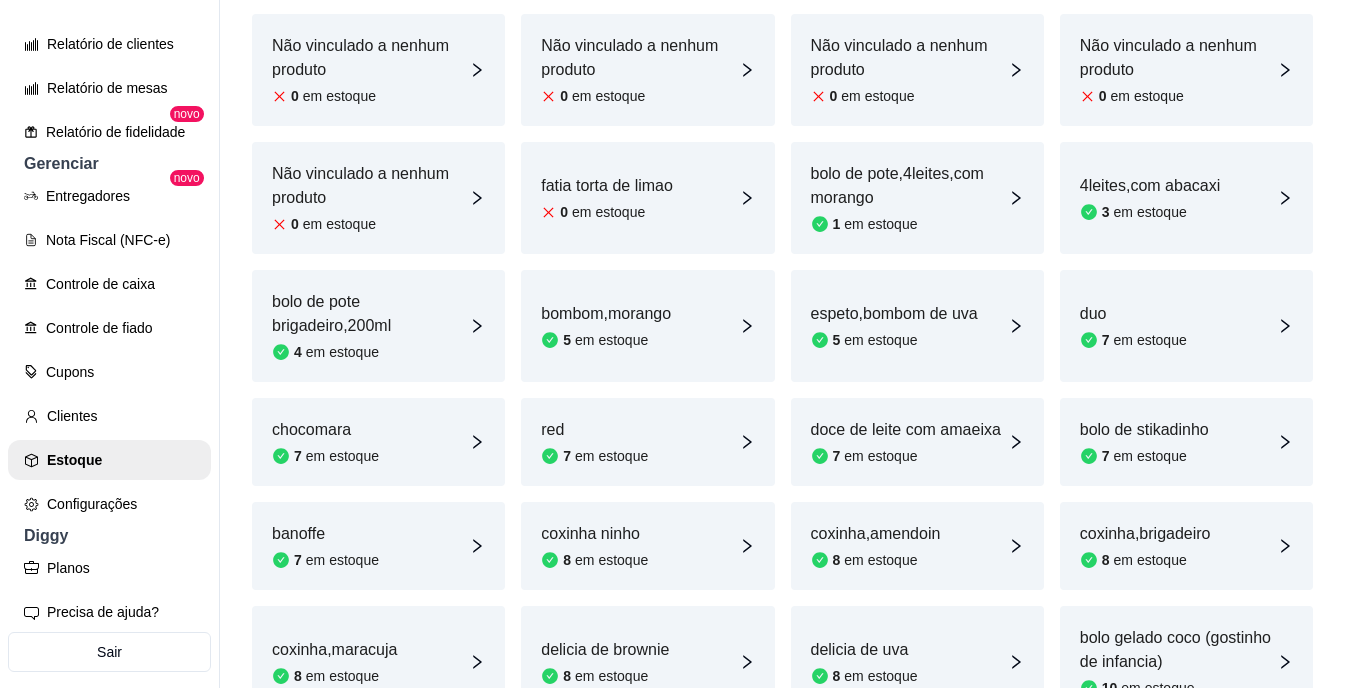 scroll, scrollTop: 755, scrollLeft: 0, axis: vertical 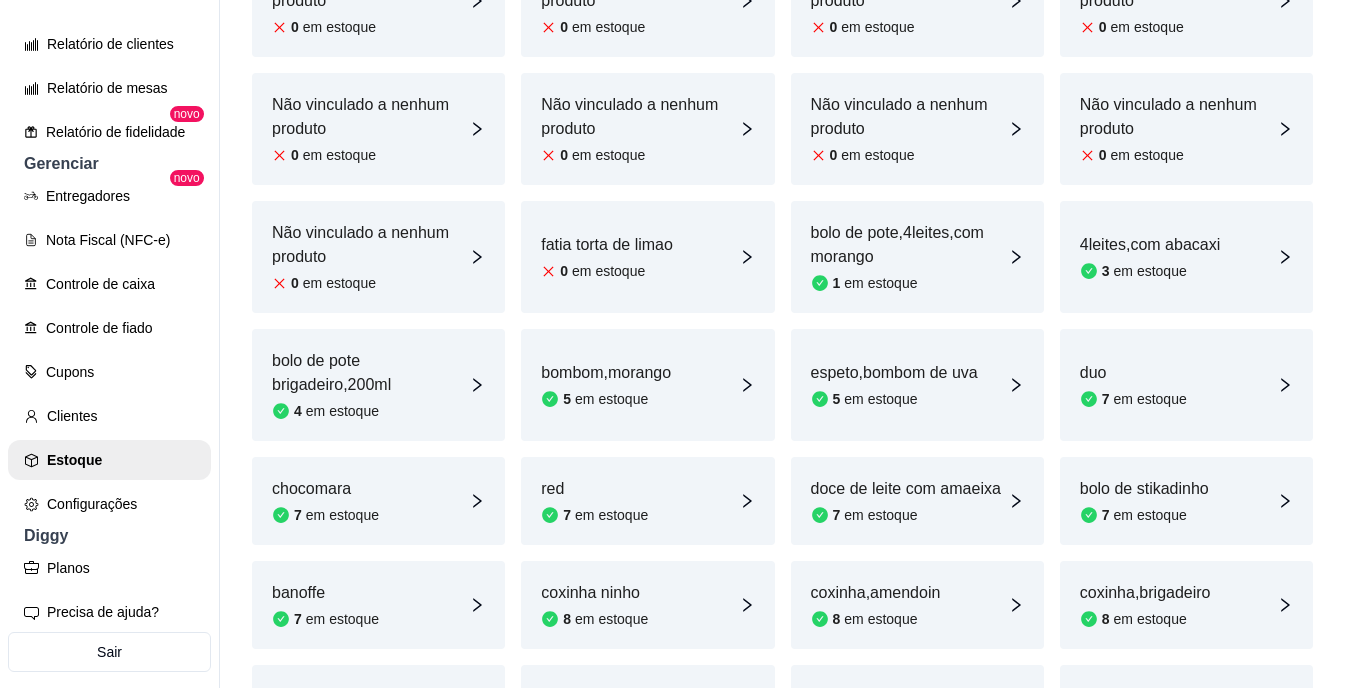 click on "bolo de pote,4leites,com morango" at bounding box center (909, 245) 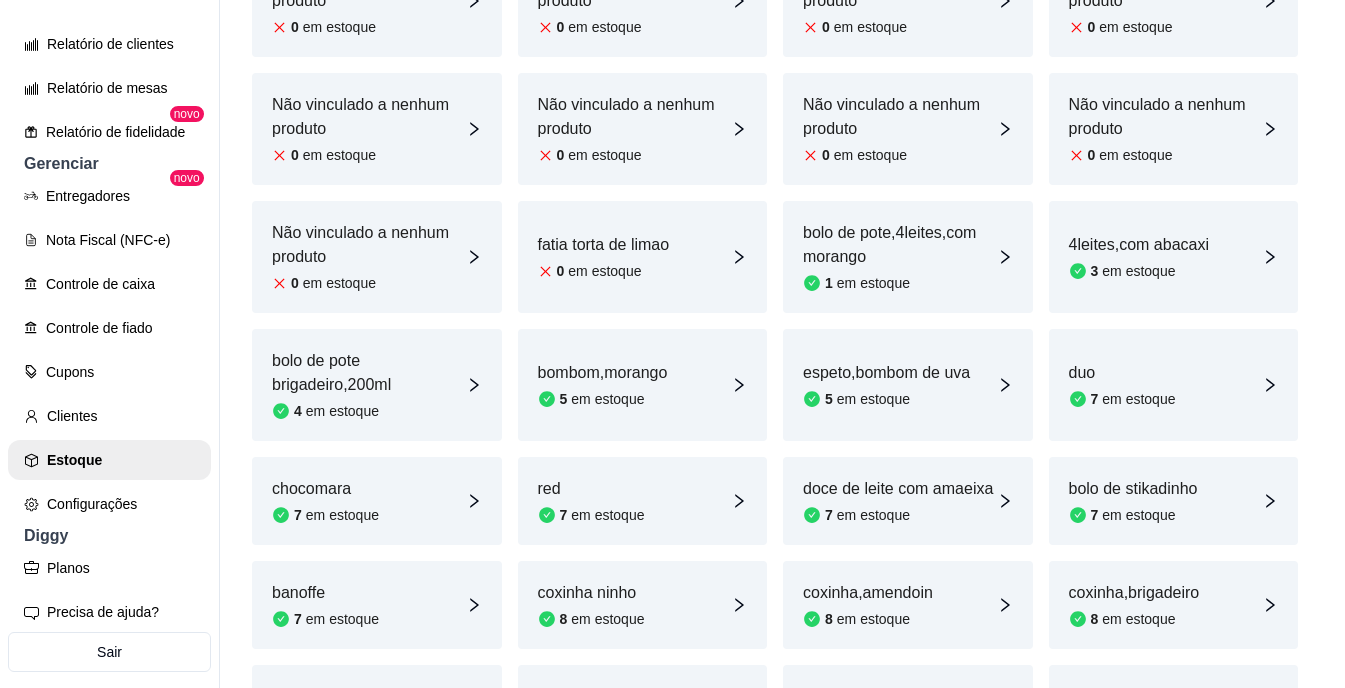 click on "0" at bounding box center (672, 245) 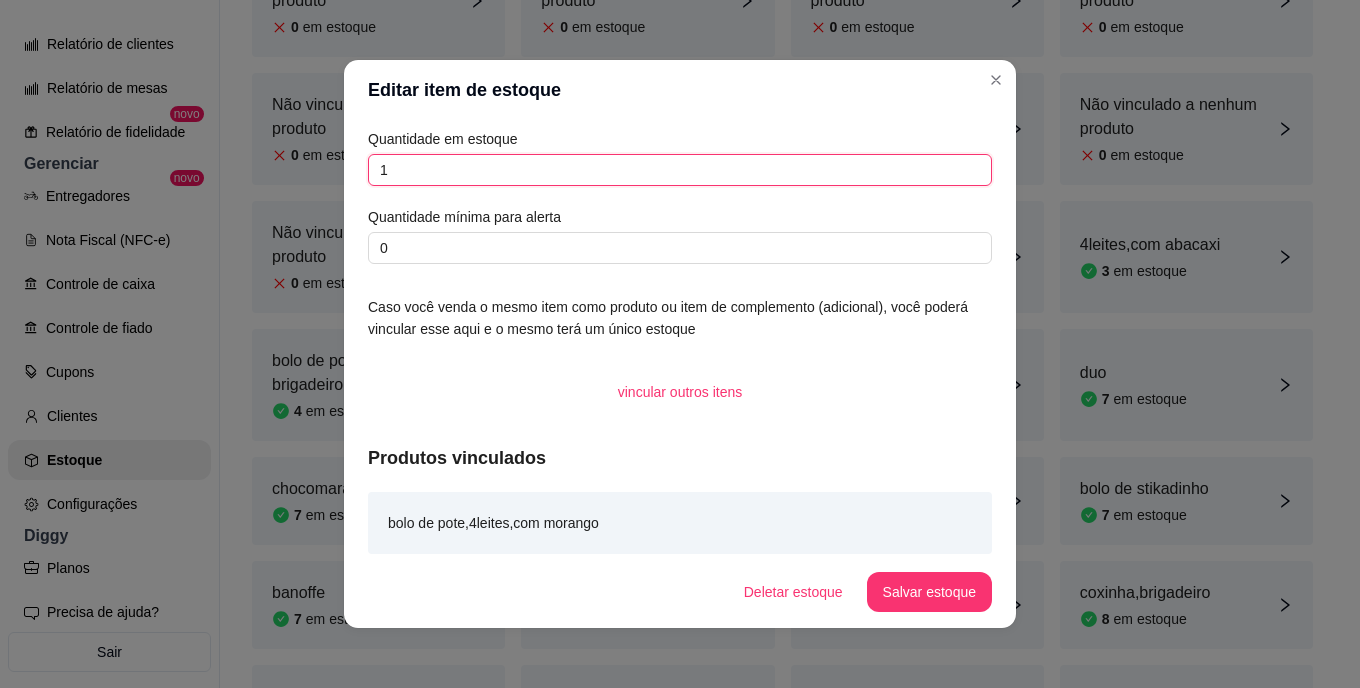 click on "1" at bounding box center [680, 170] 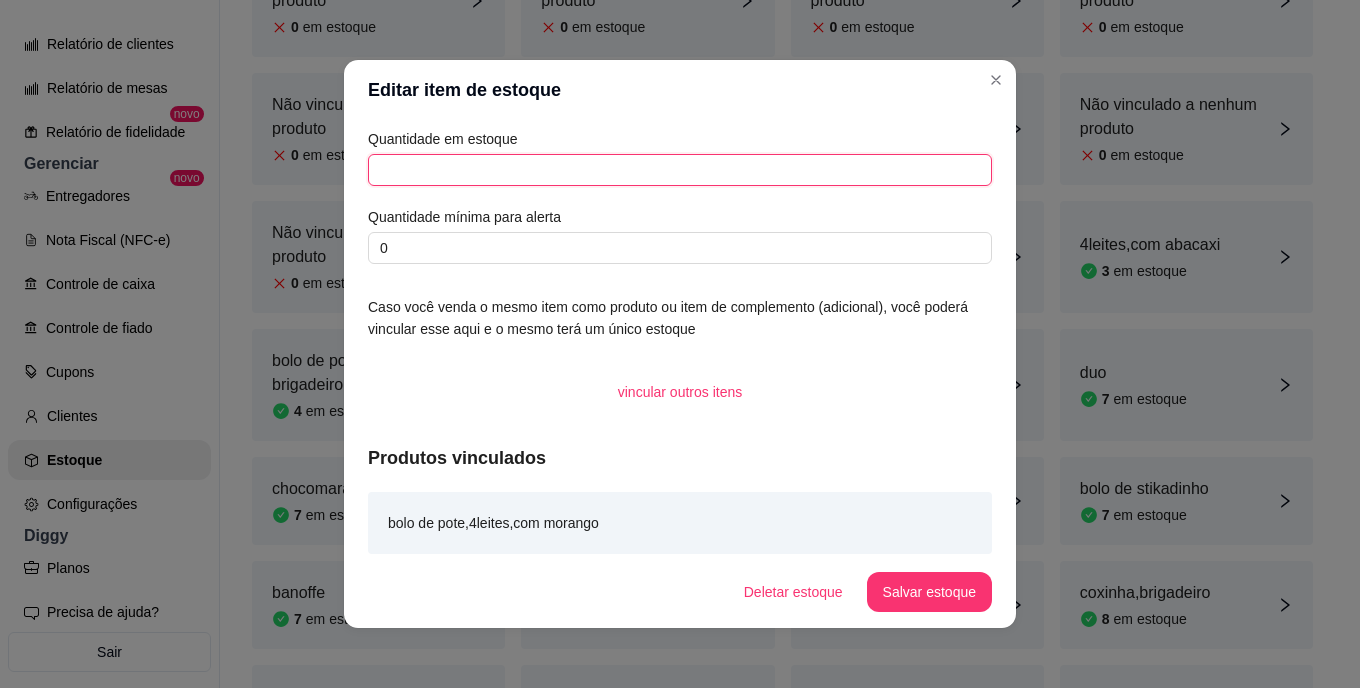 type on "2" 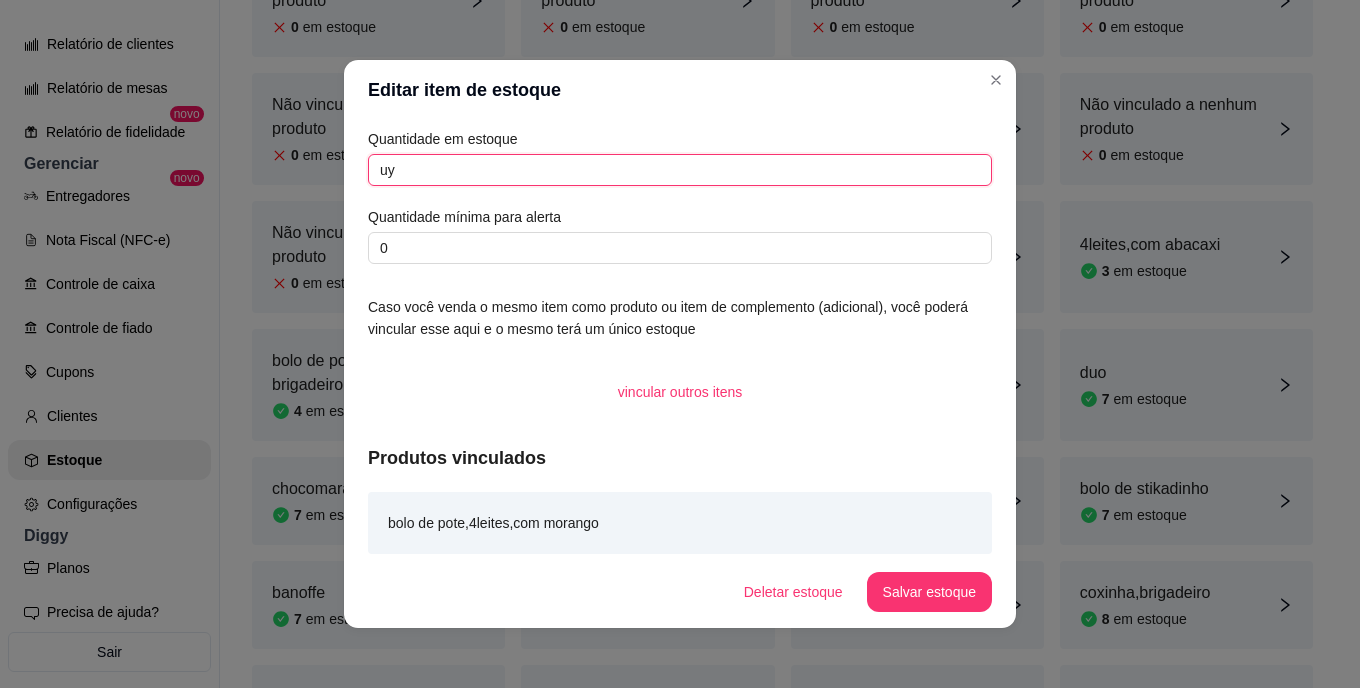 type on "u" 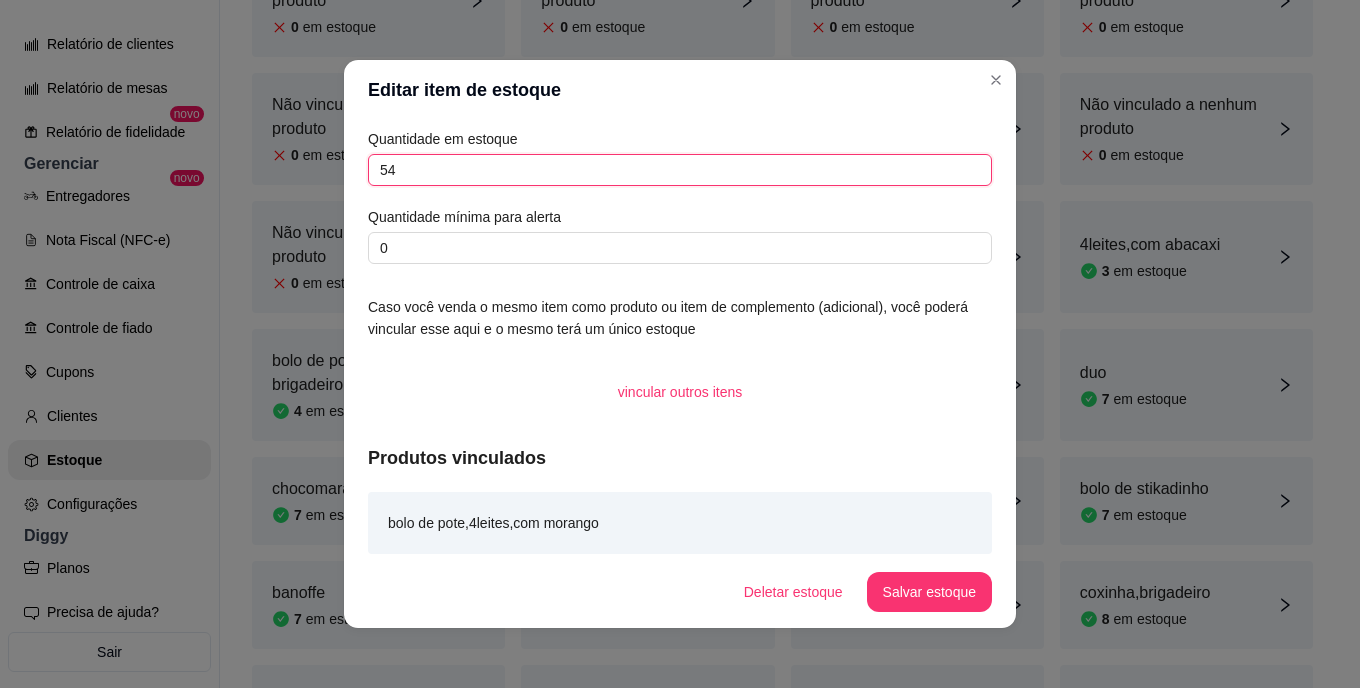 type on "5" 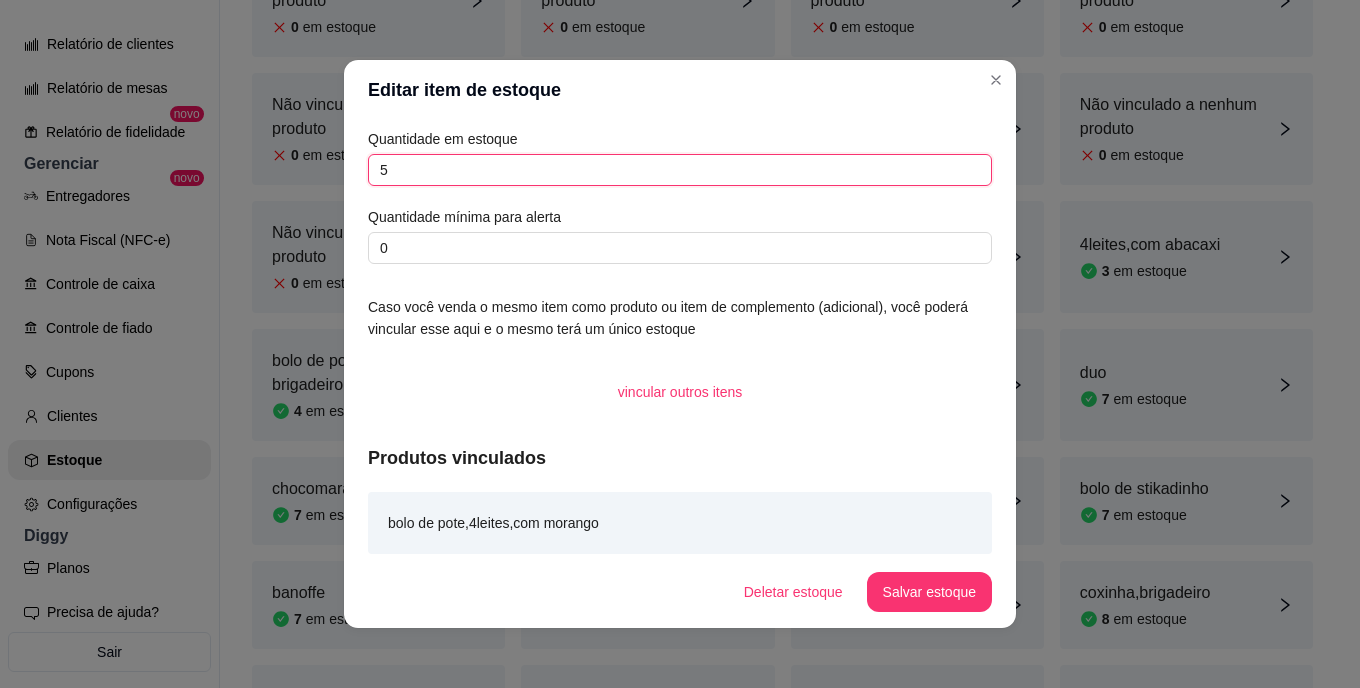 type 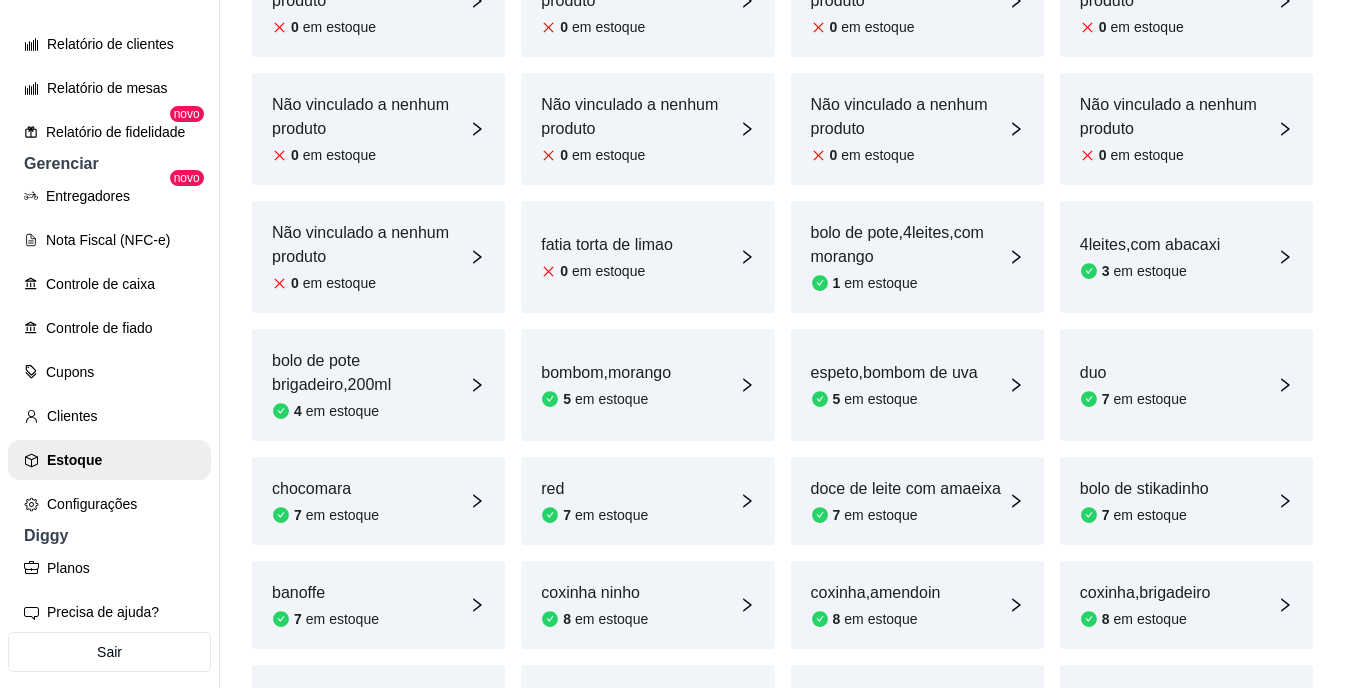 click on "B biadoces ... Loja Aberta Loja Período gratuito até 22/08   Dia a dia Pedidos balcão (PDV) Gestor de Pedidos Lista de Pedidos Salão / Mesas Diggy Bot novo KDS Catálogo Produtos Complementos Relatórios Relatórios de vendas Relatório de clientes Relatório de mesas Relatório de fidelidade novo Gerenciar Entregadores novo Nota Fiscal (NFC-e) Controle de caixa Controle de fiado Cupons Clientes Estoque Configurações Diggy Planos Precisa de ajuda? Sair" at bounding box center [110, 360] 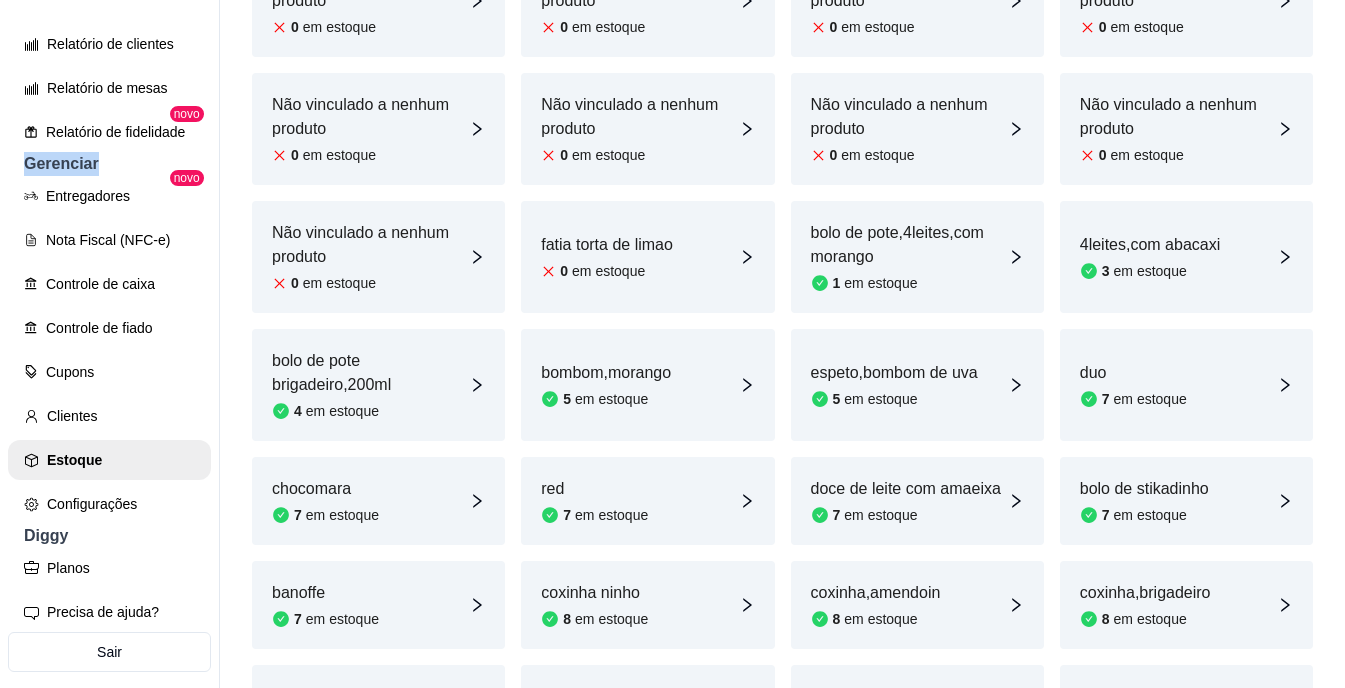 click on "B biadoces ... Loja Aberta Loja Período gratuito até 22/08   Dia a dia Pedidos balcão (PDV) Gestor de Pedidos Lista de Pedidos Salão / Mesas Diggy Bot novo KDS Catálogo Produtos Complementos Relatórios Relatórios de vendas Relatório de clientes Relatório de mesas Relatório de fidelidade novo Gerenciar Entregadores novo Nota Fiscal (NFC-e) Controle de caixa Controle de fiado Cupons Clientes Estoque Configurações Diggy Planos Precisa de ajuda? Sair" at bounding box center [110, 360] 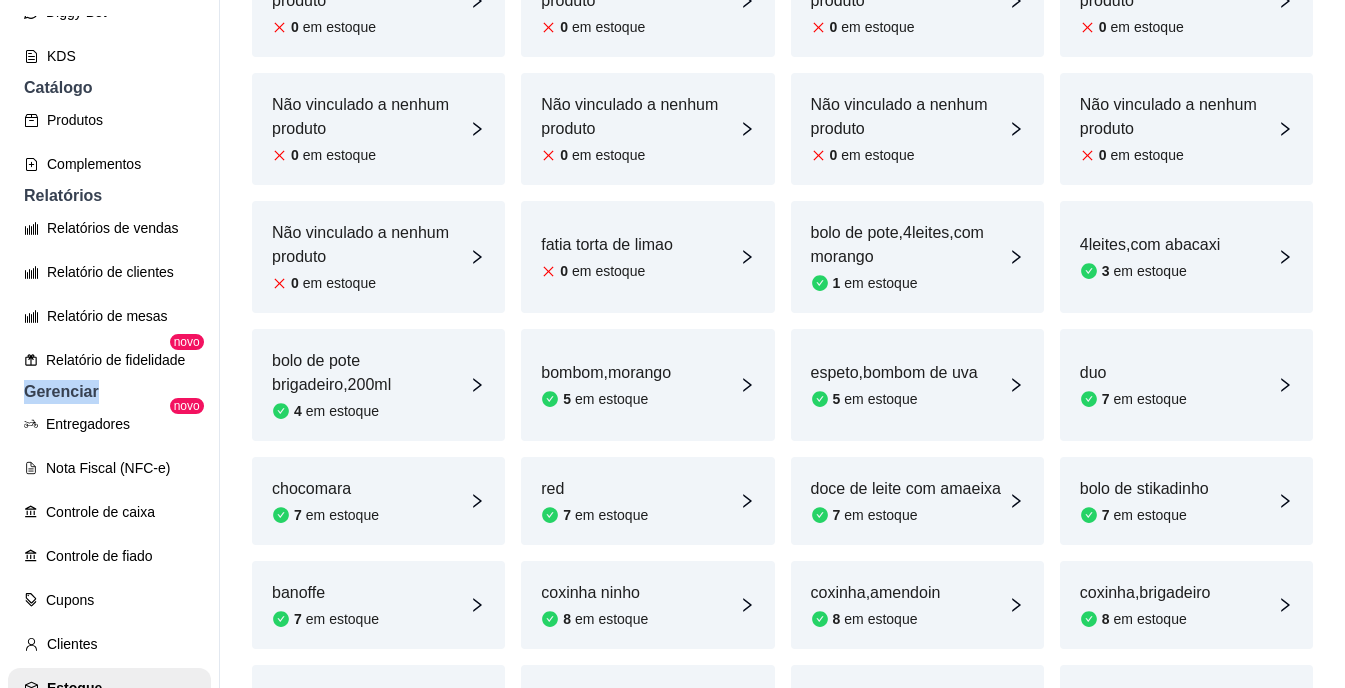 scroll, scrollTop: 425, scrollLeft: 0, axis: vertical 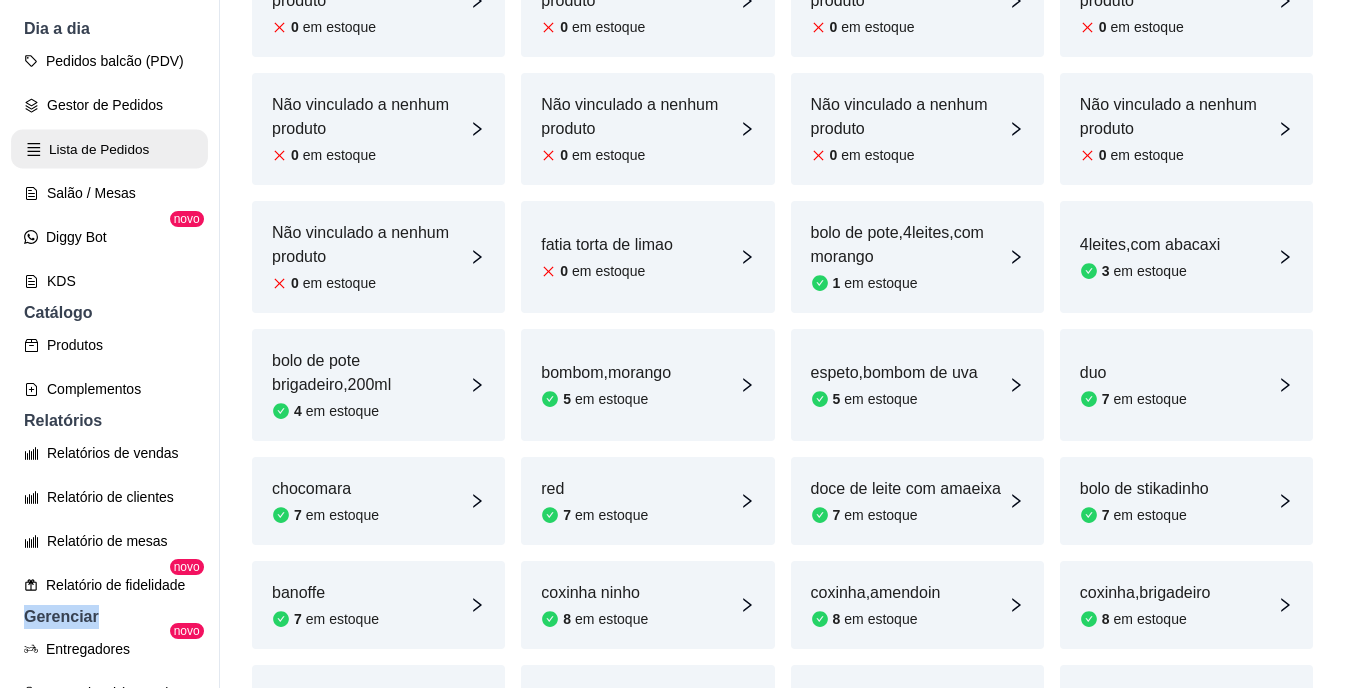 click on "Lista de Pedidos" at bounding box center [109, 149] 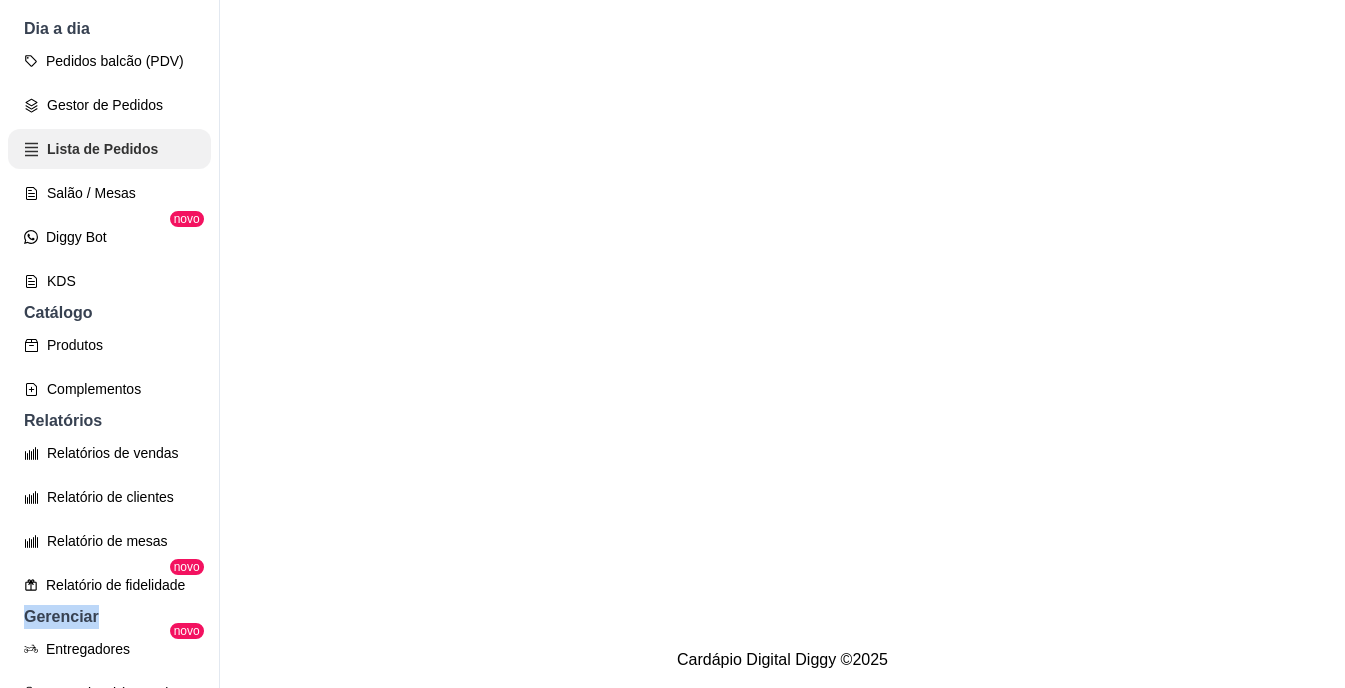 scroll, scrollTop: 0, scrollLeft: 0, axis: both 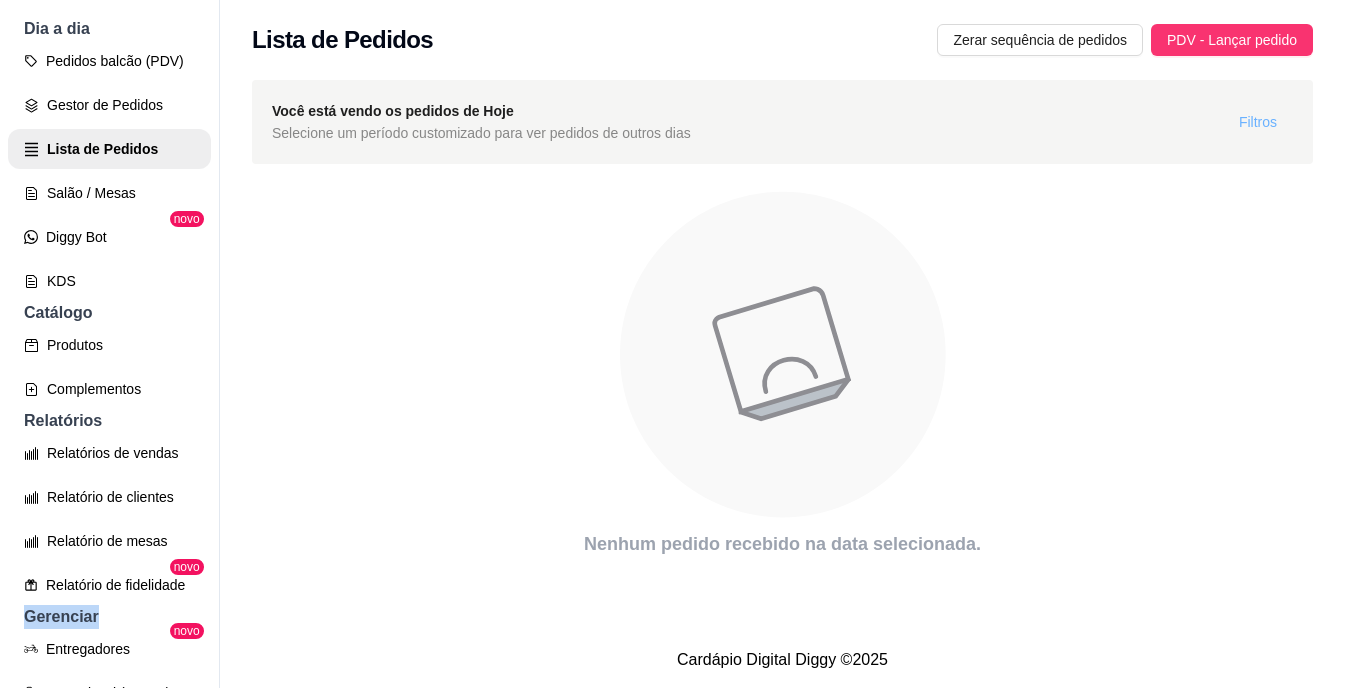 click on "Filtros" at bounding box center (1258, 122) 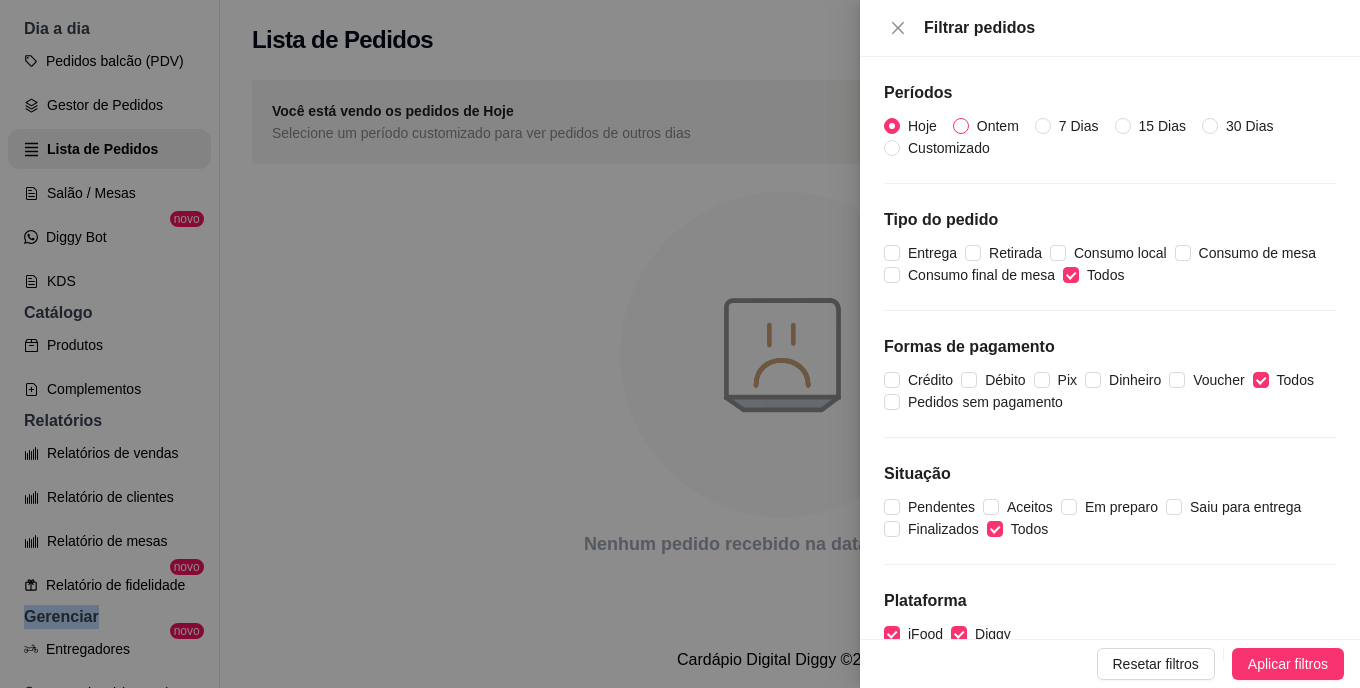 click on "Ontem" at bounding box center (961, 126) 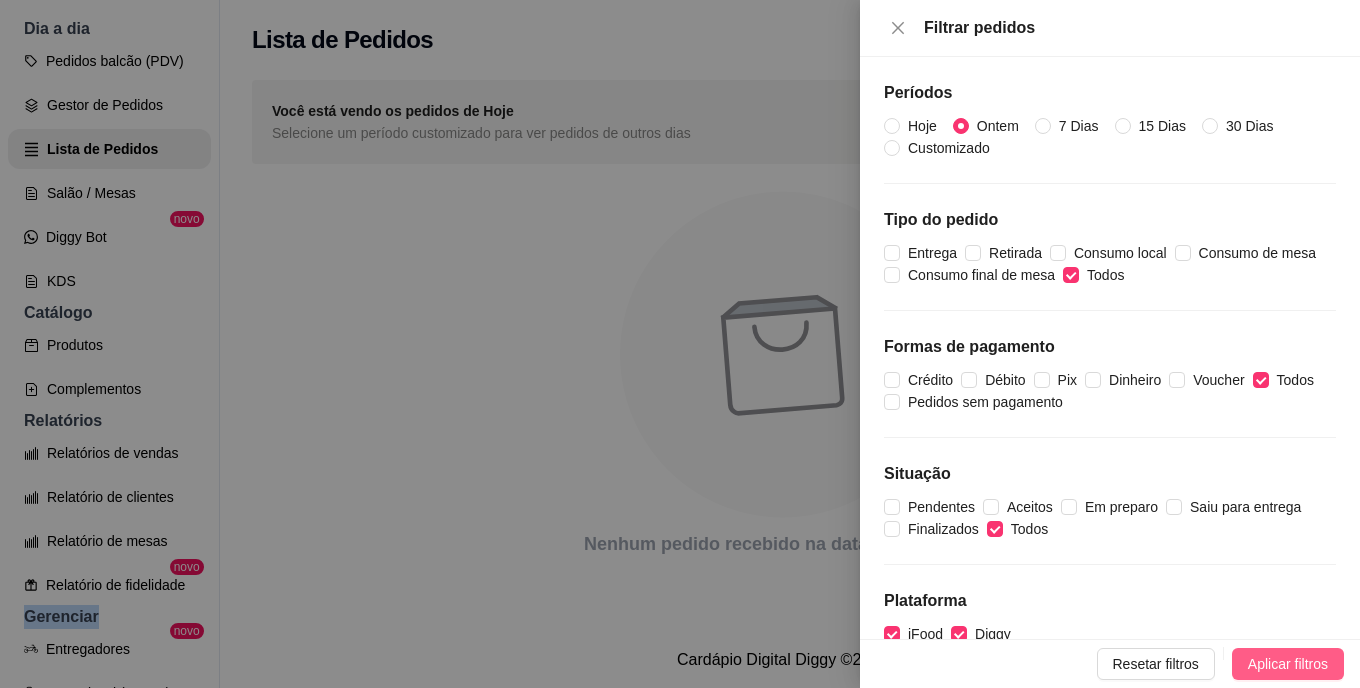 click on "Aplicar filtros" at bounding box center (1288, 664) 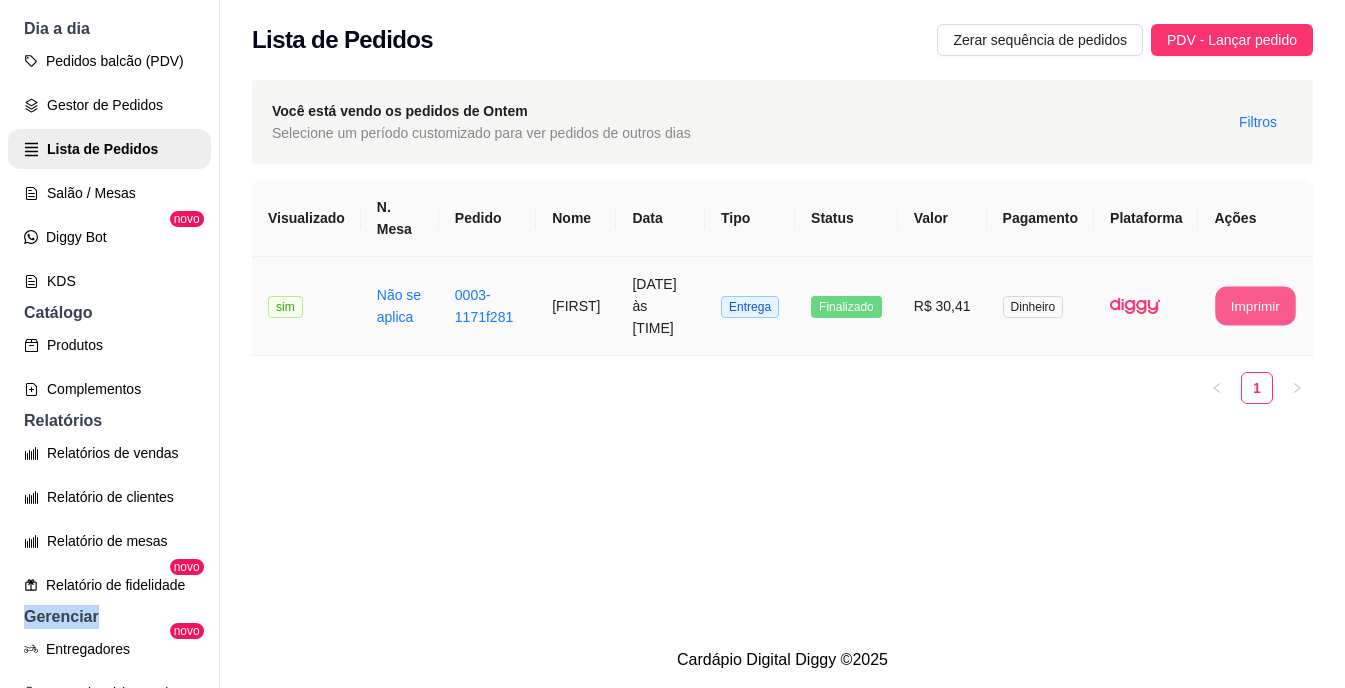 click on "Imprimir" at bounding box center (1256, 306) 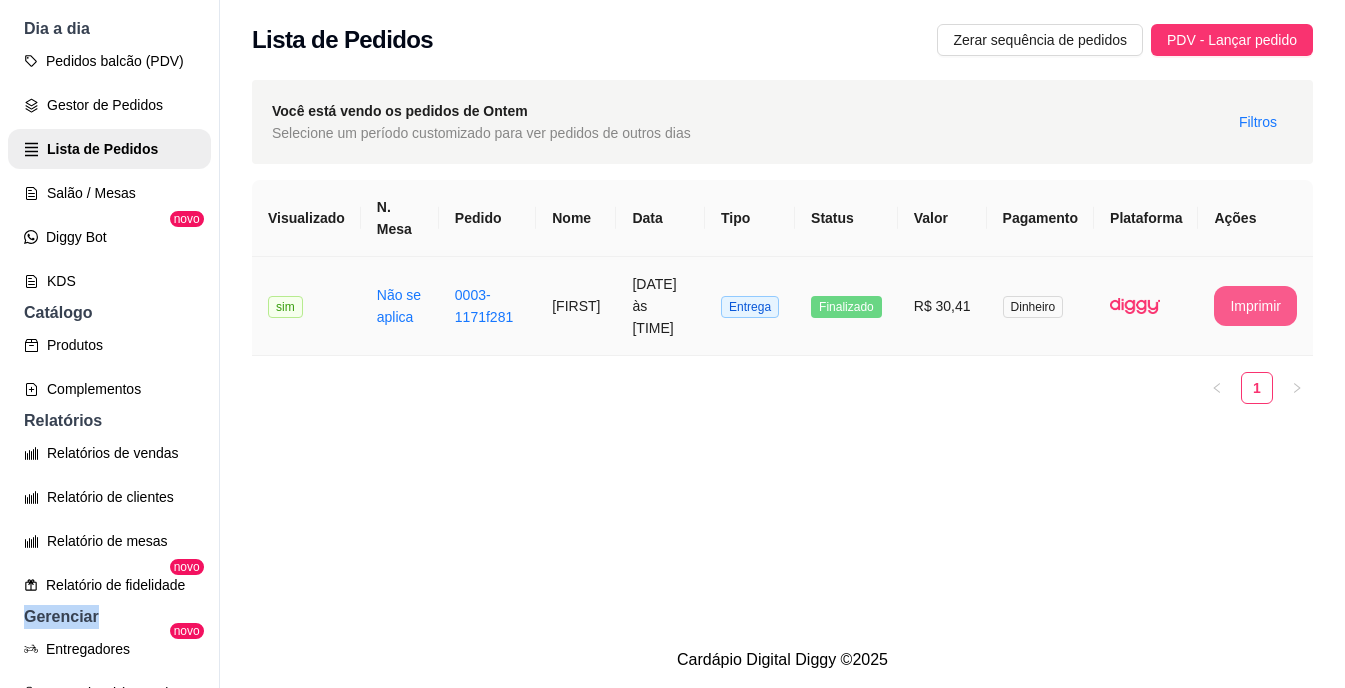 scroll, scrollTop: 0, scrollLeft: 0, axis: both 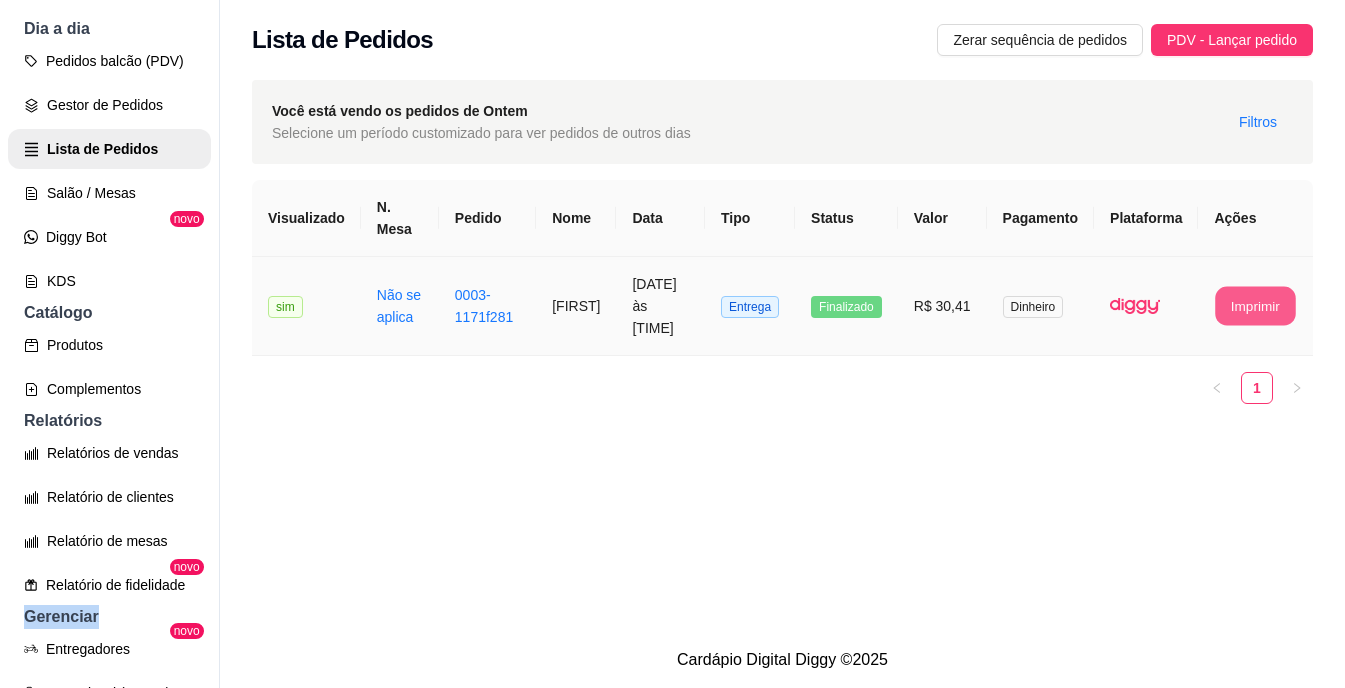 click on "Imprimir" at bounding box center [1256, 306] 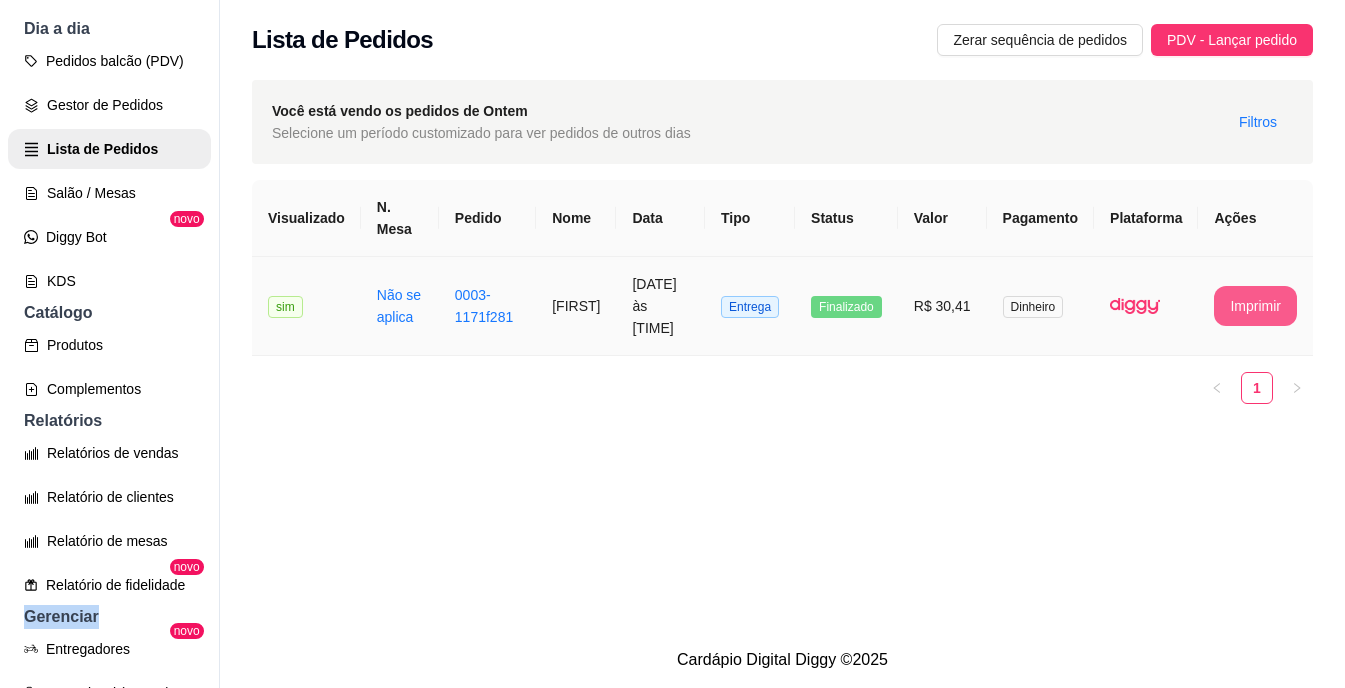 scroll, scrollTop: 0, scrollLeft: 0, axis: both 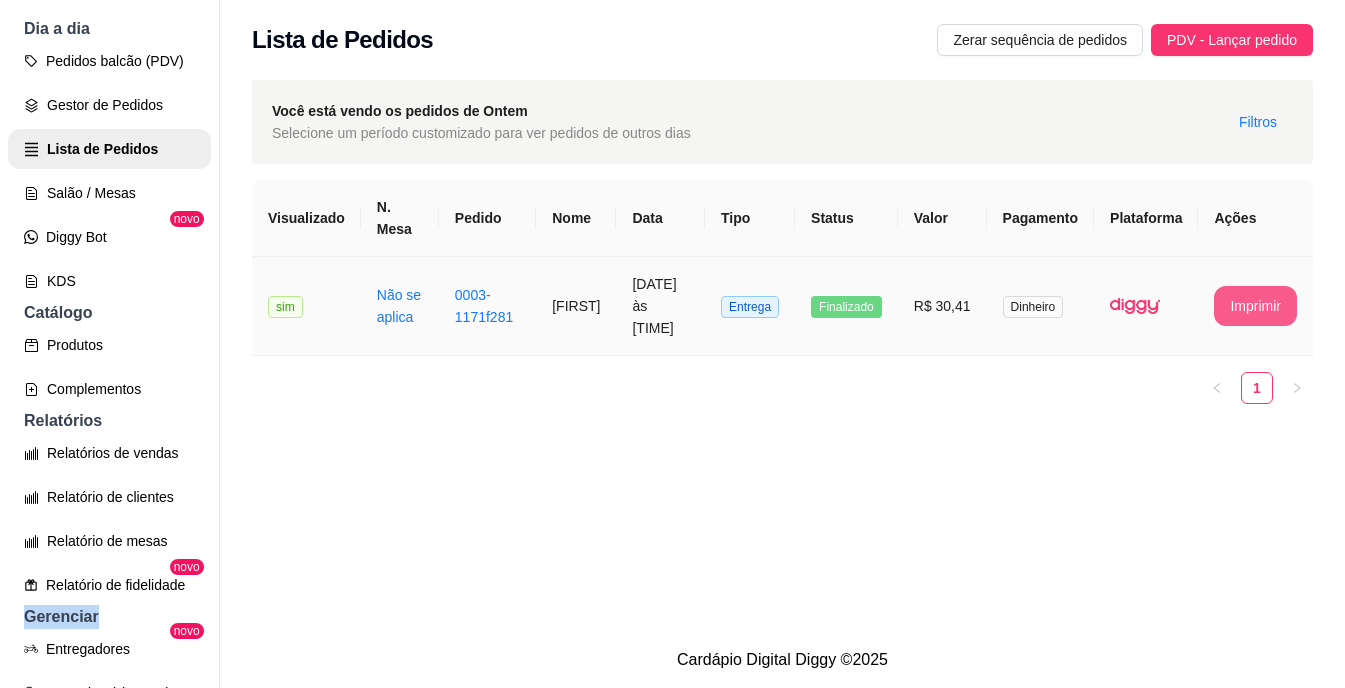 click on "Imprimir" at bounding box center (1255, 306) 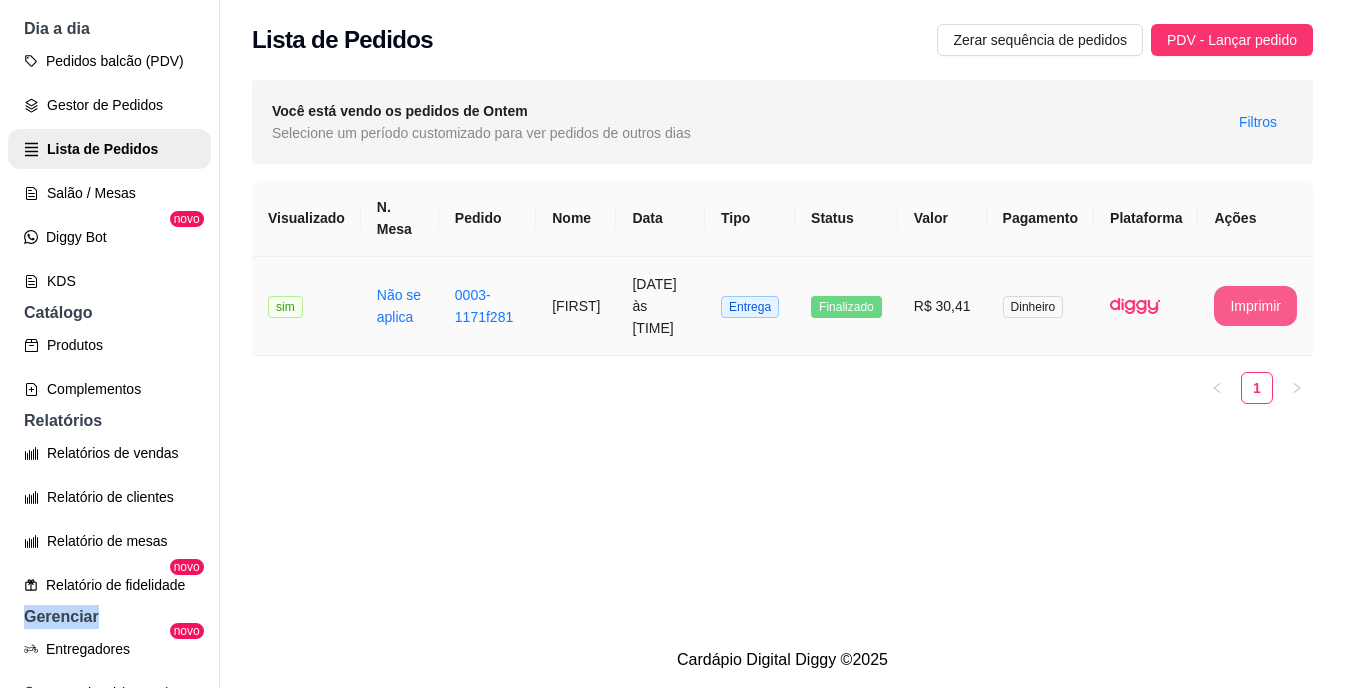 scroll, scrollTop: 0, scrollLeft: 0, axis: both 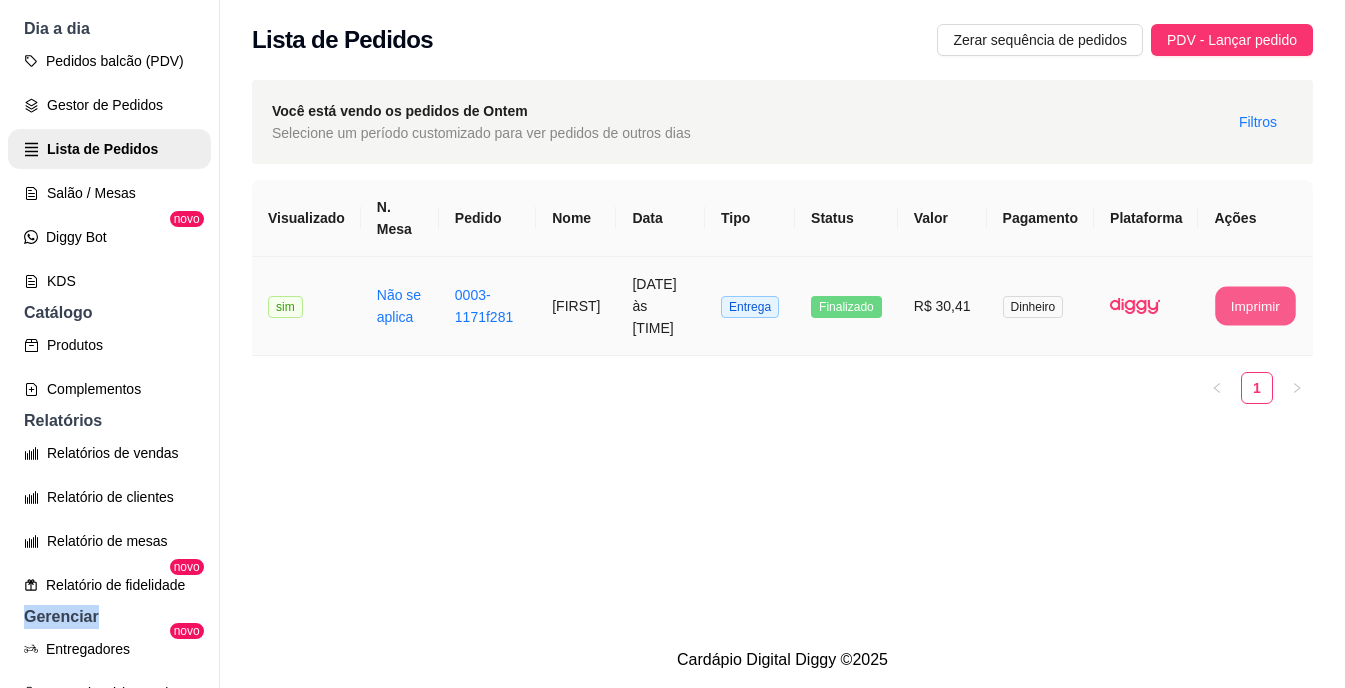 click on "Imprimir" at bounding box center [1256, 306] 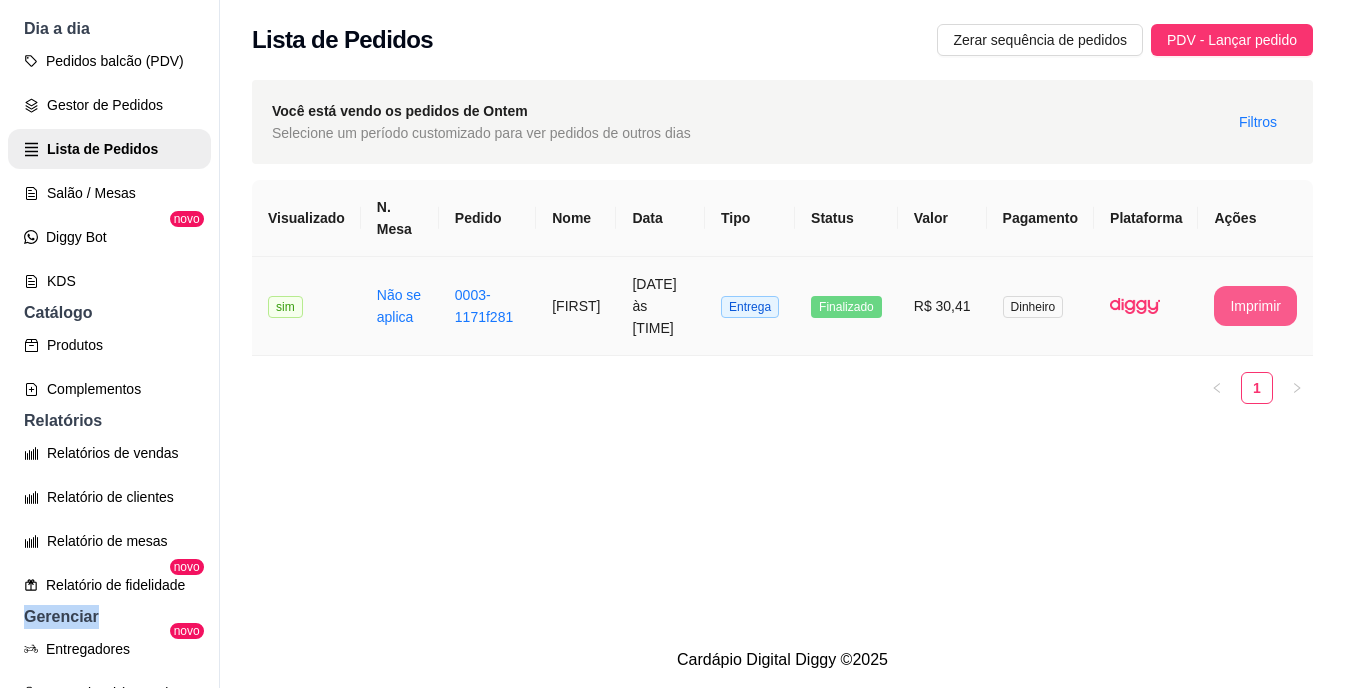 scroll, scrollTop: 0, scrollLeft: 0, axis: both 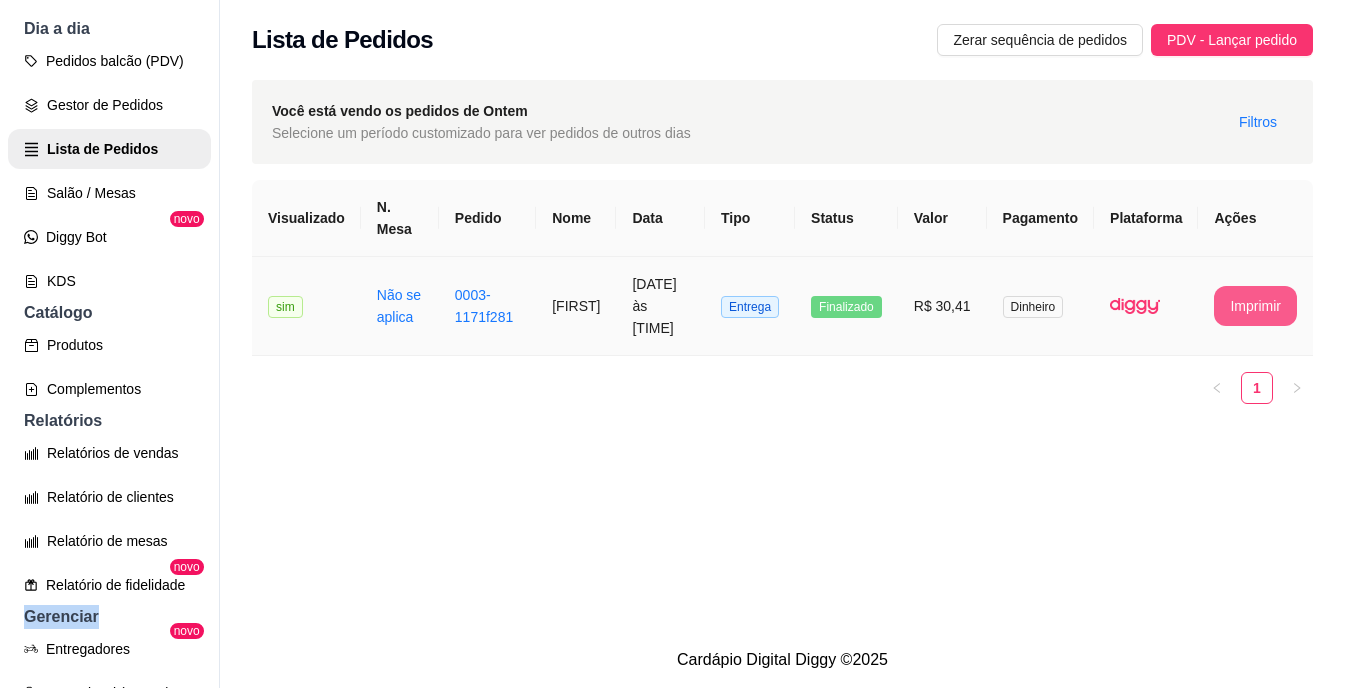 click on "Imprimir" at bounding box center [1255, 306] 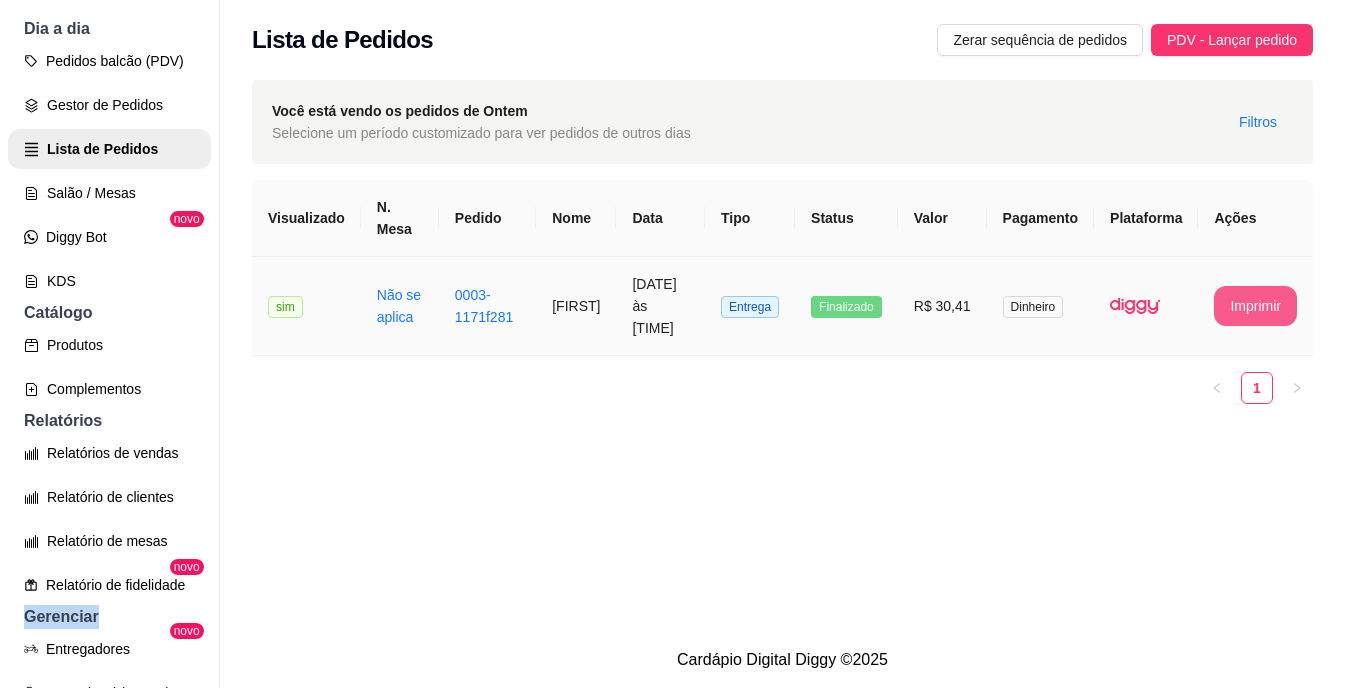 scroll, scrollTop: 0, scrollLeft: 0, axis: both 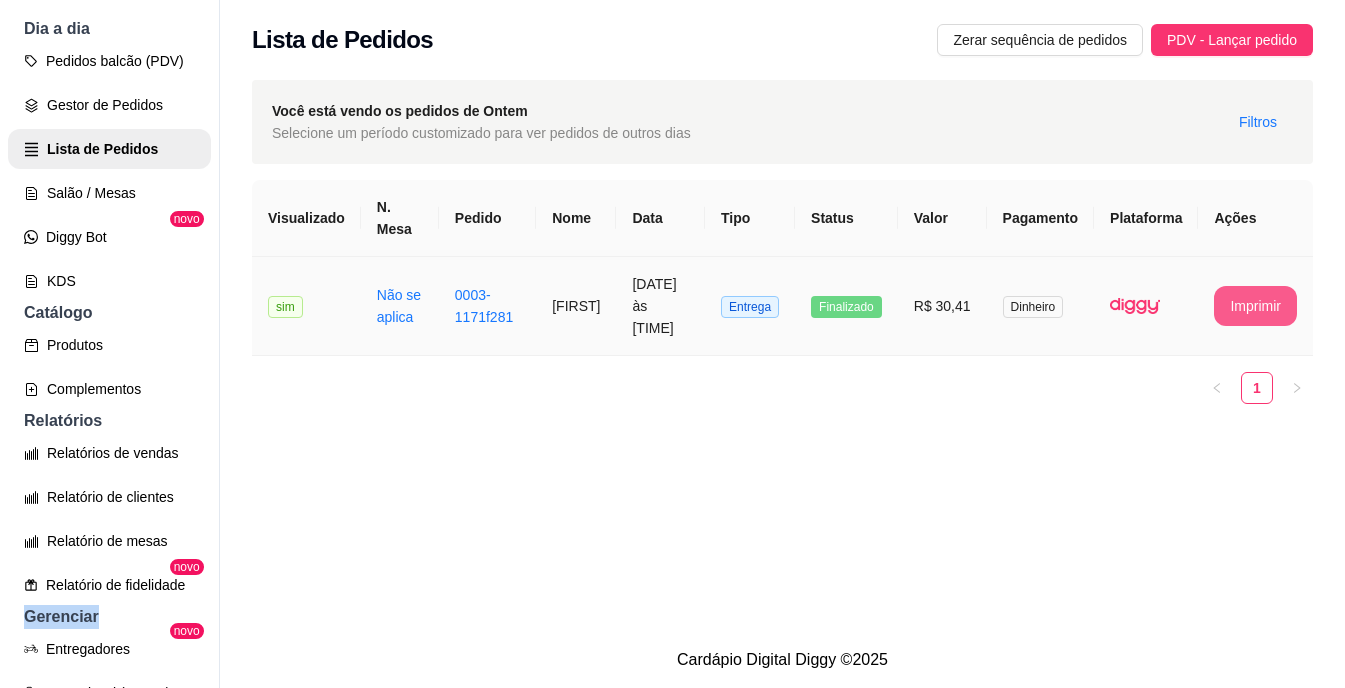 click on "Imprimir" at bounding box center (1255, 306) 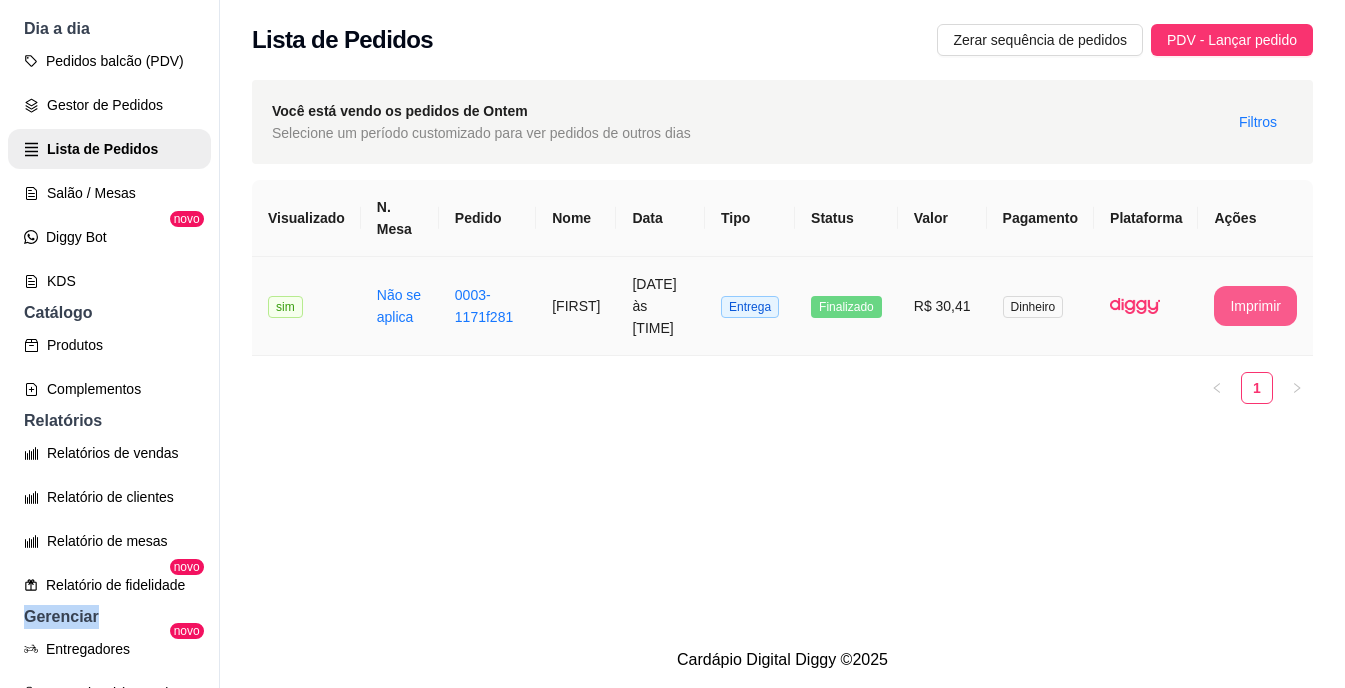 scroll, scrollTop: 0, scrollLeft: 0, axis: both 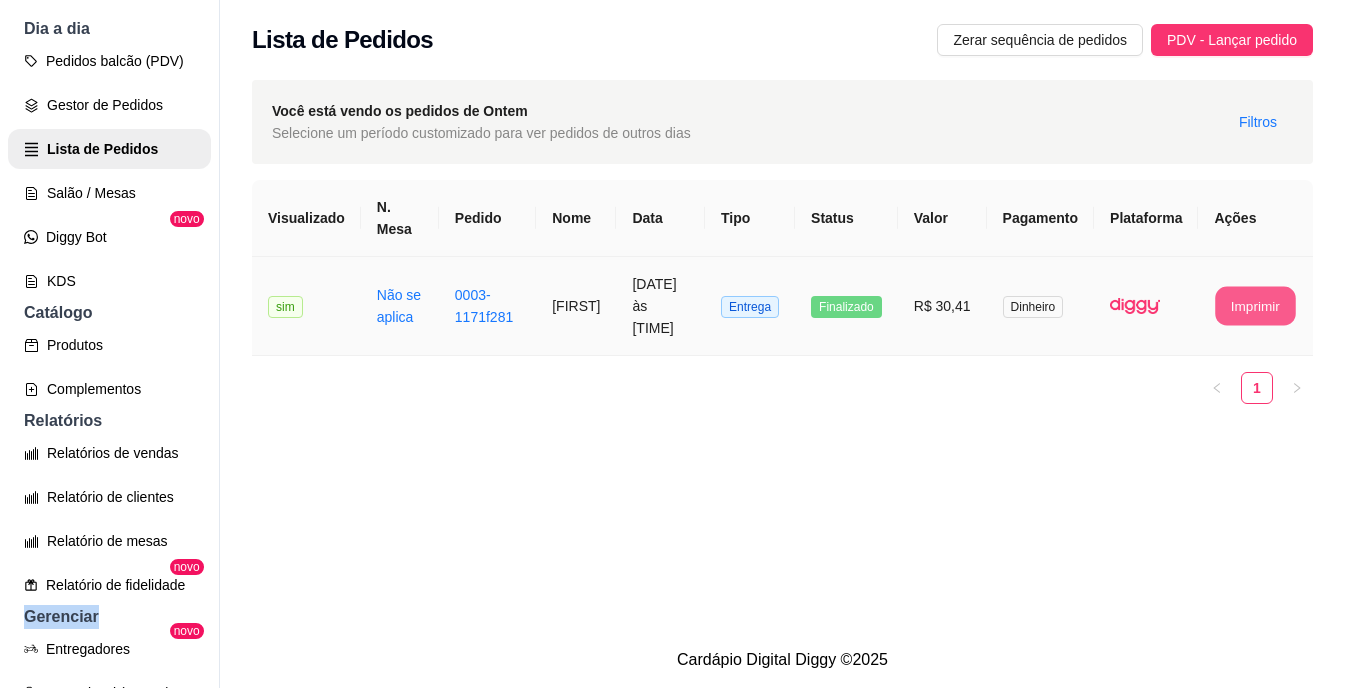 click on "Imprimir" at bounding box center (1256, 306) 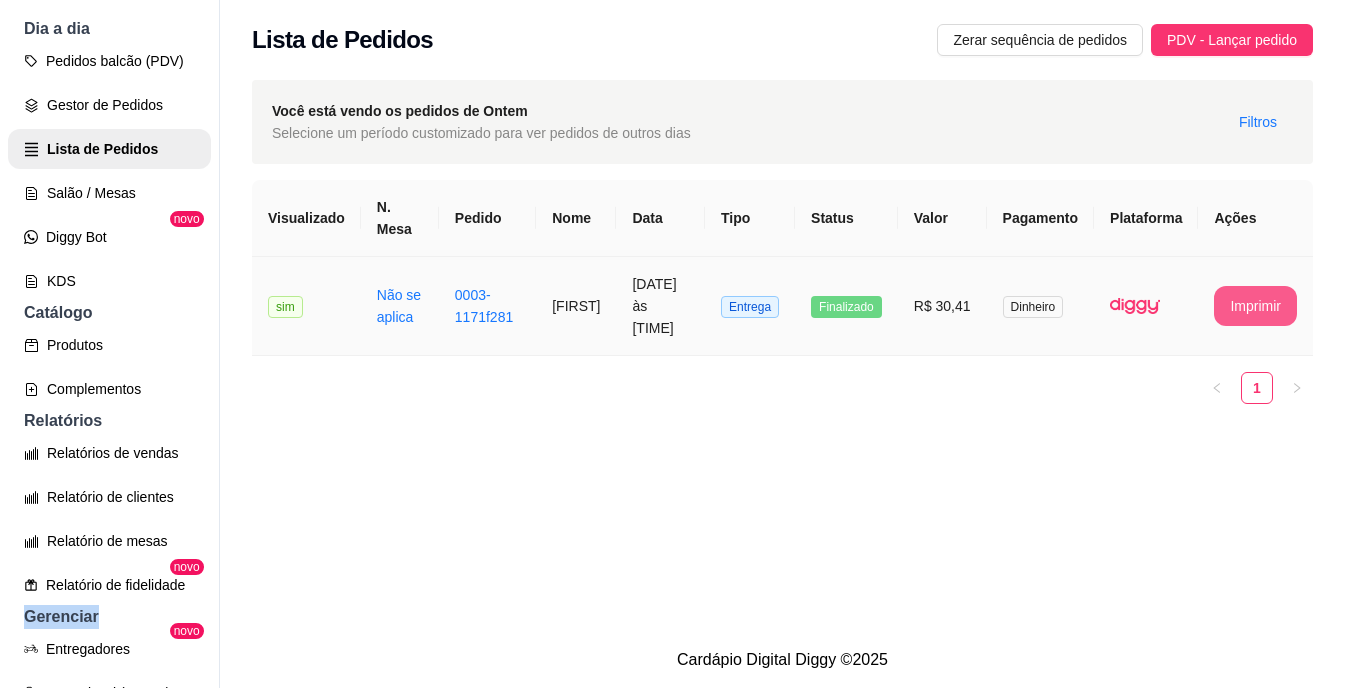 scroll, scrollTop: 0, scrollLeft: 0, axis: both 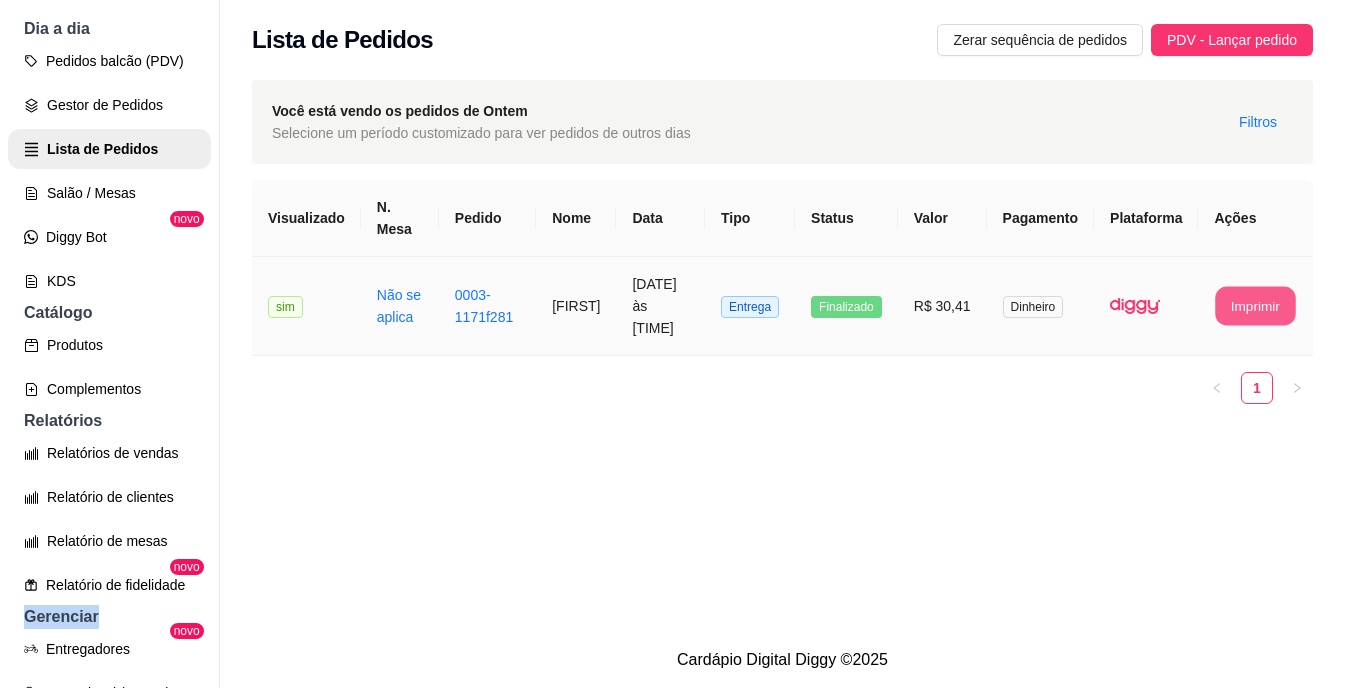click on "Imprimir" at bounding box center (1256, 306) 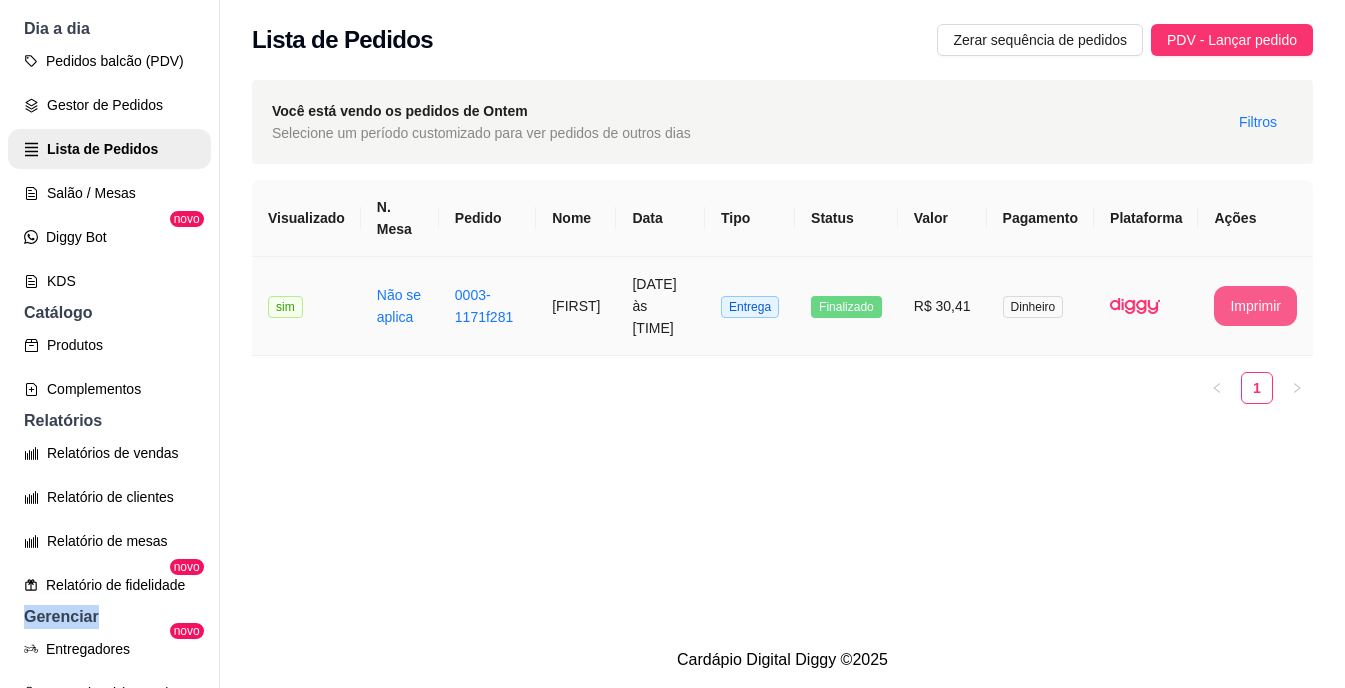scroll, scrollTop: 0, scrollLeft: 0, axis: both 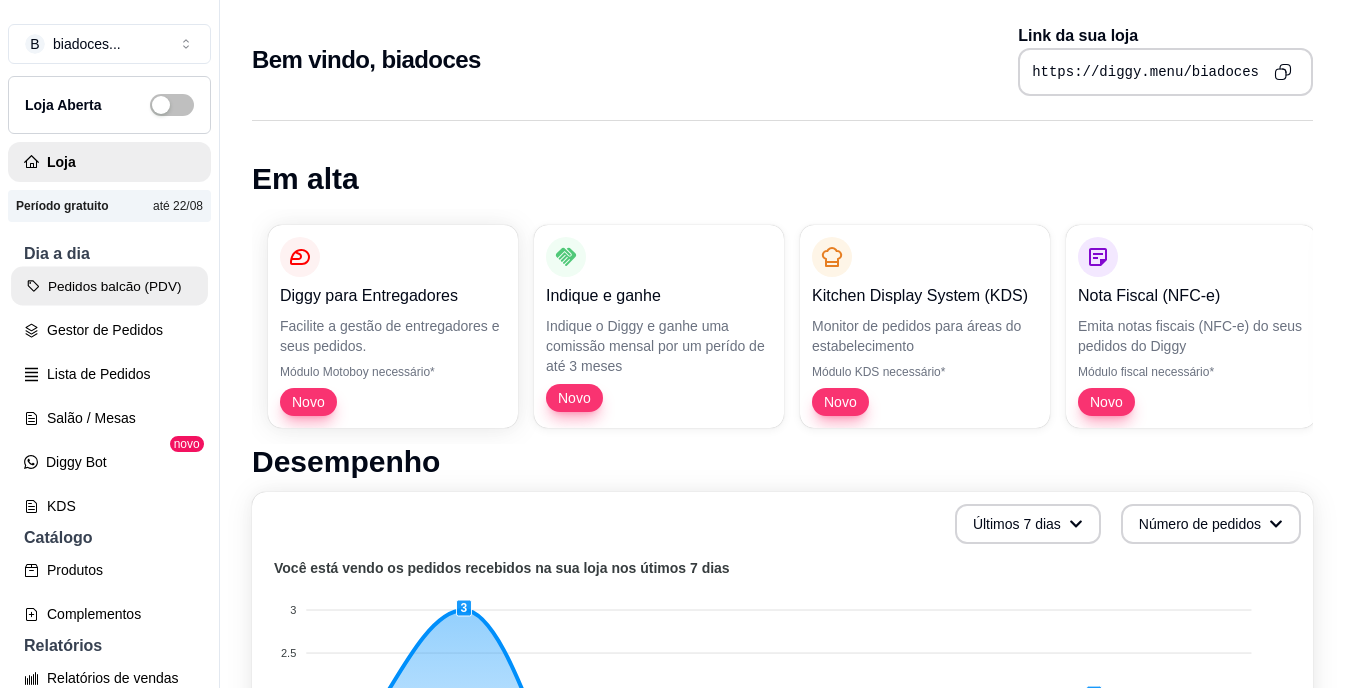 click on "Pedidos balcão (PDV)" at bounding box center [109, 286] 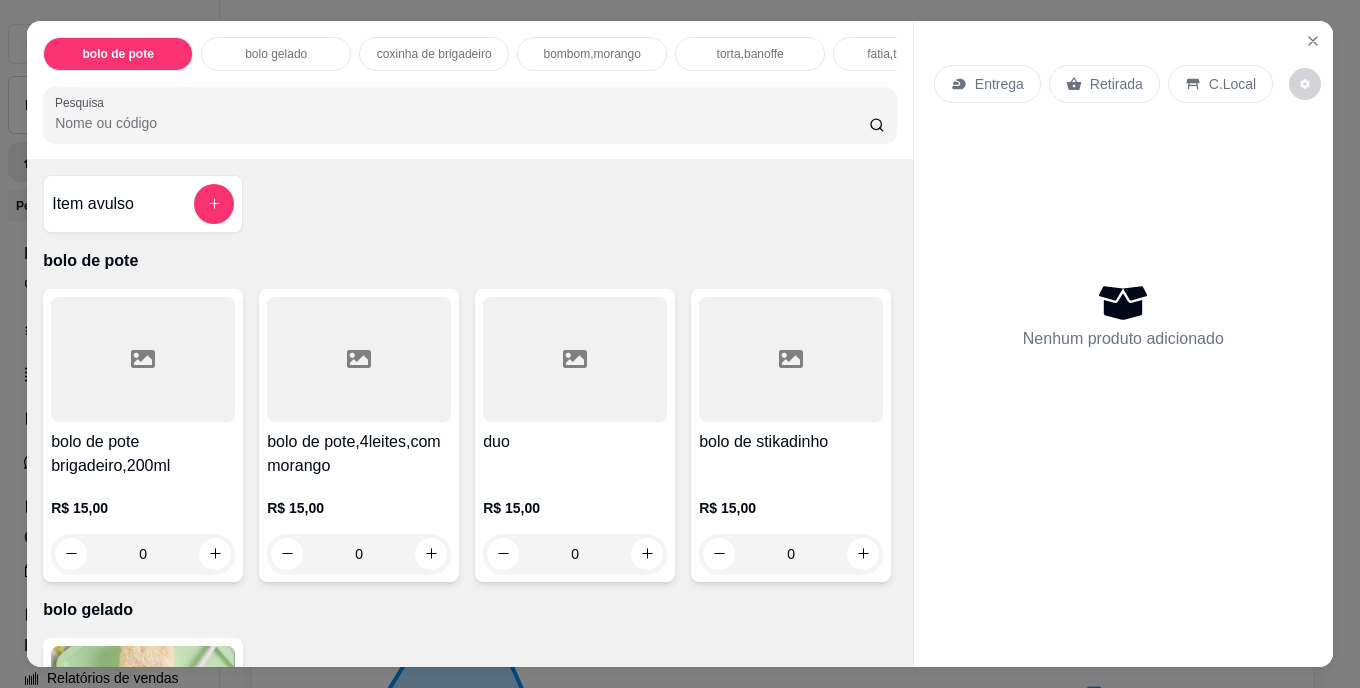 click on "Nenhum produto adicionado" at bounding box center (1123, 315) 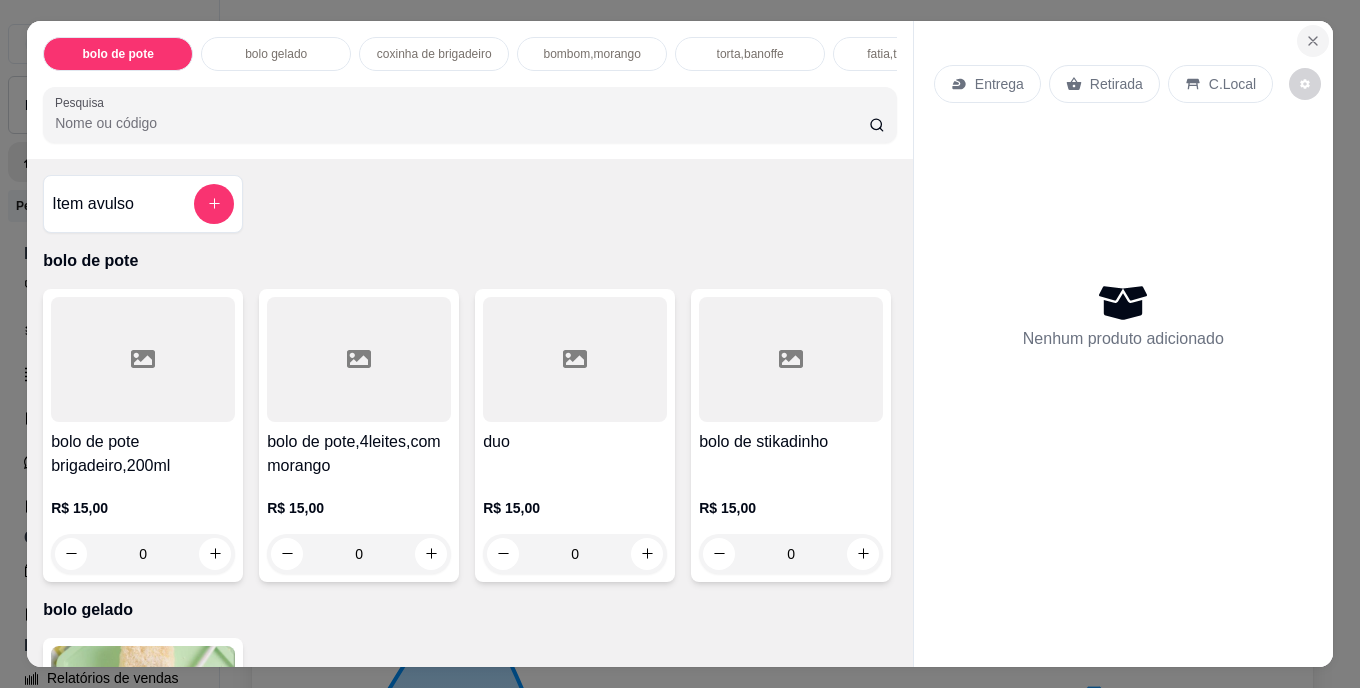 click 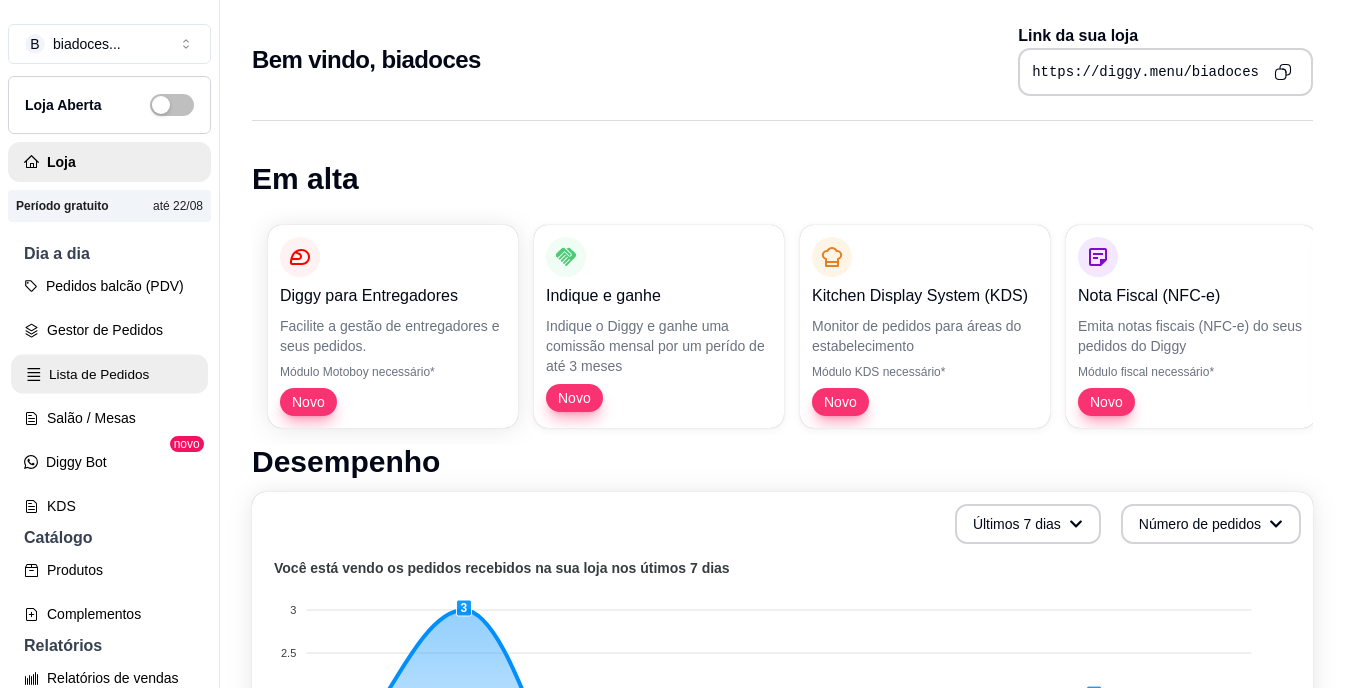 click on "Lista de Pedidos" at bounding box center (109, 374) 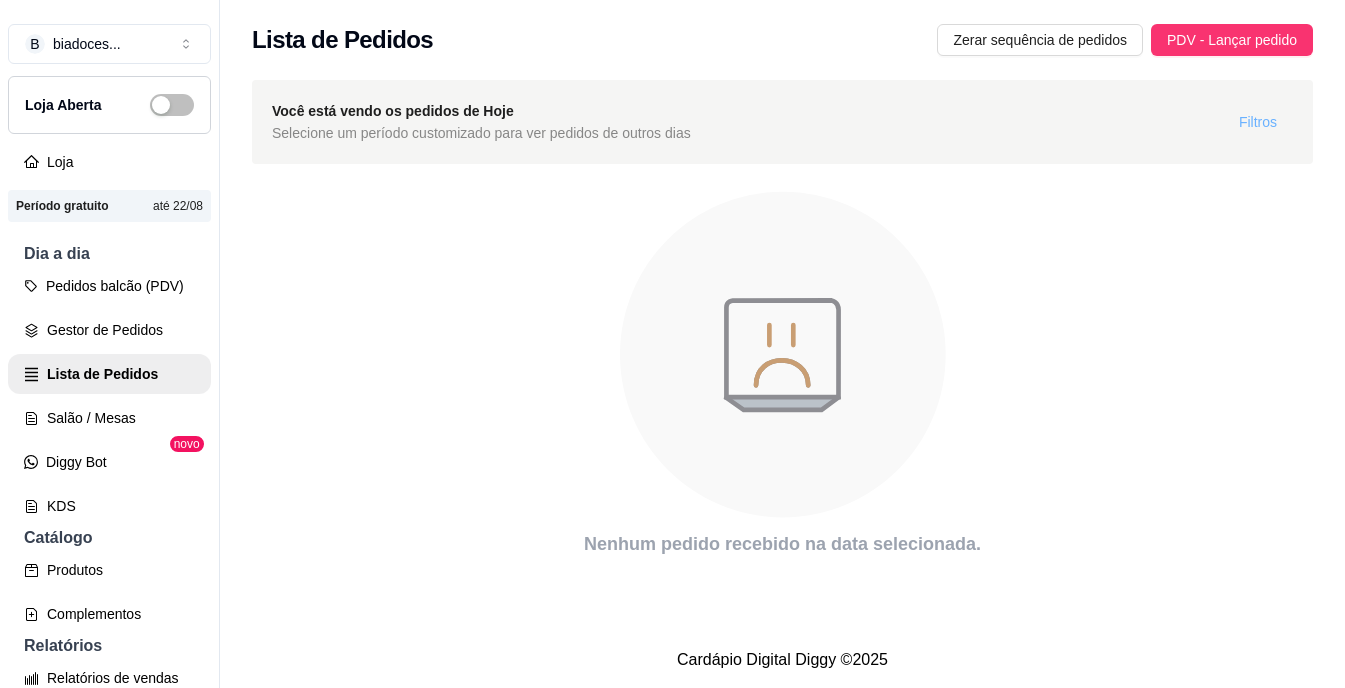 click on "Filtros" at bounding box center [1258, 122] 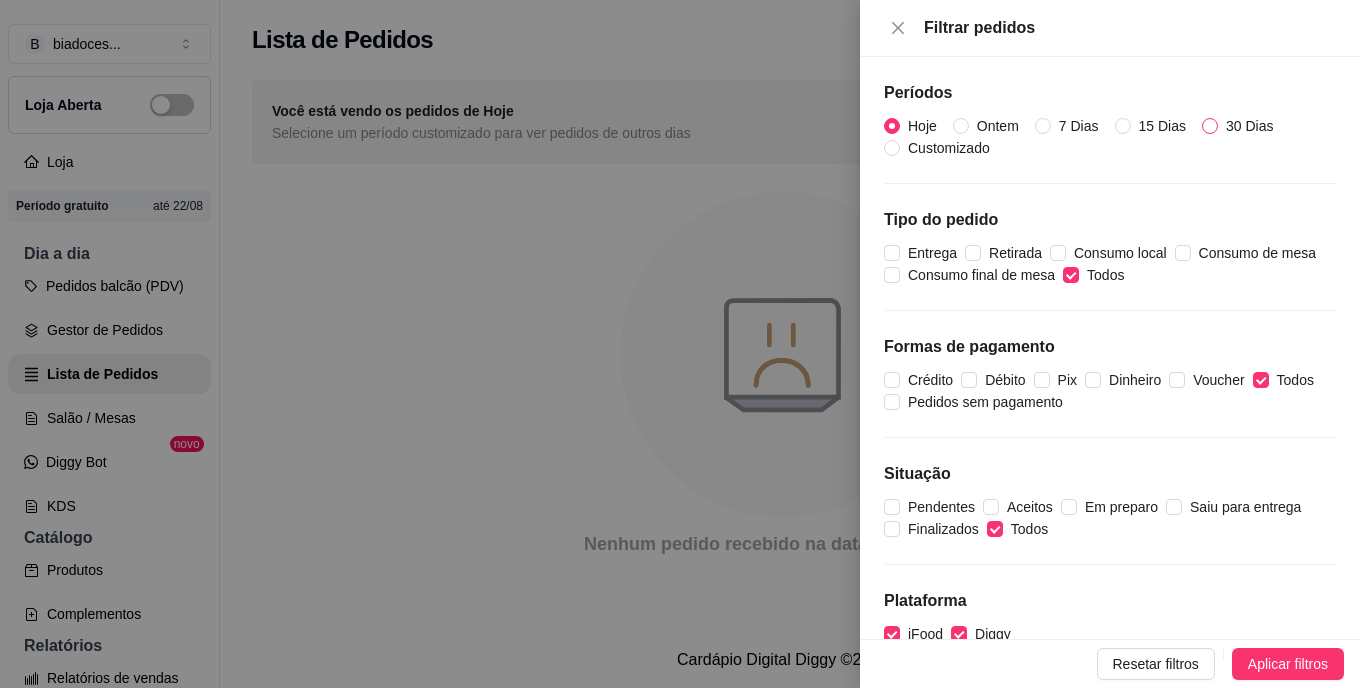 click on "30 Dias" at bounding box center (1210, 126) 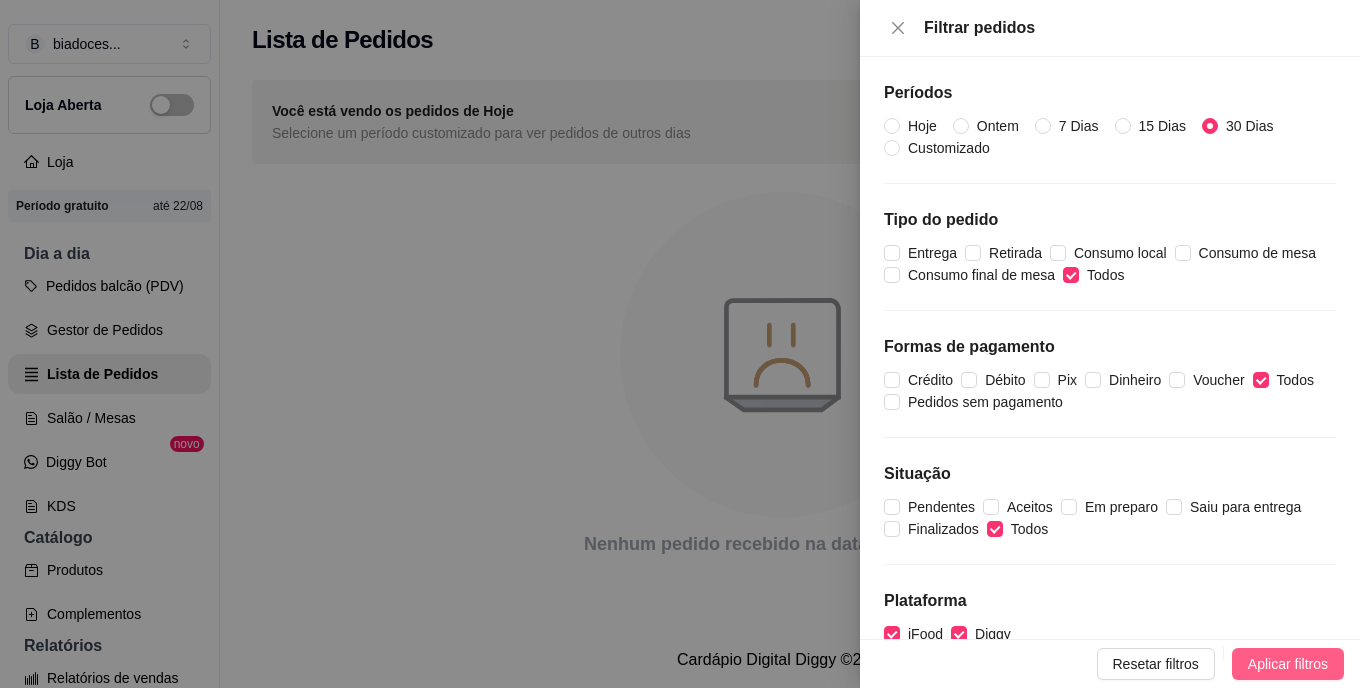 click on "Aplicar filtros" at bounding box center [1288, 664] 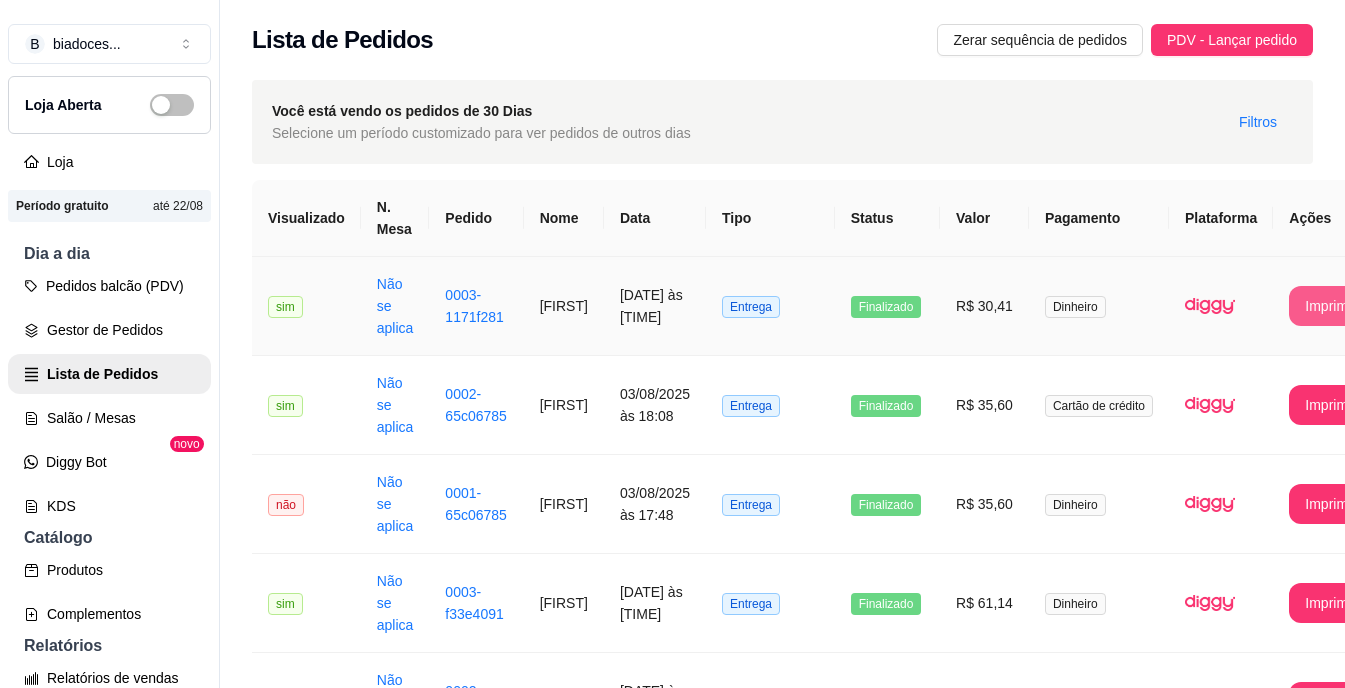 click on "Imprimir" at bounding box center [1330, 306] 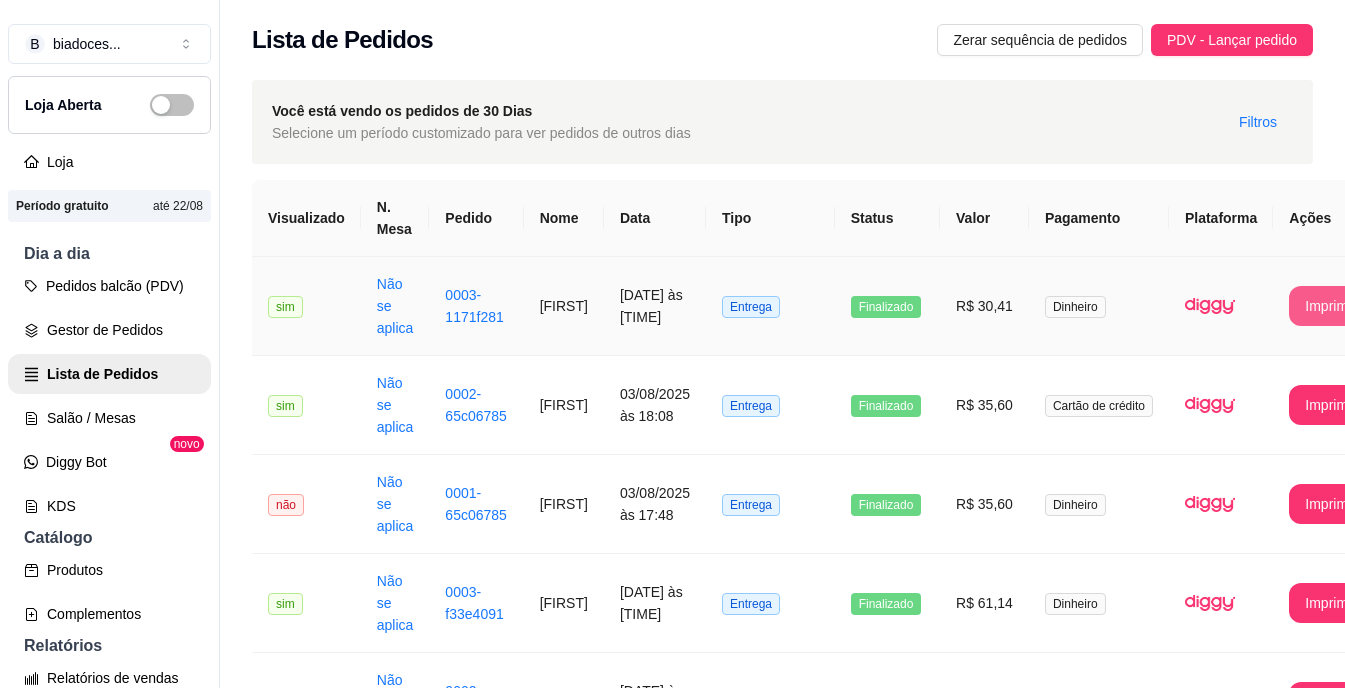 scroll, scrollTop: 0, scrollLeft: 0, axis: both 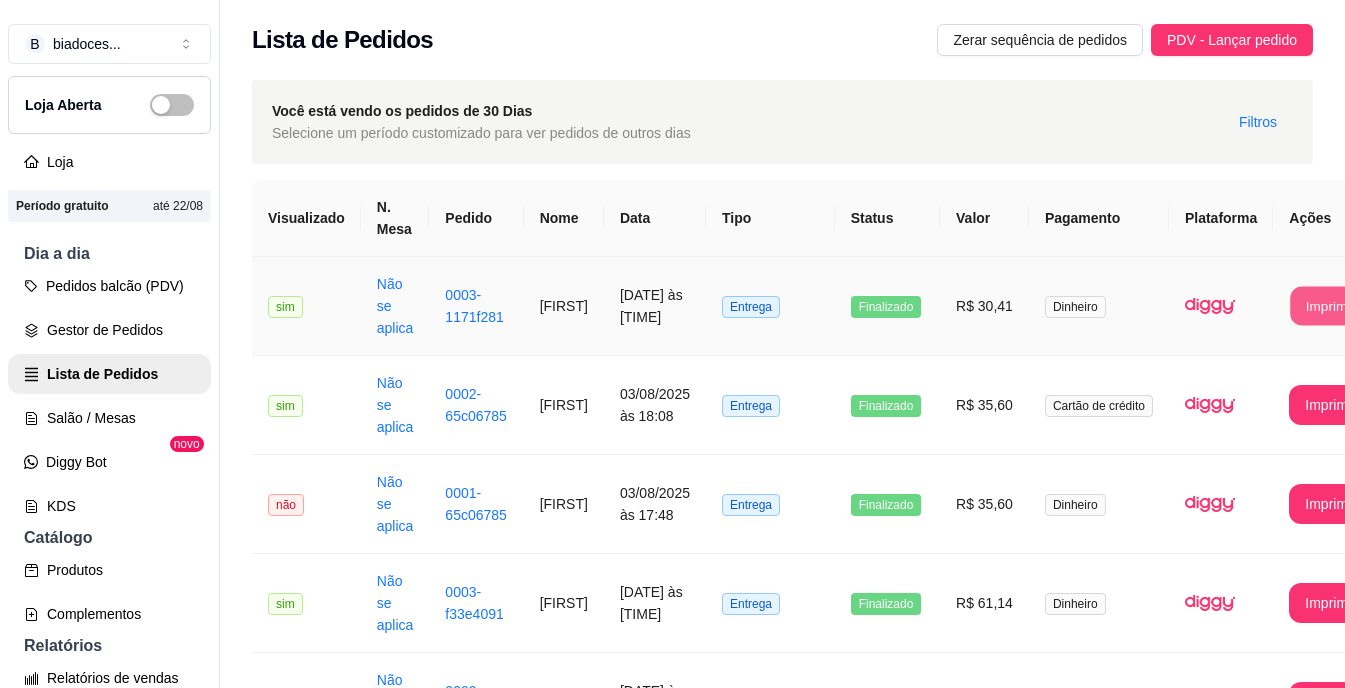 click on "Imprimir" at bounding box center (1331, 306) 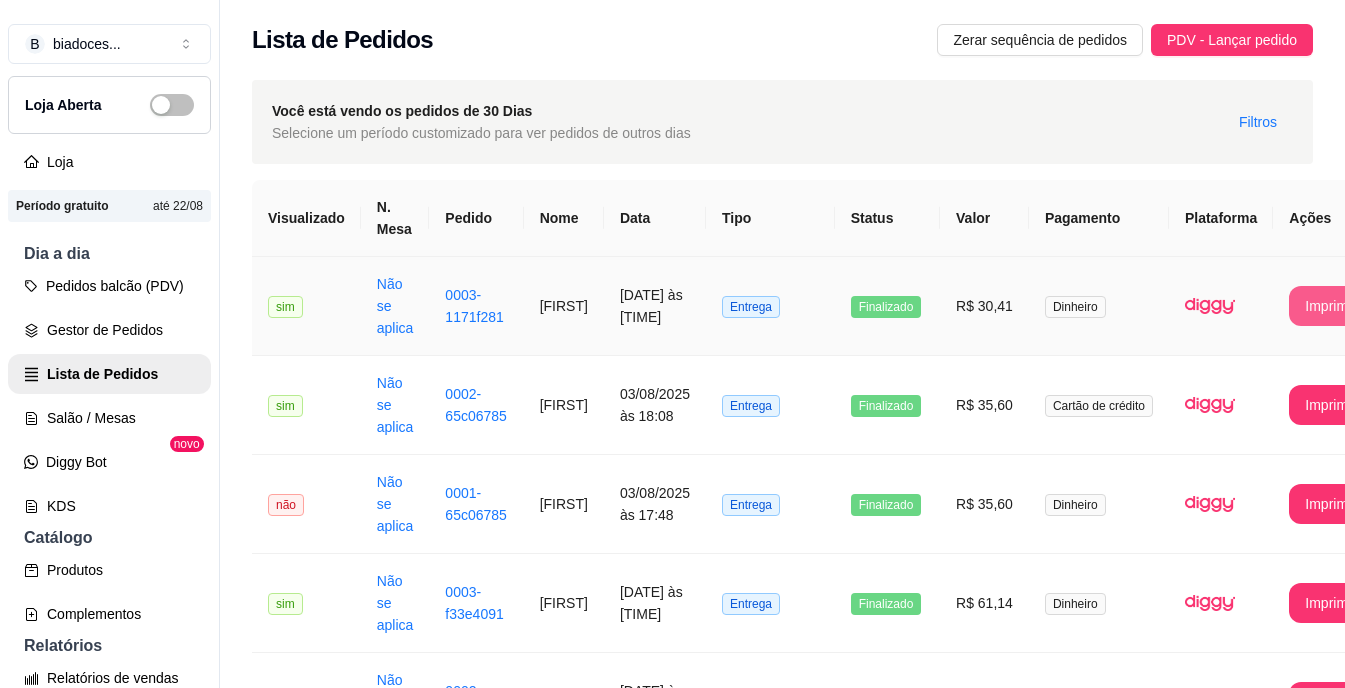 scroll, scrollTop: 0, scrollLeft: 0, axis: both 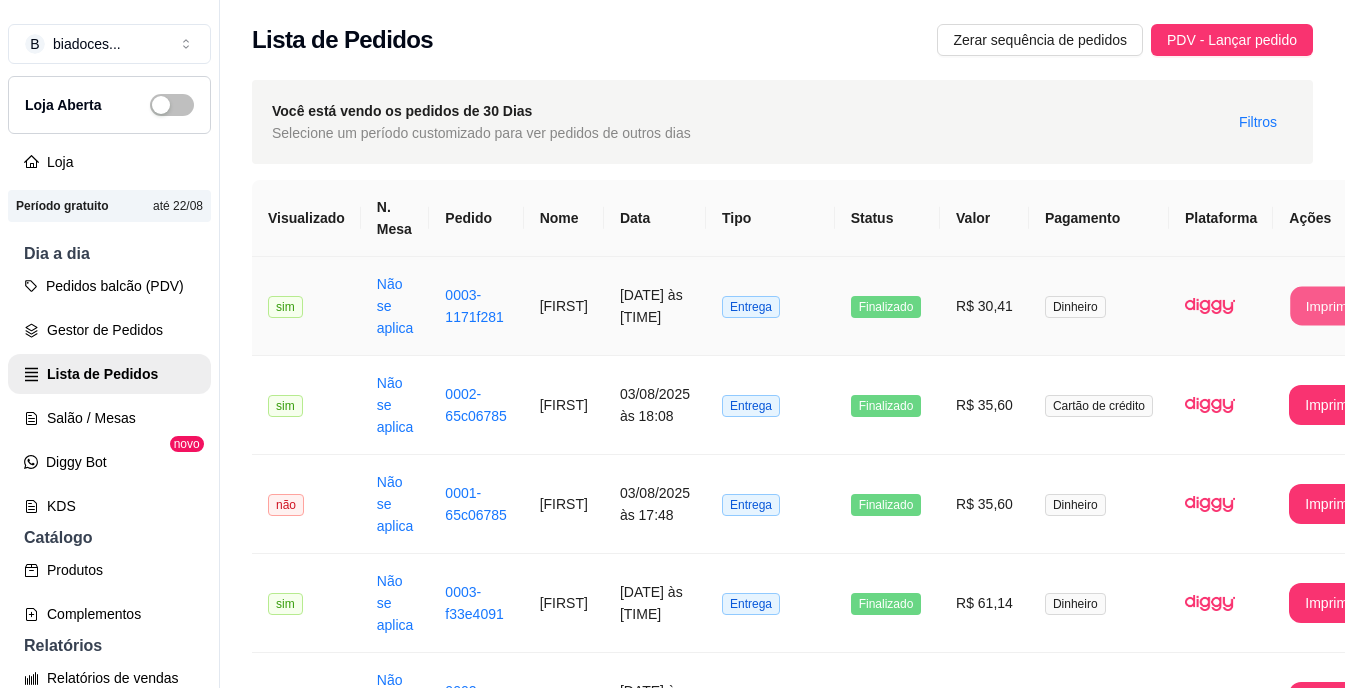 click on "Imprimir" at bounding box center (1331, 306) 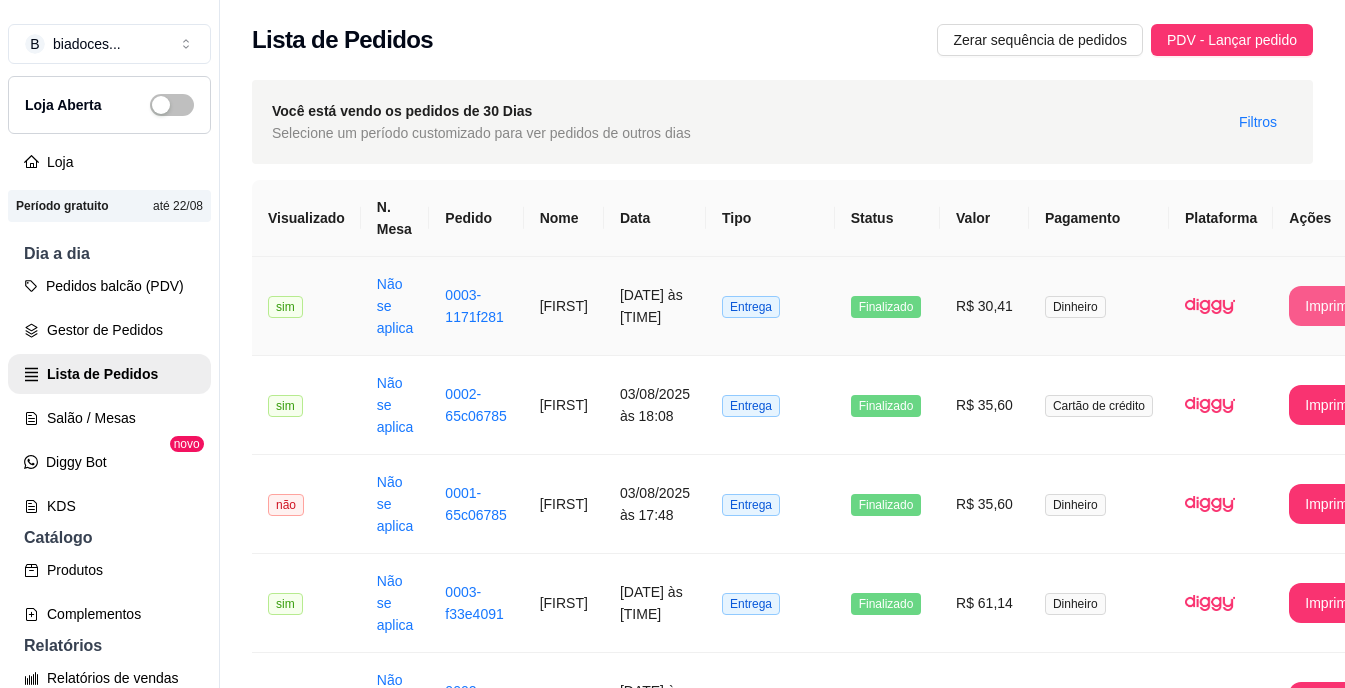 scroll, scrollTop: 0, scrollLeft: 0, axis: both 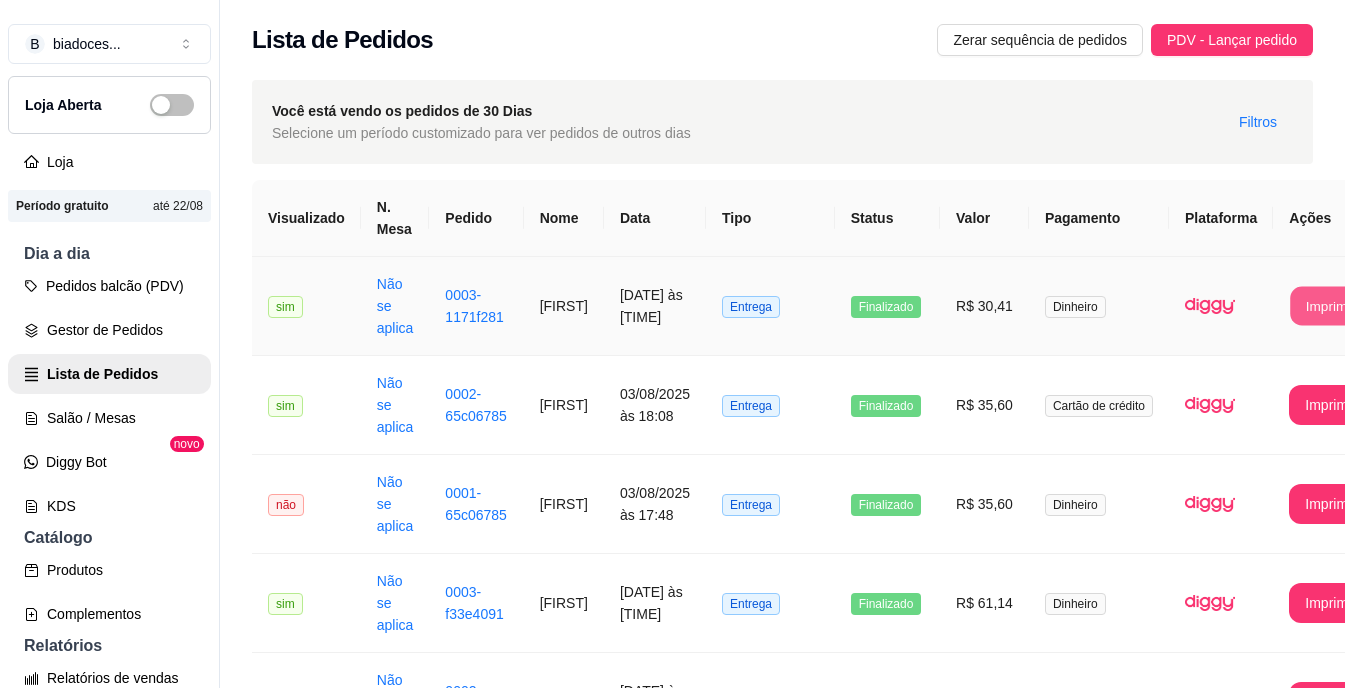 click on "Imprimir" at bounding box center (1331, 306) 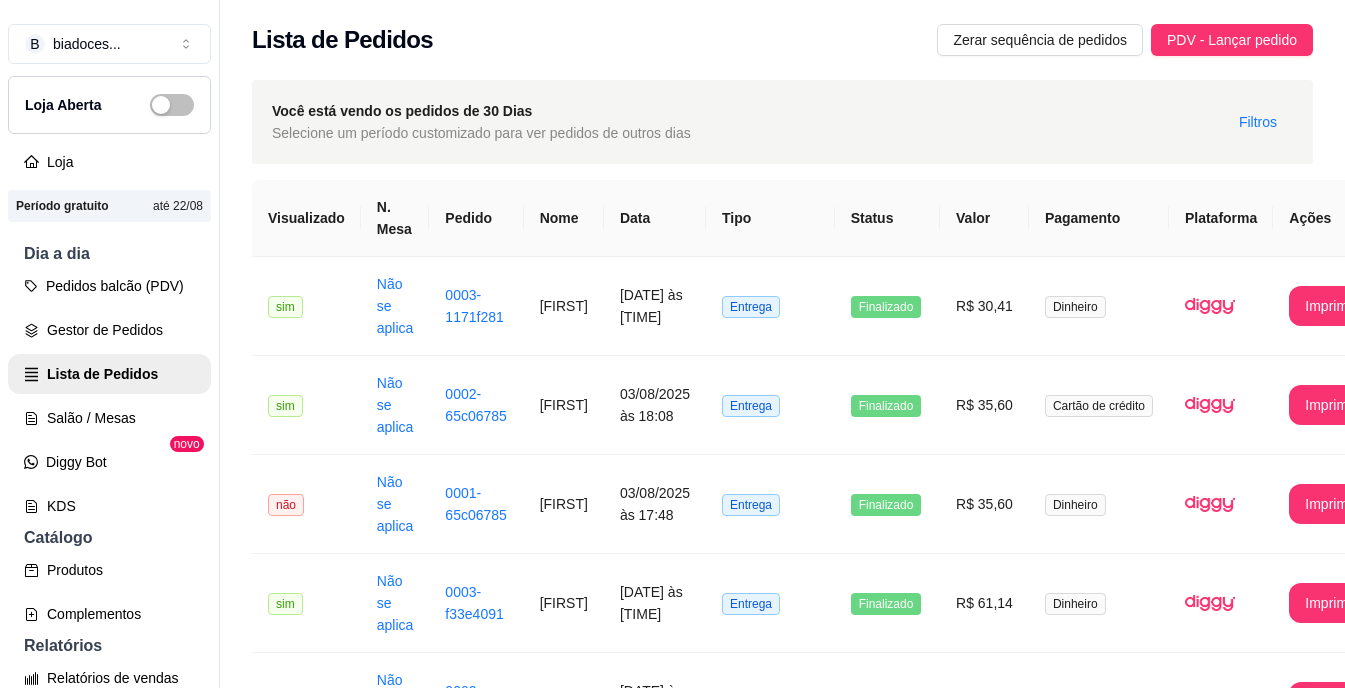 scroll, scrollTop: 0, scrollLeft: 0, axis: both 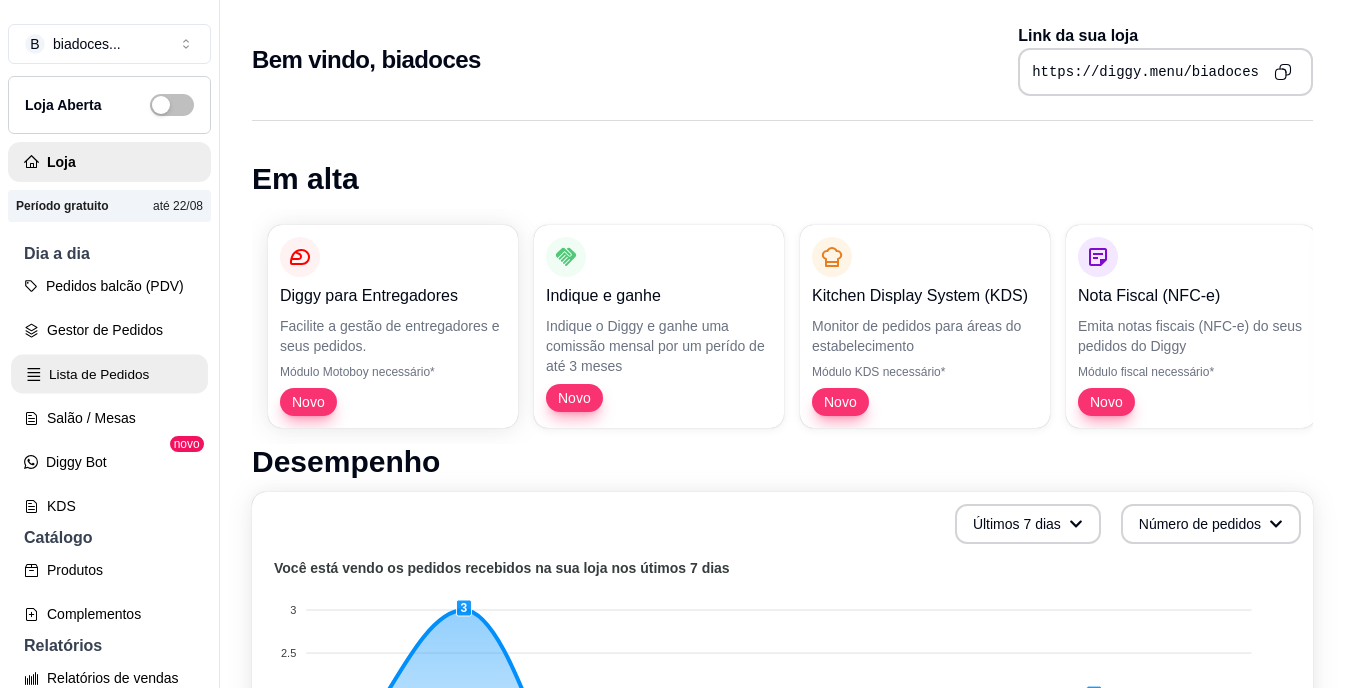 click on "Lista de Pedidos" at bounding box center (109, 374) 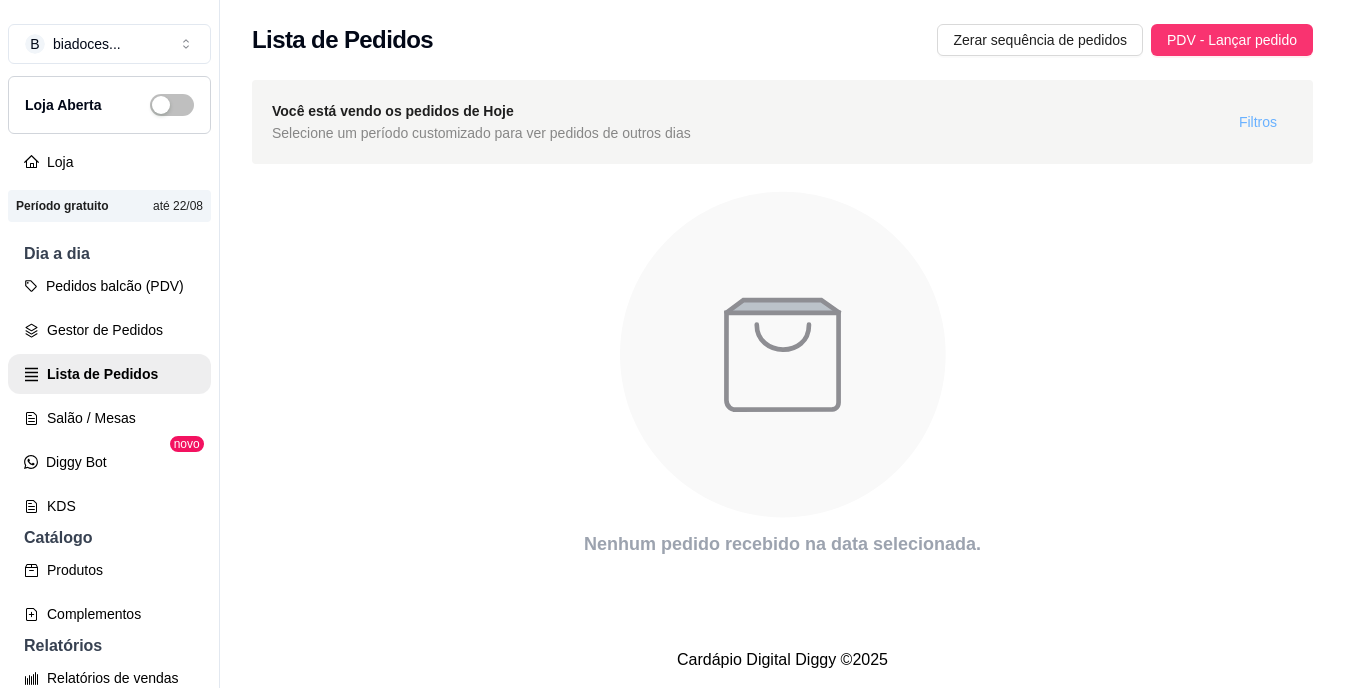 click on "Filtros" at bounding box center (1258, 122) 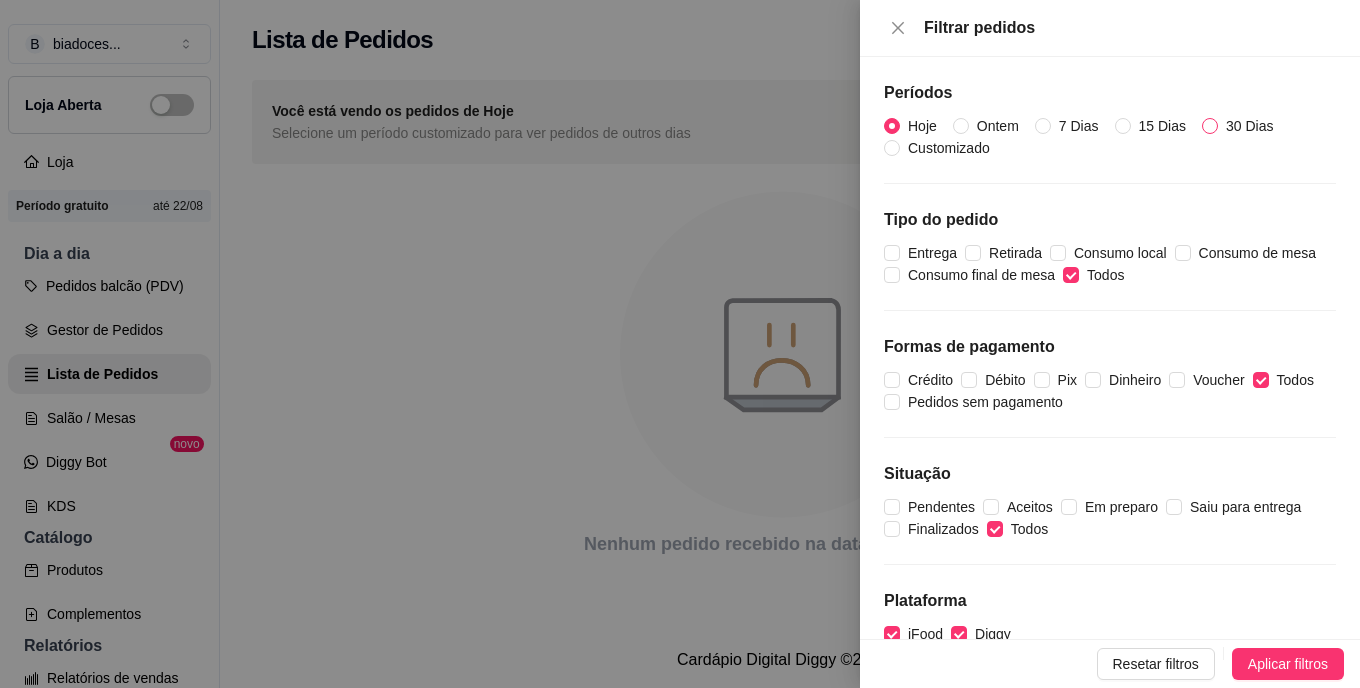 click on "30 Dias" at bounding box center (1241, 126) 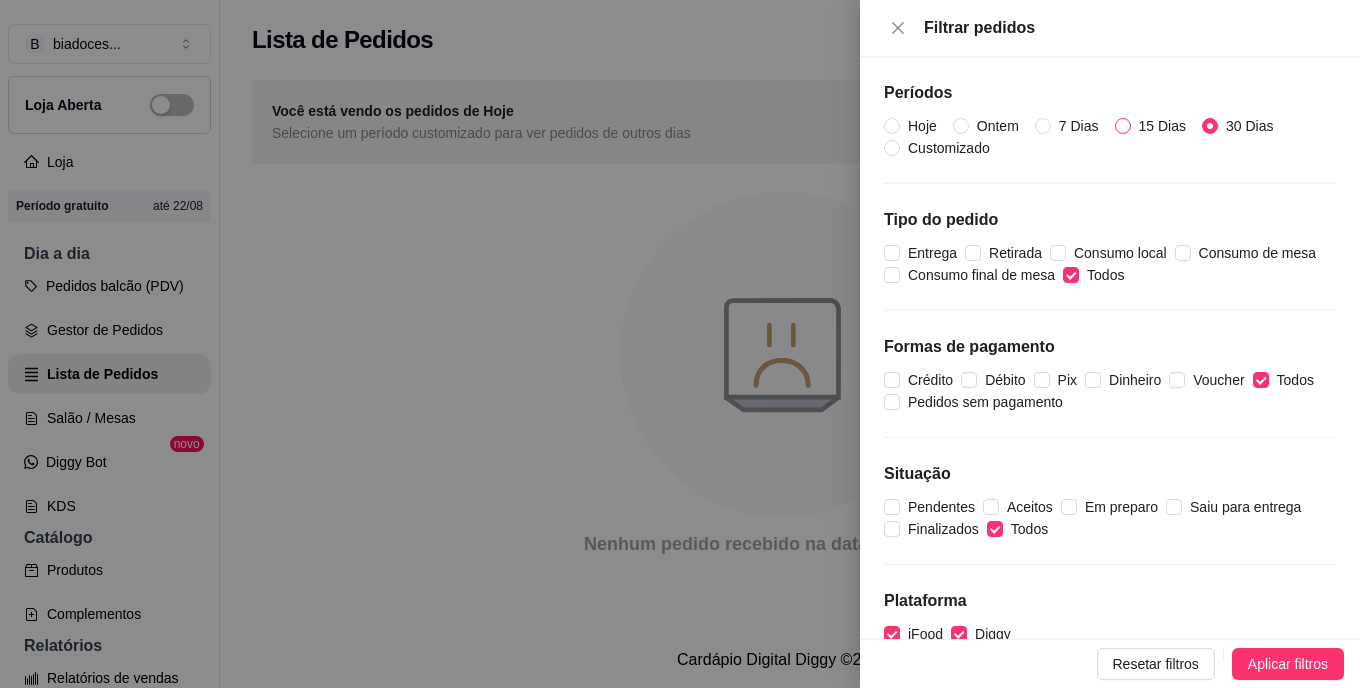 click on "15 Dias" at bounding box center [1162, 126] 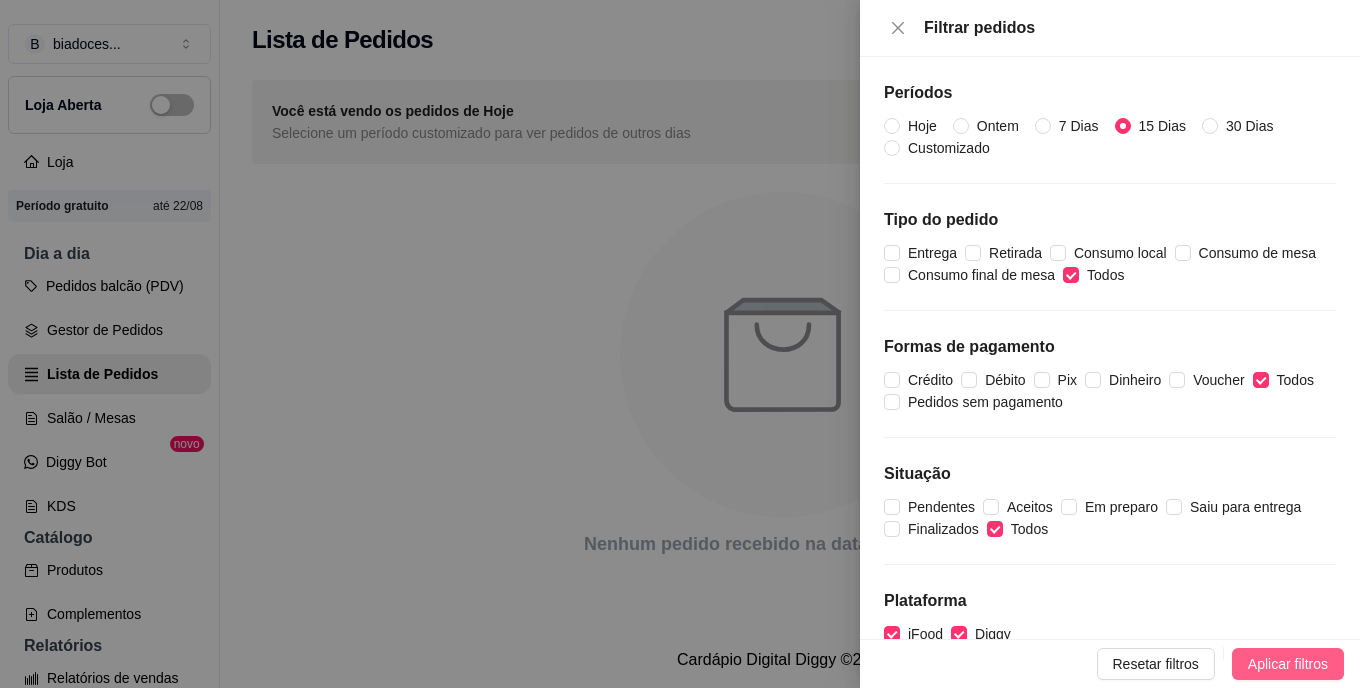 click on "Aplicar filtros" at bounding box center [1288, 664] 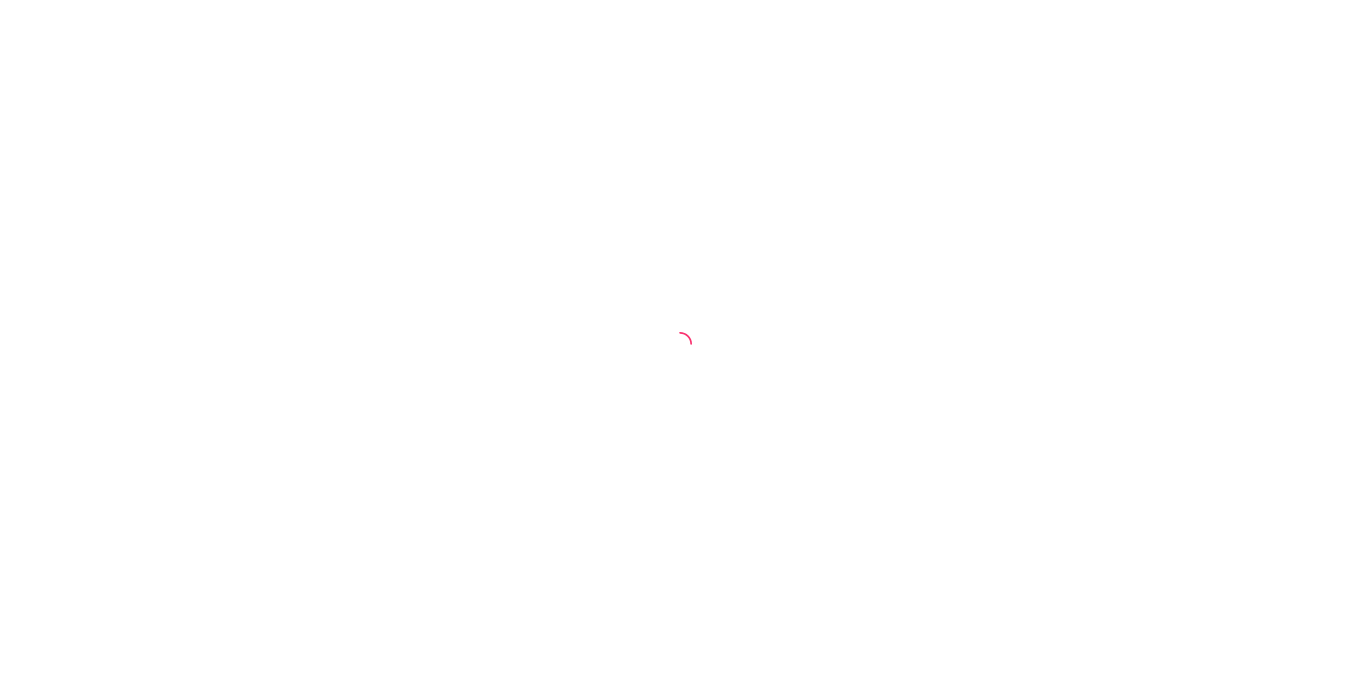scroll, scrollTop: 0, scrollLeft: 0, axis: both 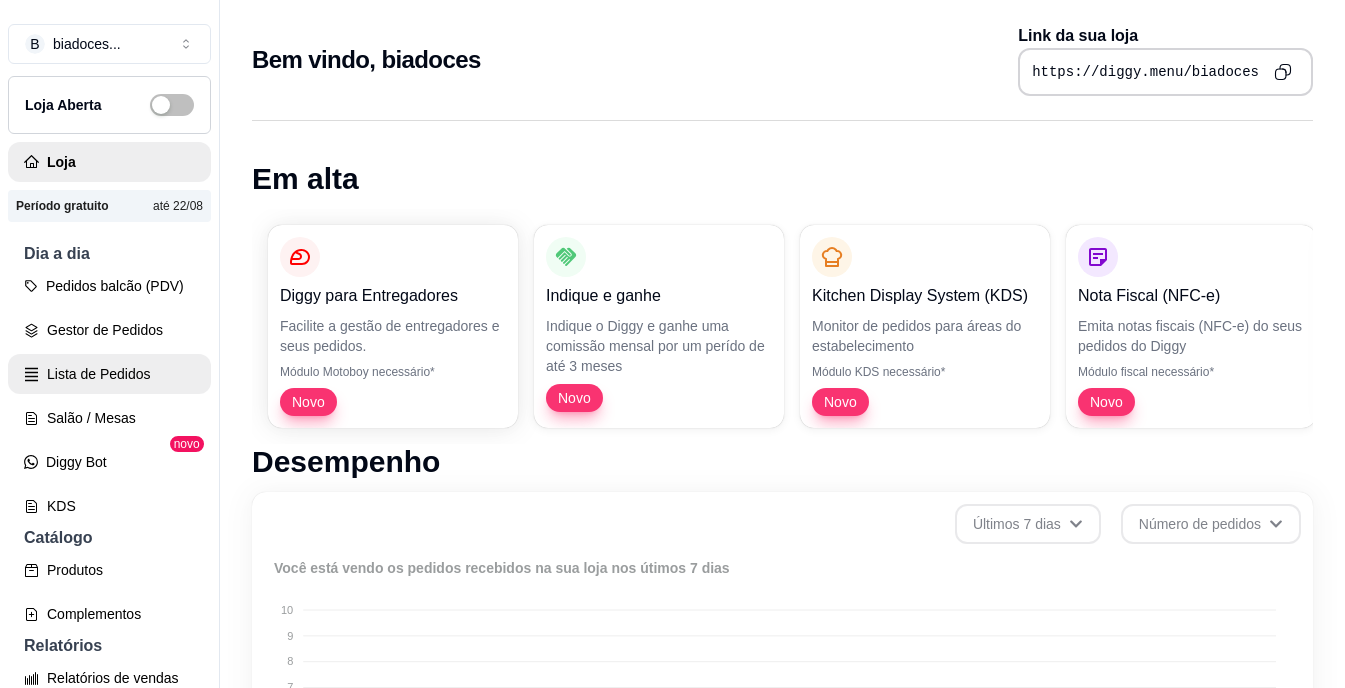 click on "Lista de Pedidos" at bounding box center [109, 374] 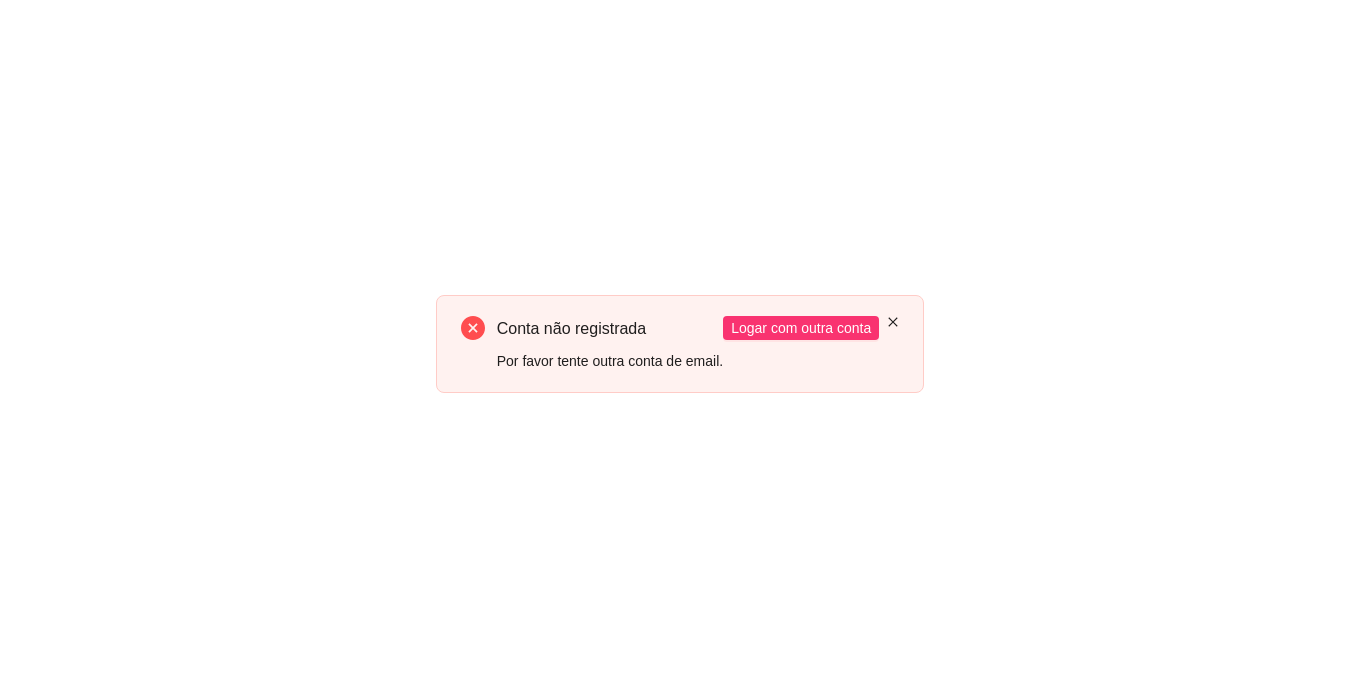 click 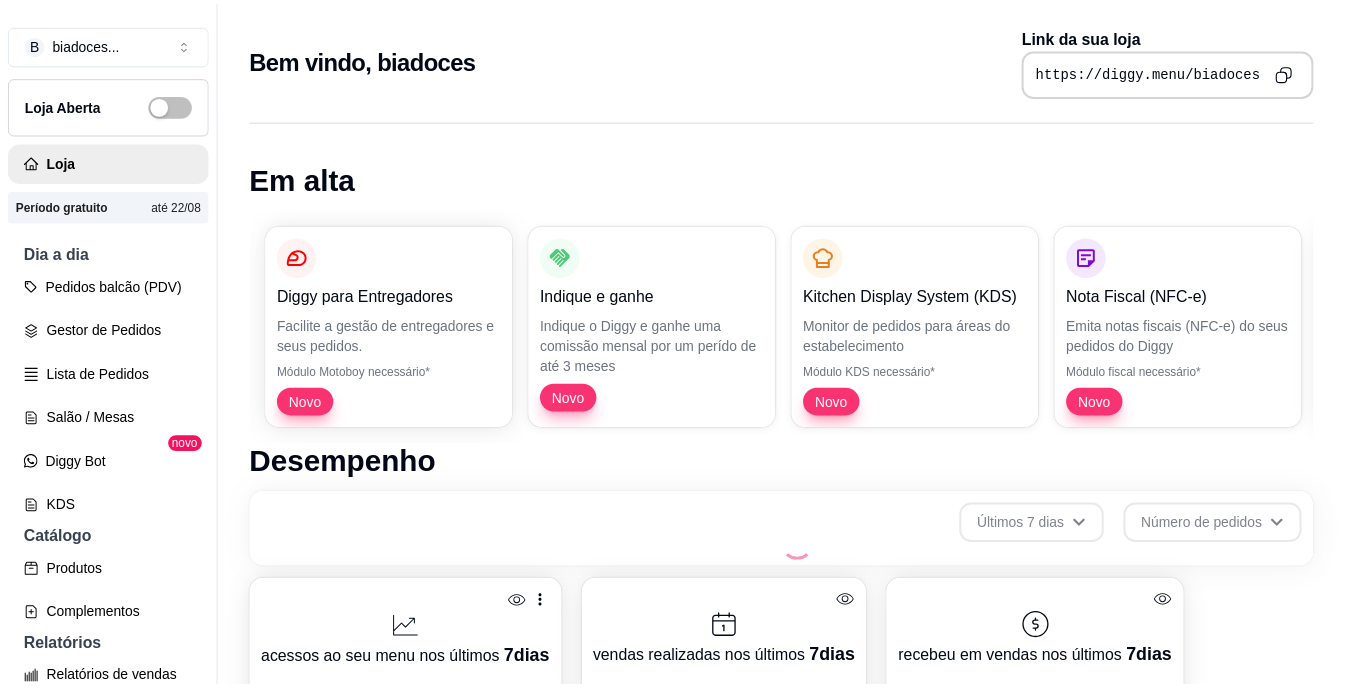 scroll, scrollTop: 0, scrollLeft: 0, axis: both 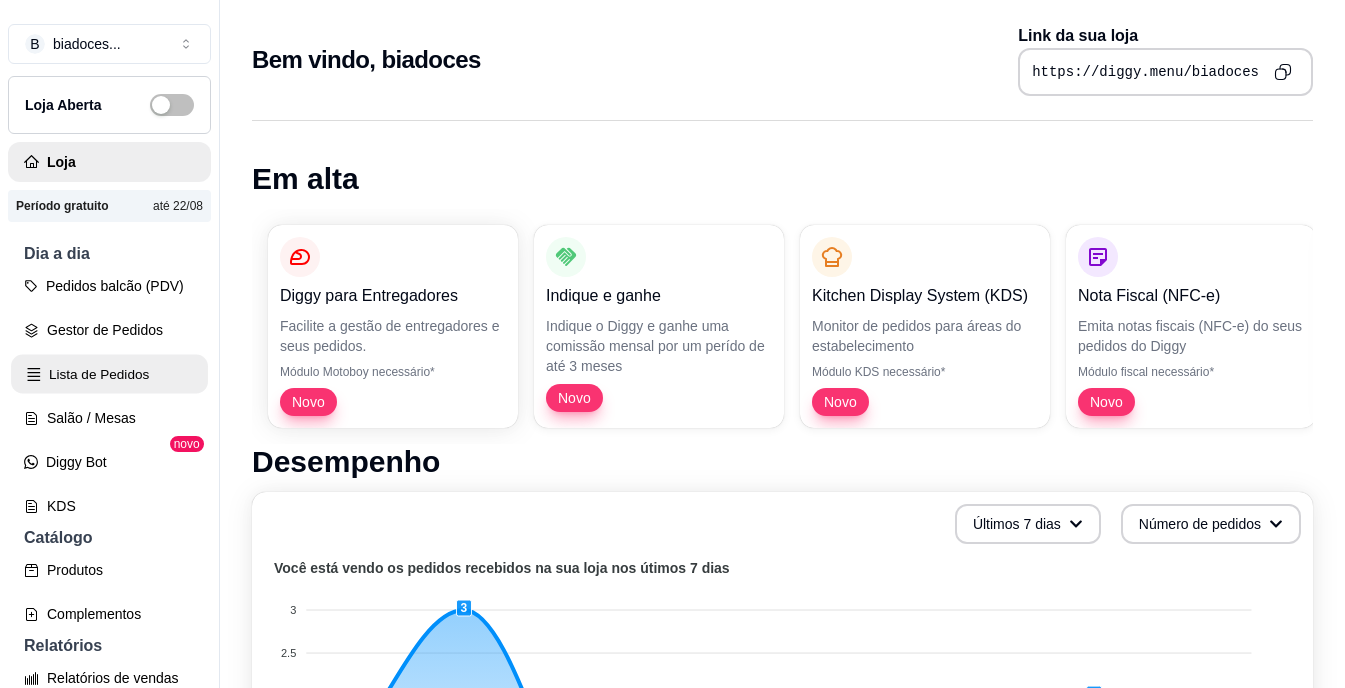 click on "Lista de Pedidos" at bounding box center [109, 374] 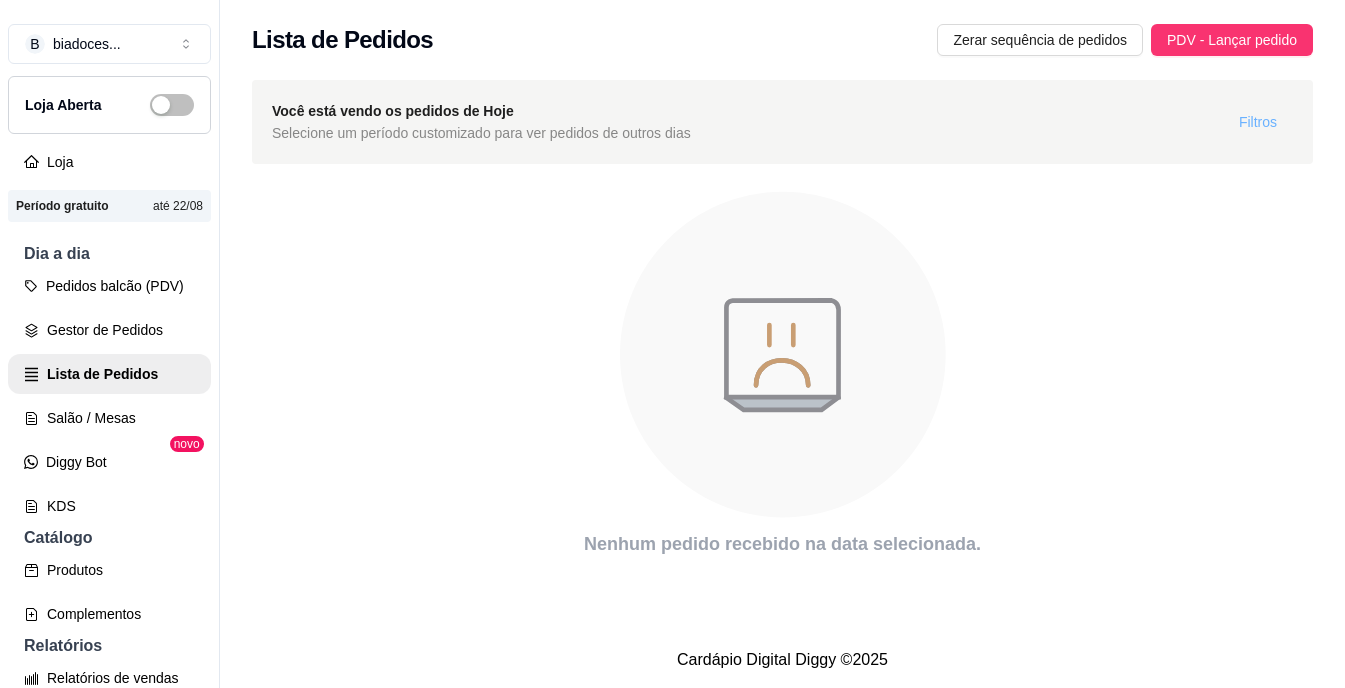 click on "Filtros" at bounding box center [1258, 122] 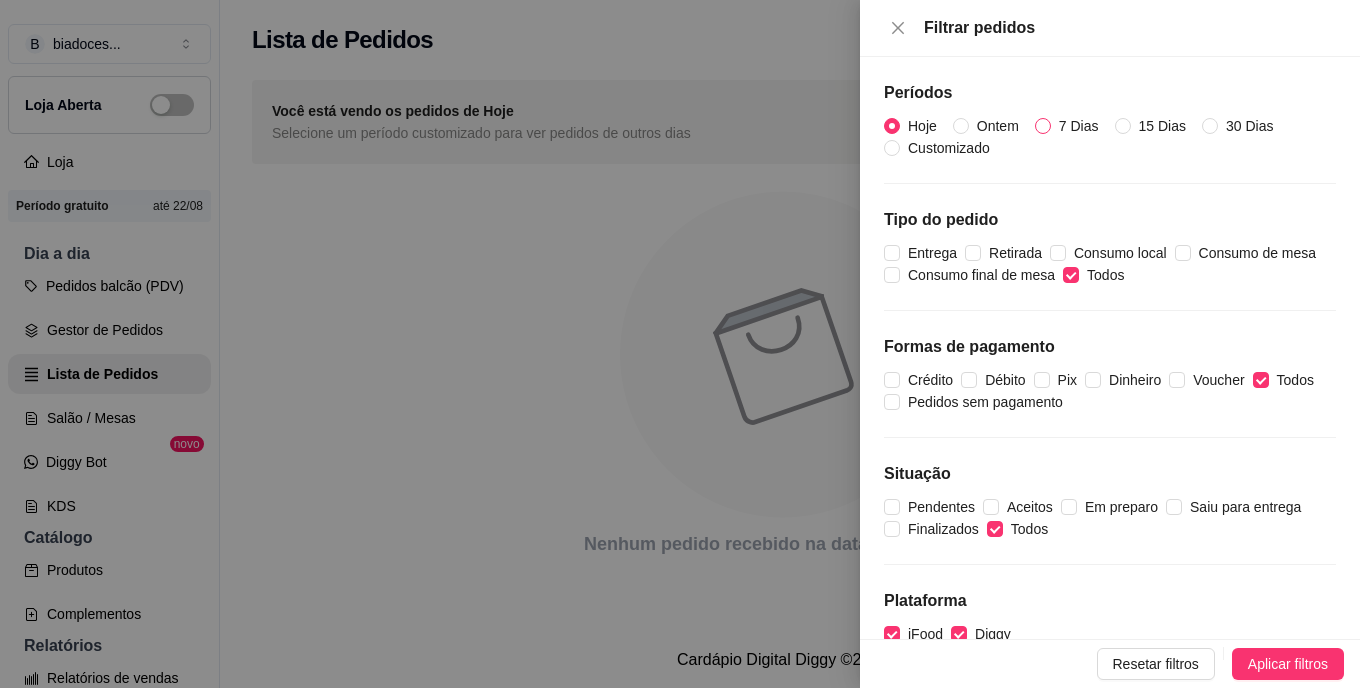click on "7 Dias" at bounding box center [1043, 126] 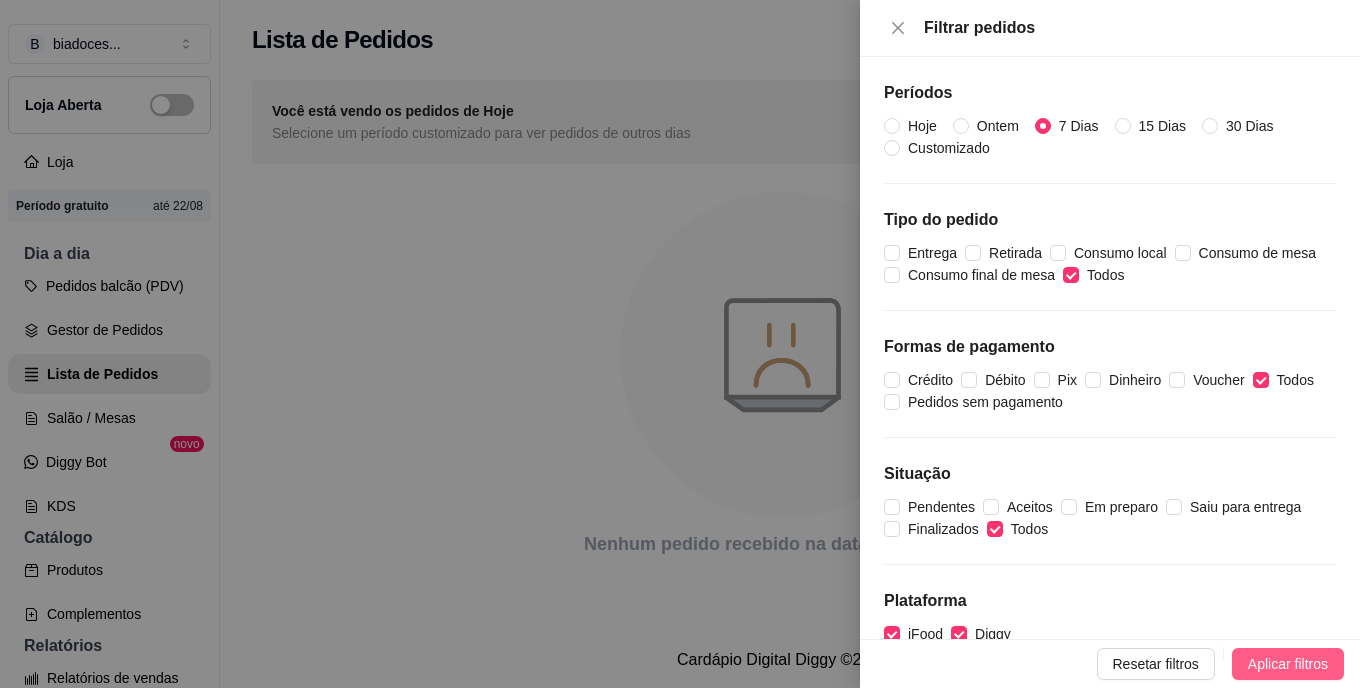 click on "Aplicar filtros" at bounding box center (1288, 664) 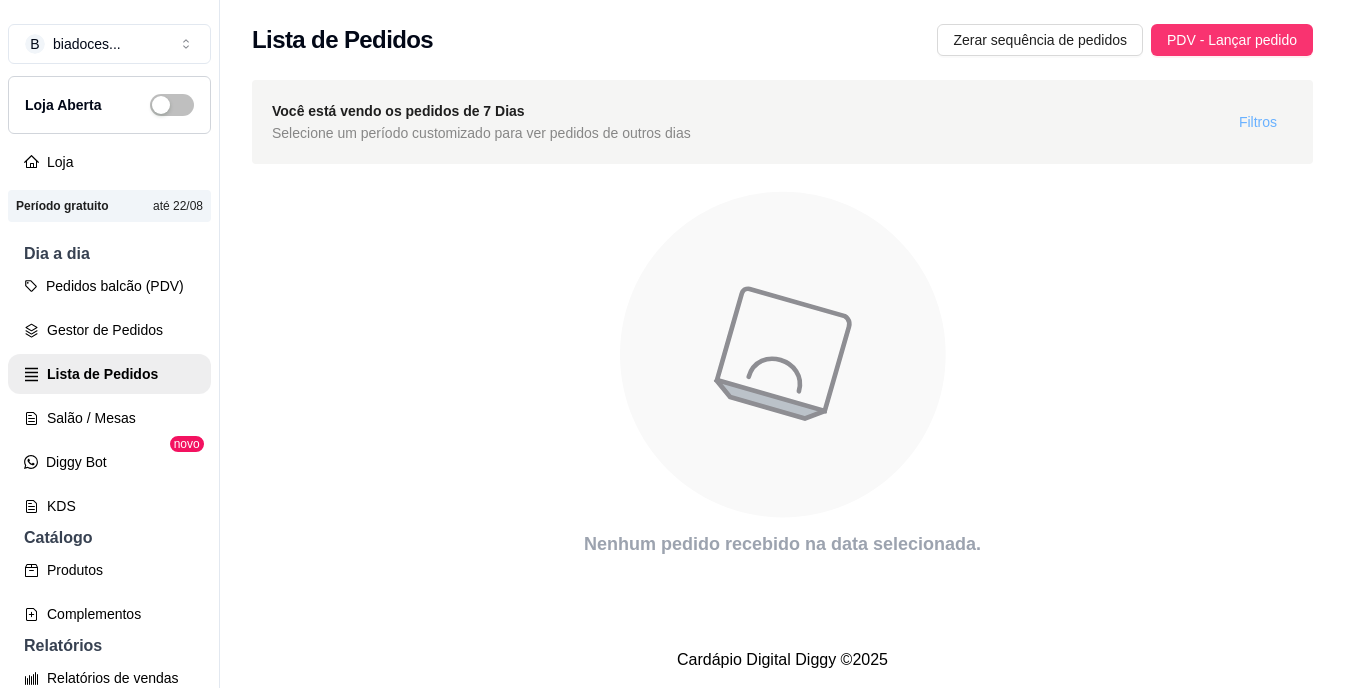 click on "Filtros" at bounding box center [1258, 122] 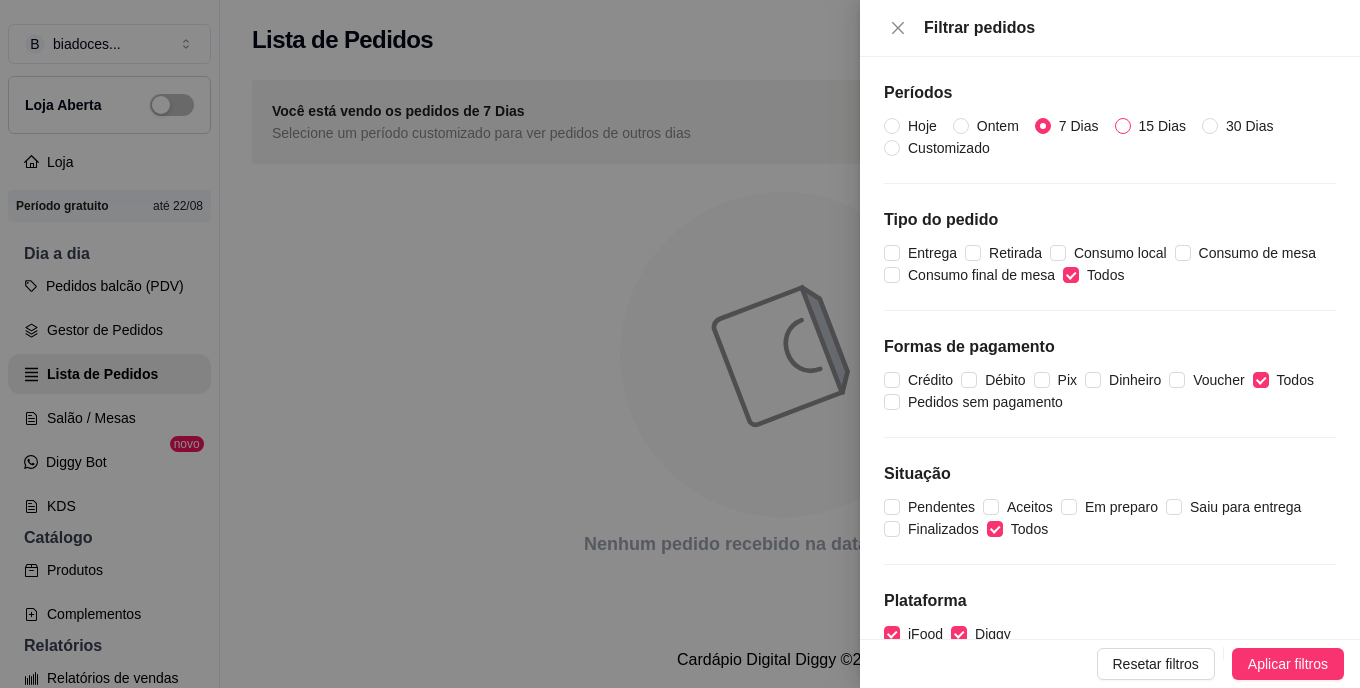 click on "15 Dias" at bounding box center [1162, 126] 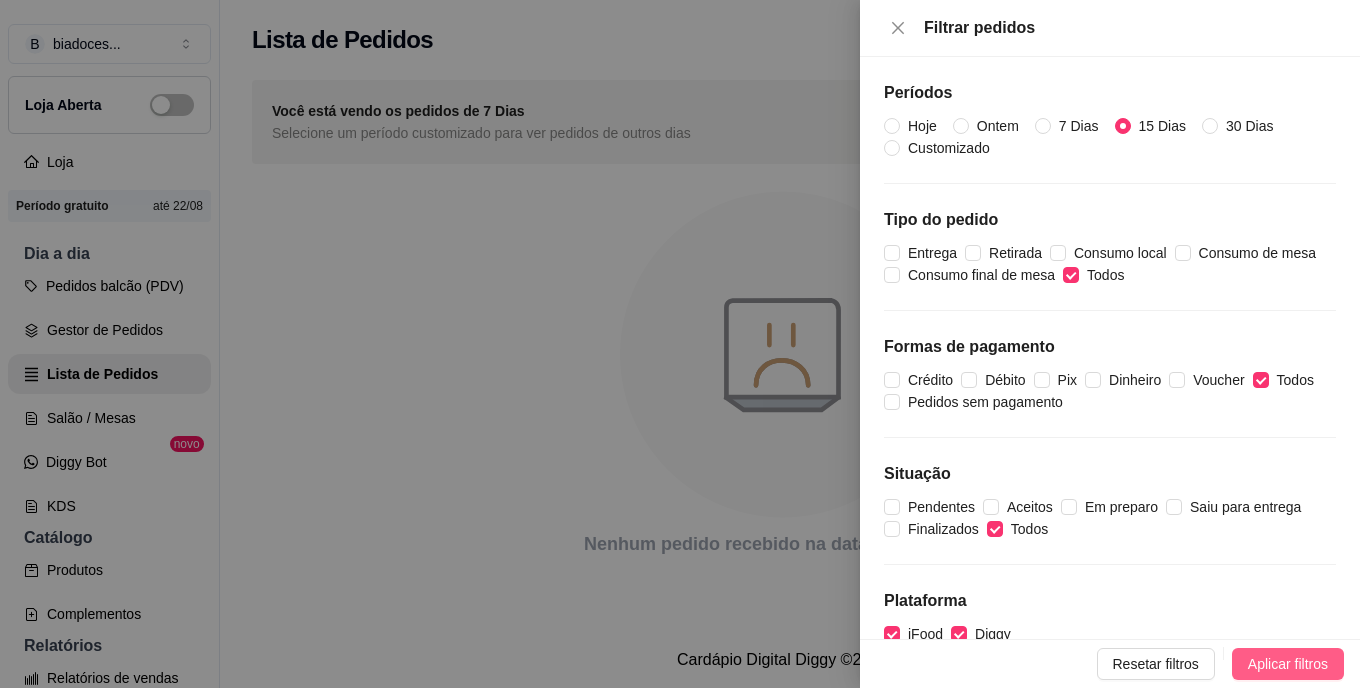 click on "Aplicar filtros" at bounding box center (1288, 664) 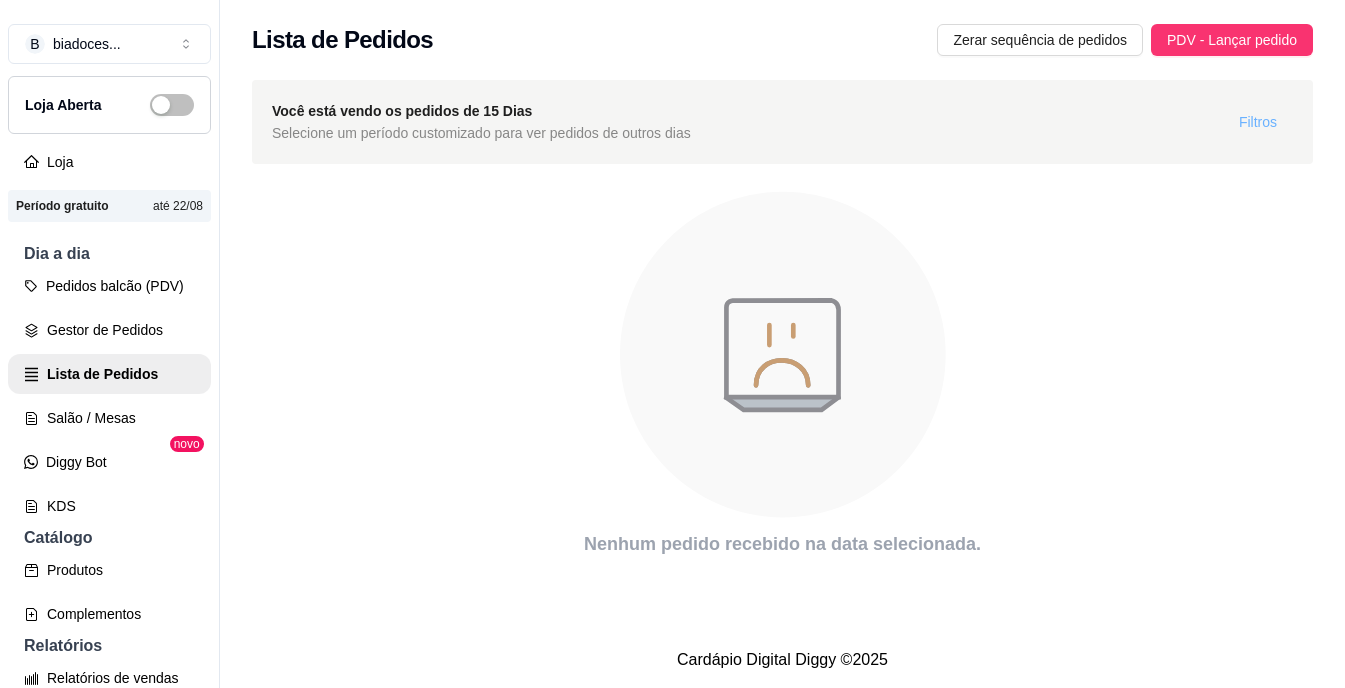 click on "Filtros" at bounding box center (1258, 122) 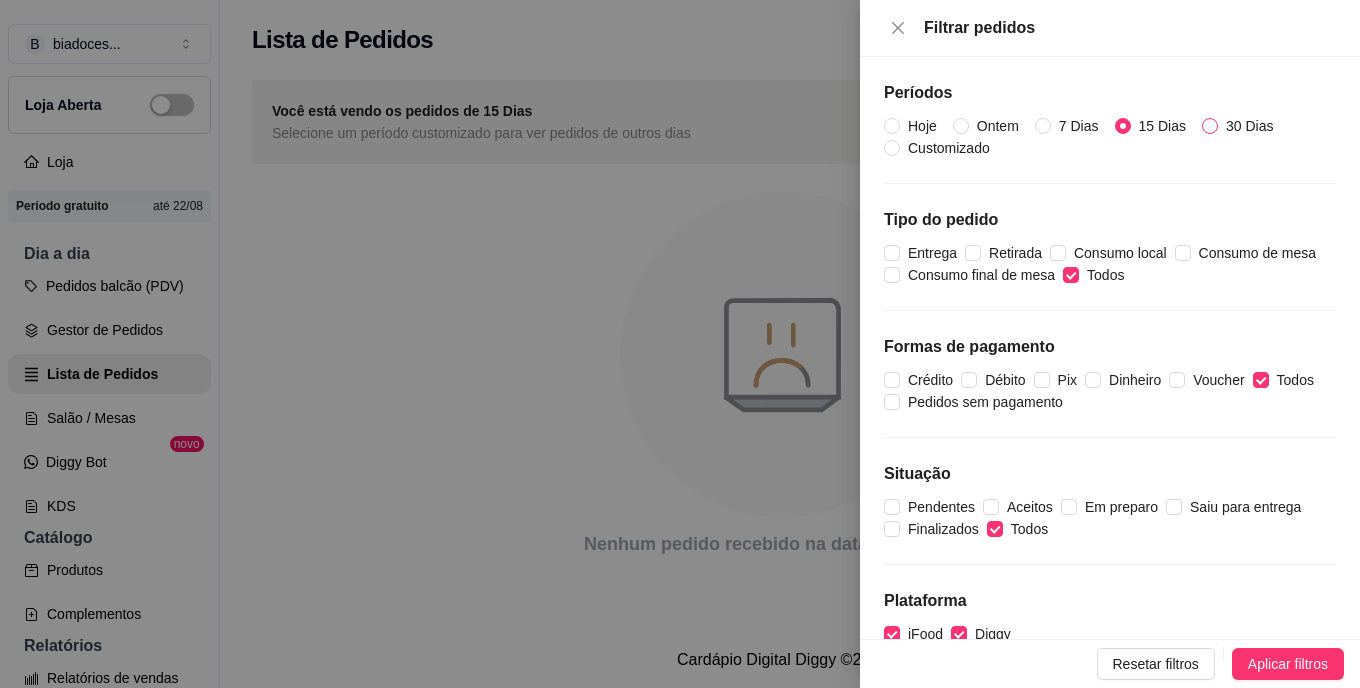 click on "30 Dias" at bounding box center [1249, 126] 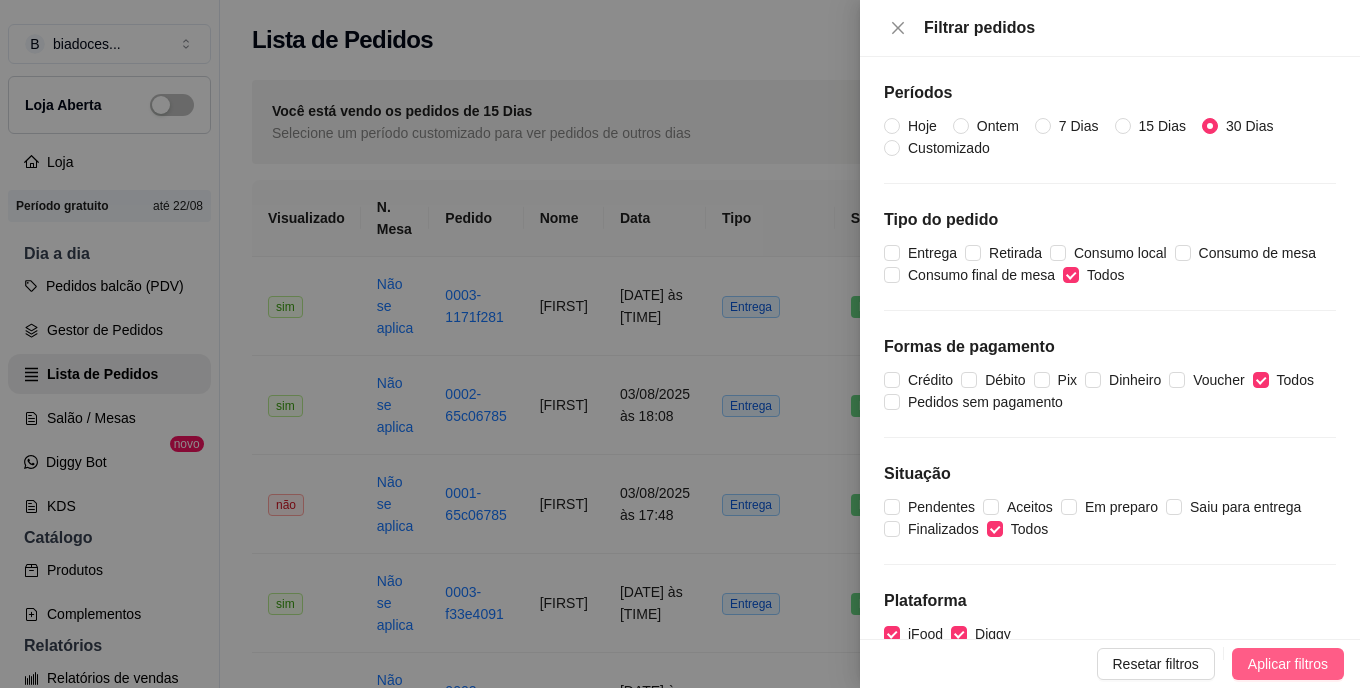 click on "Aplicar filtros" at bounding box center [1288, 664] 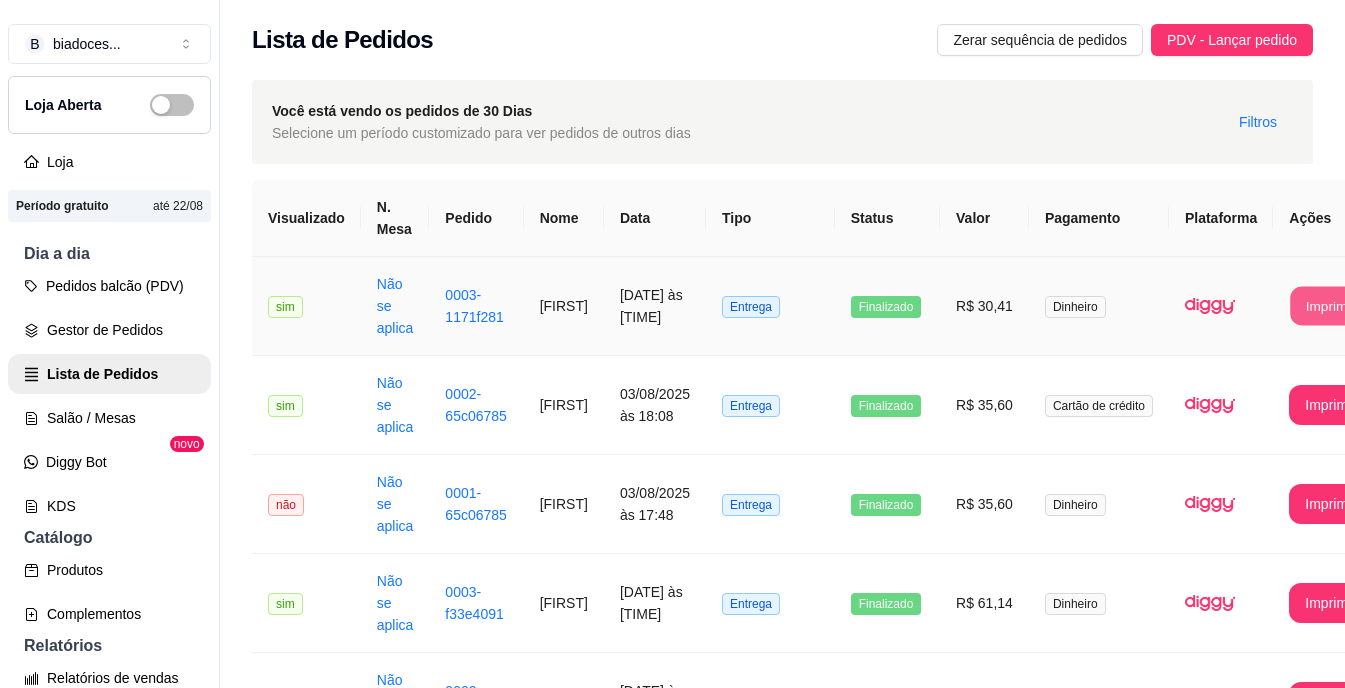 click on "Imprimir" at bounding box center (1331, 306) 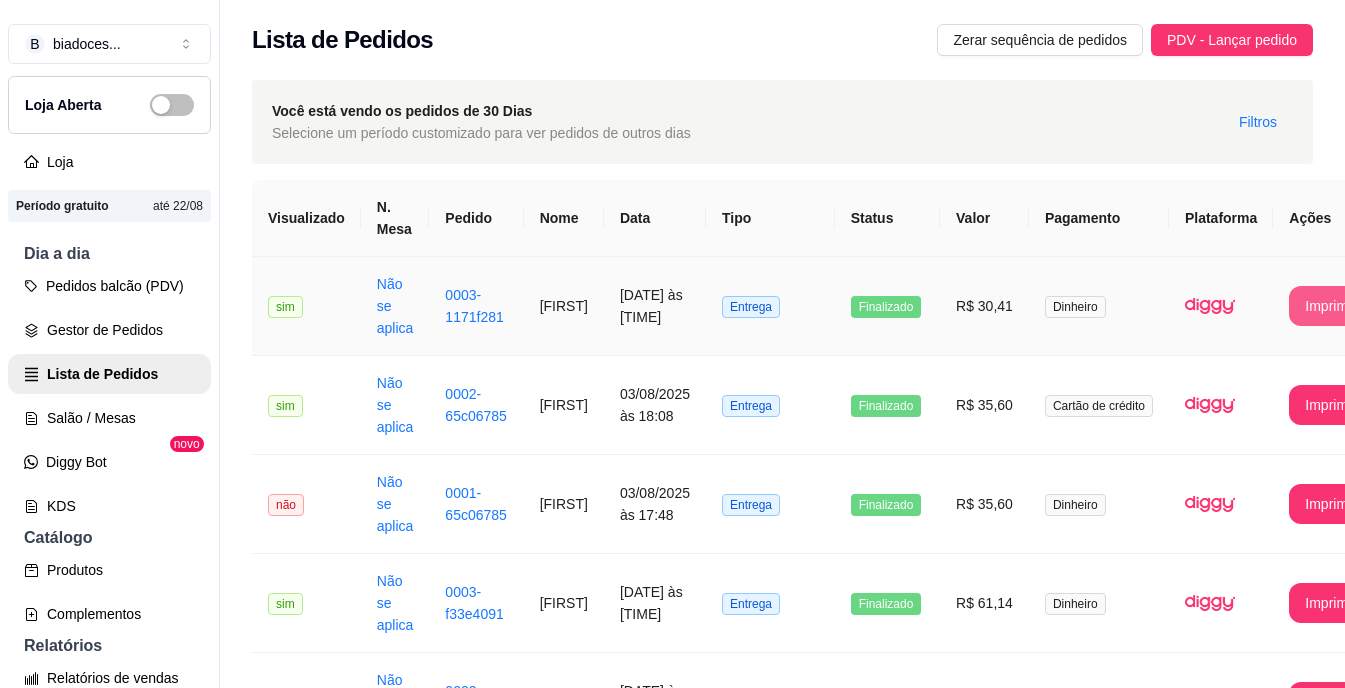 scroll, scrollTop: 0, scrollLeft: 0, axis: both 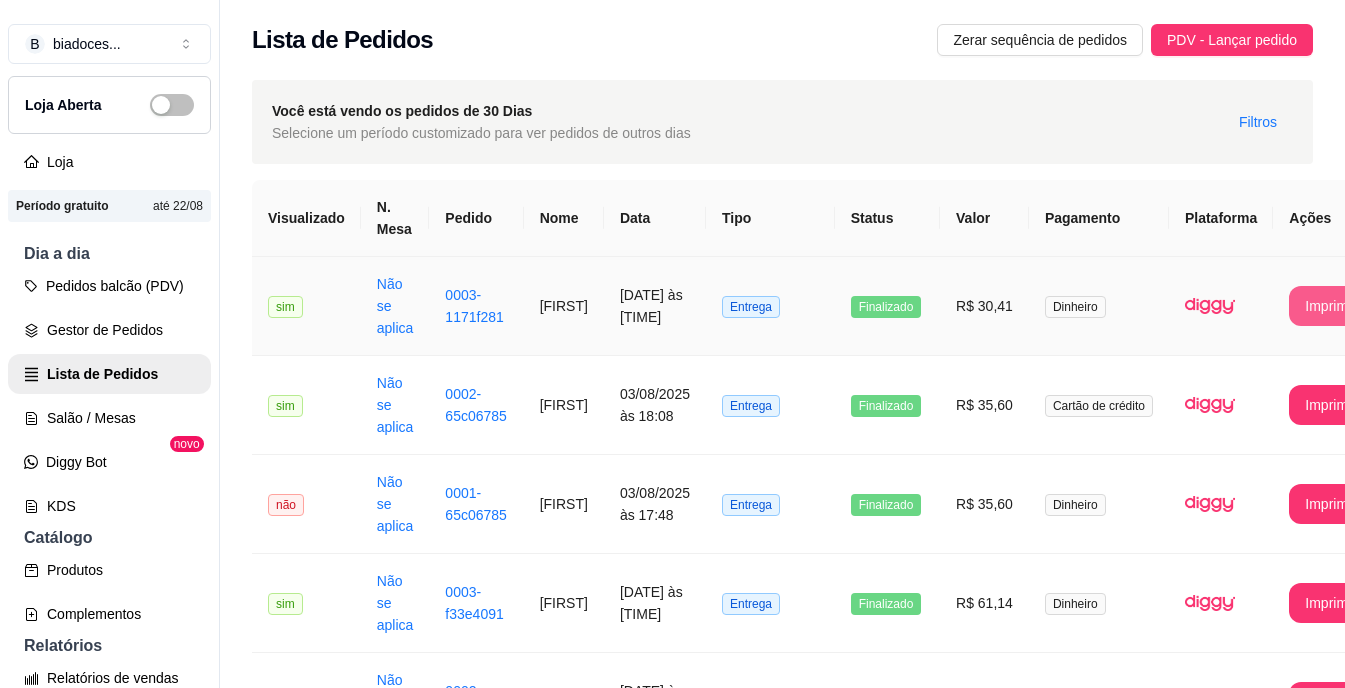 click on "Imprimir" at bounding box center [1330, 306] 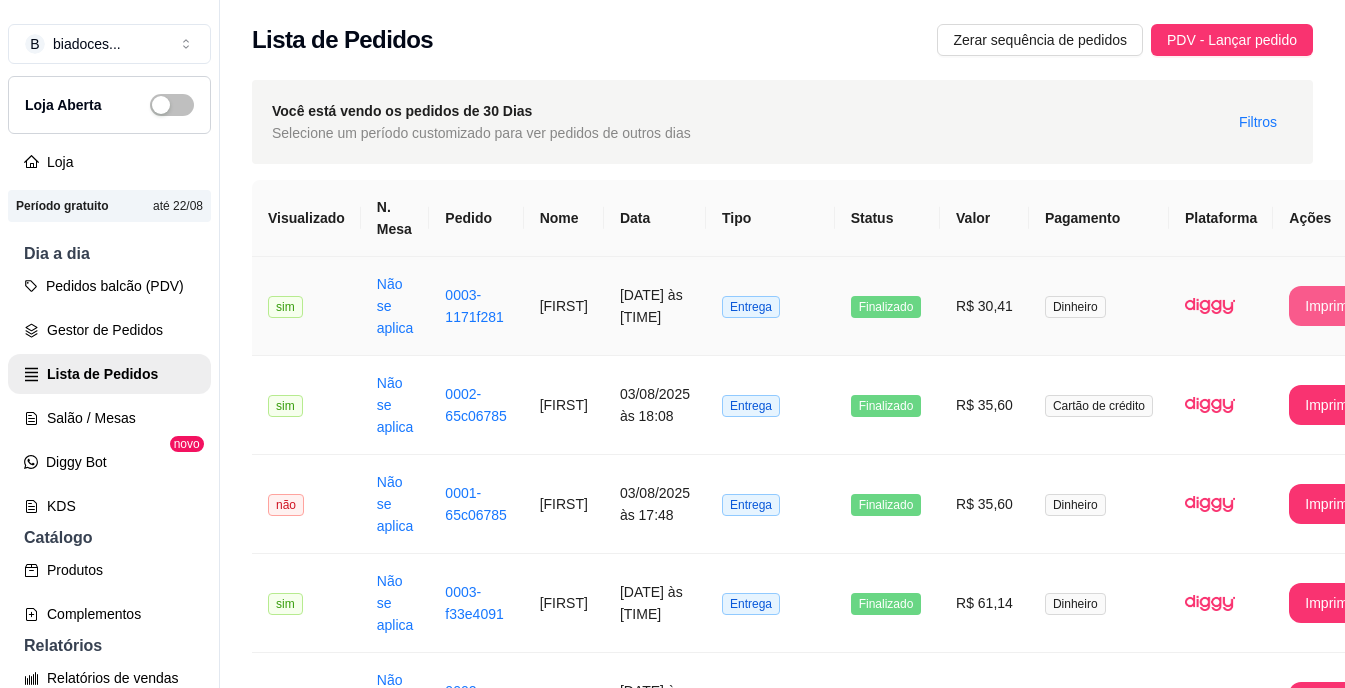 scroll, scrollTop: 0, scrollLeft: 0, axis: both 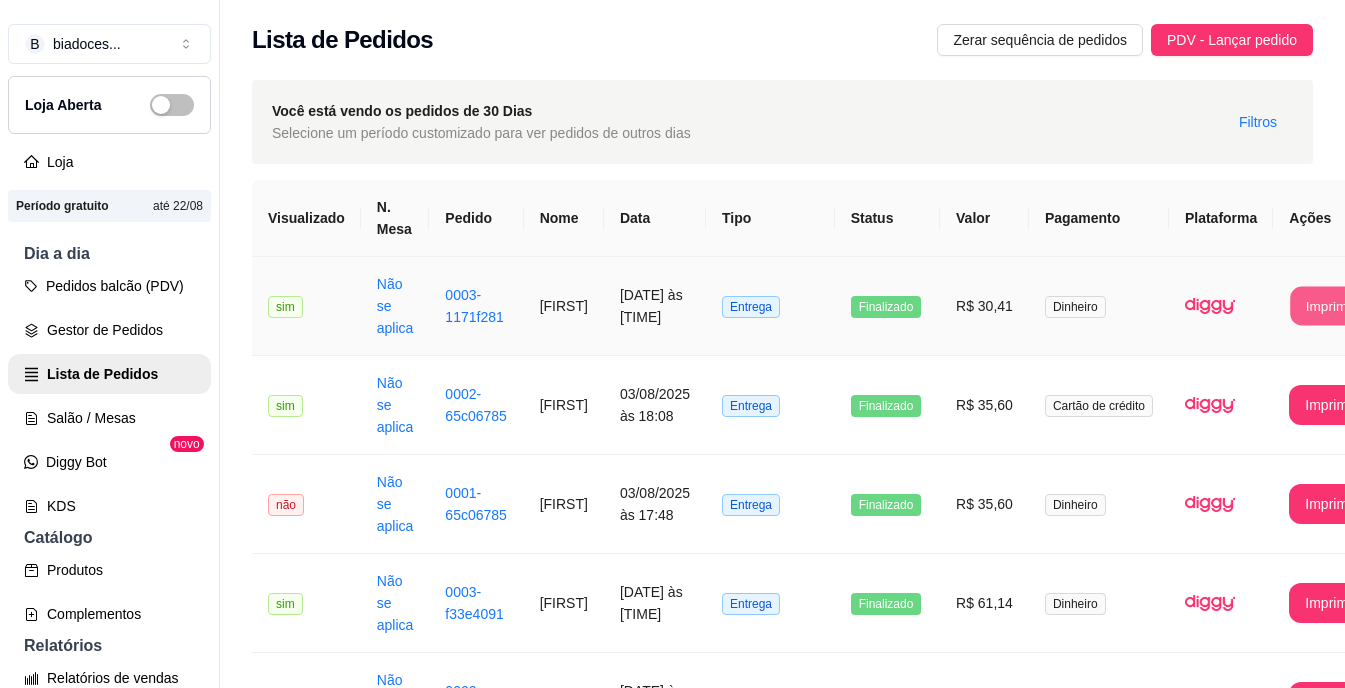 click on "Imprimir" at bounding box center [1331, 306] 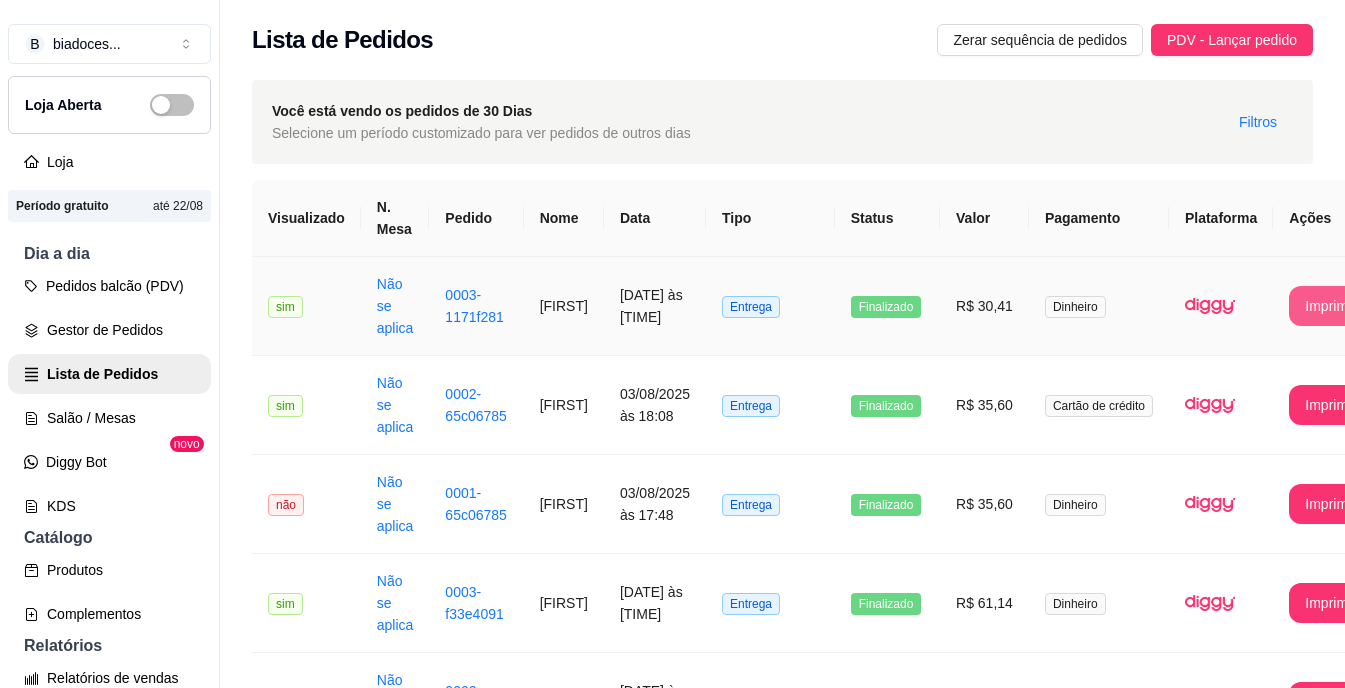 scroll, scrollTop: 0, scrollLeft: 0, axis: both 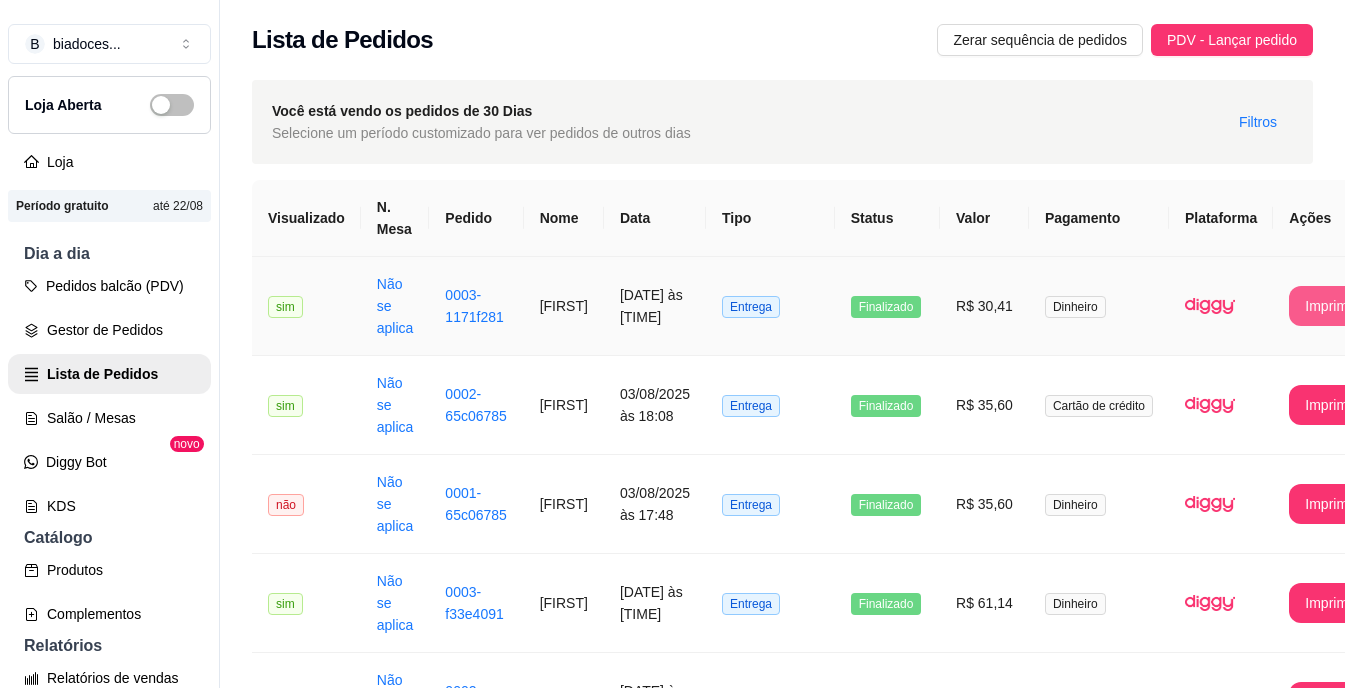 click on "Imprimir" at bounding box center [1330, 306] 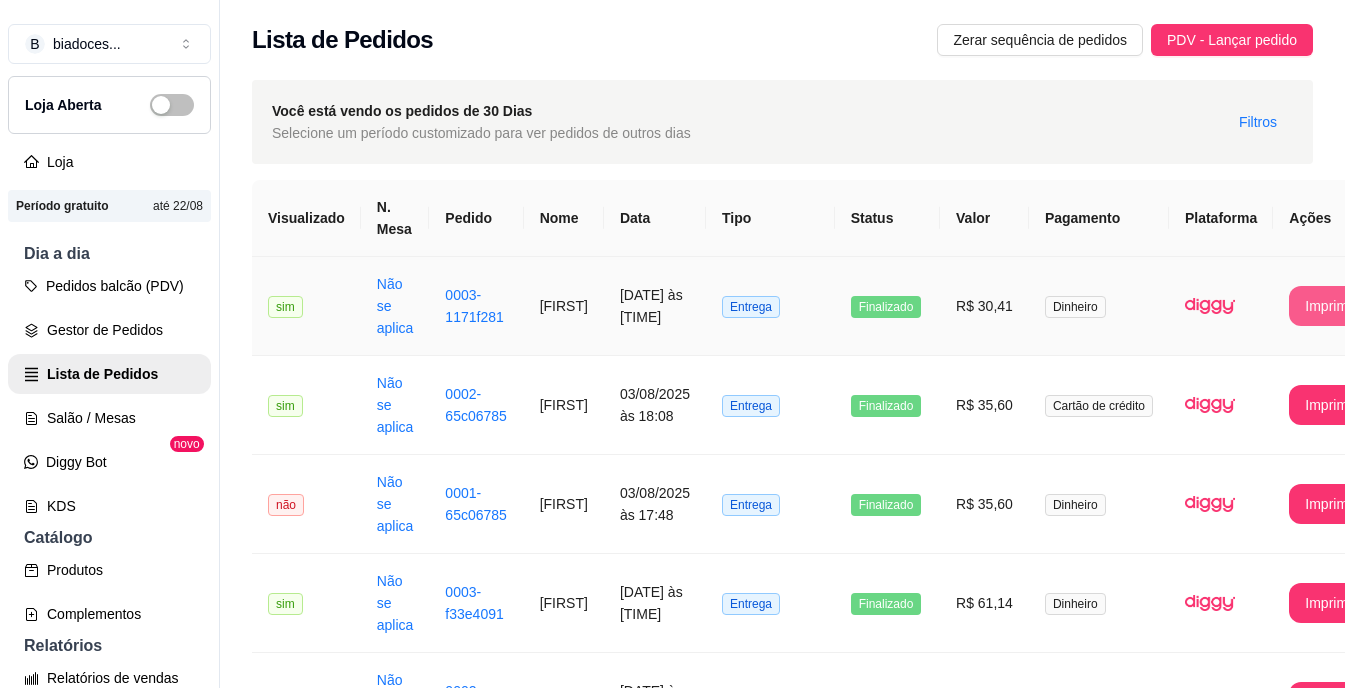 scroll, scrollTop: 0, scrollLeft: 0, axis: both 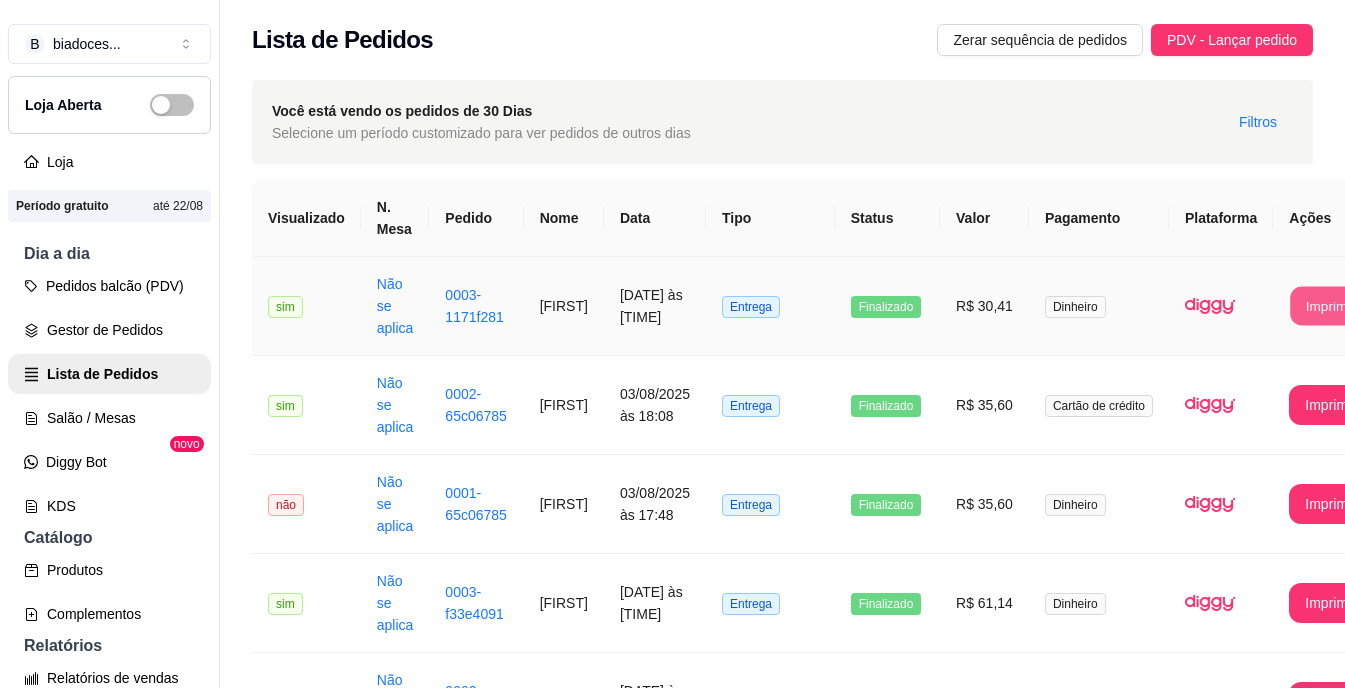 click on "Imprimir" at bounding box center [1331, 306] 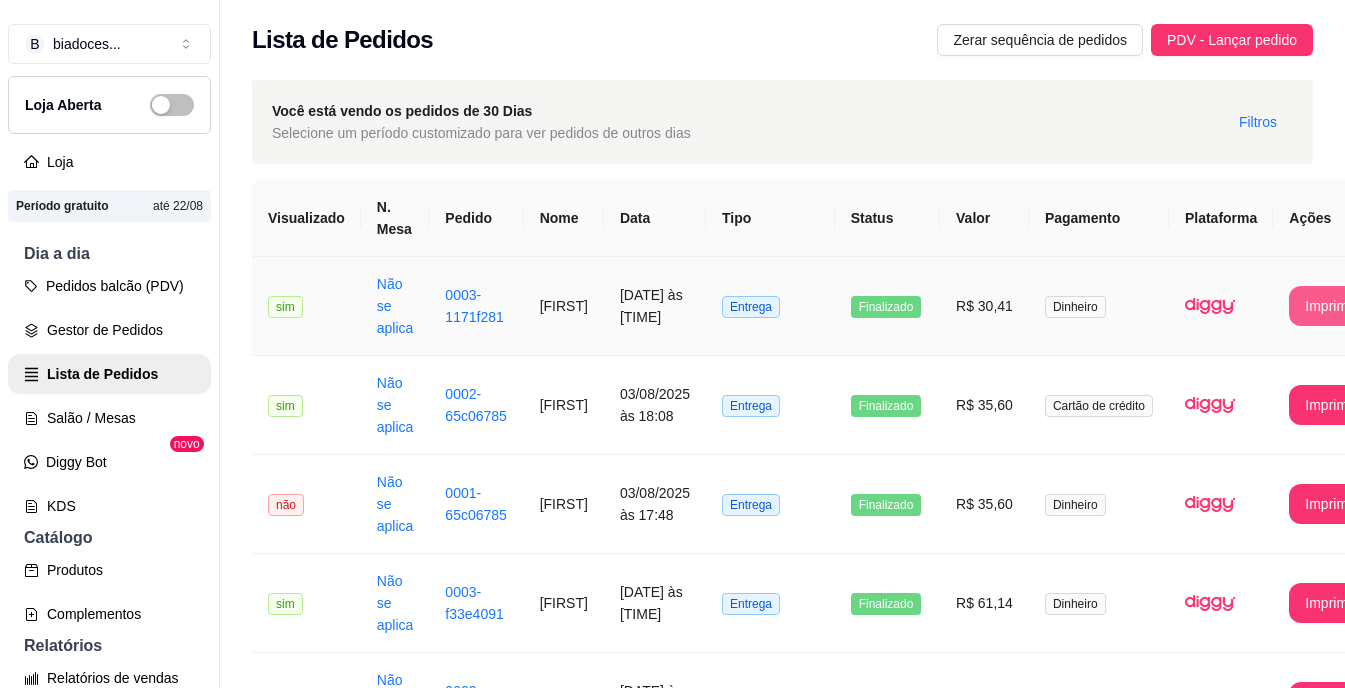 scroll, scrollTop: 0, scrollLeft: 0, axis: both 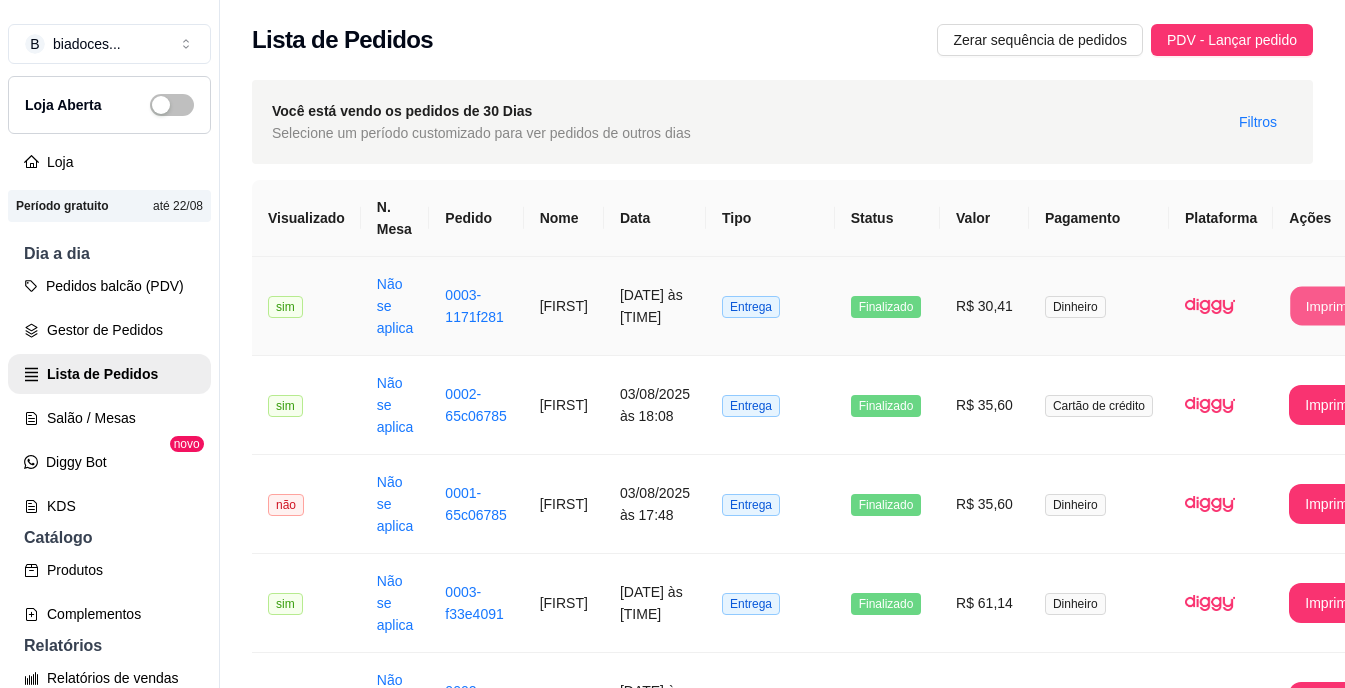click on "Imprimir" at bounding box center [1331, 306] 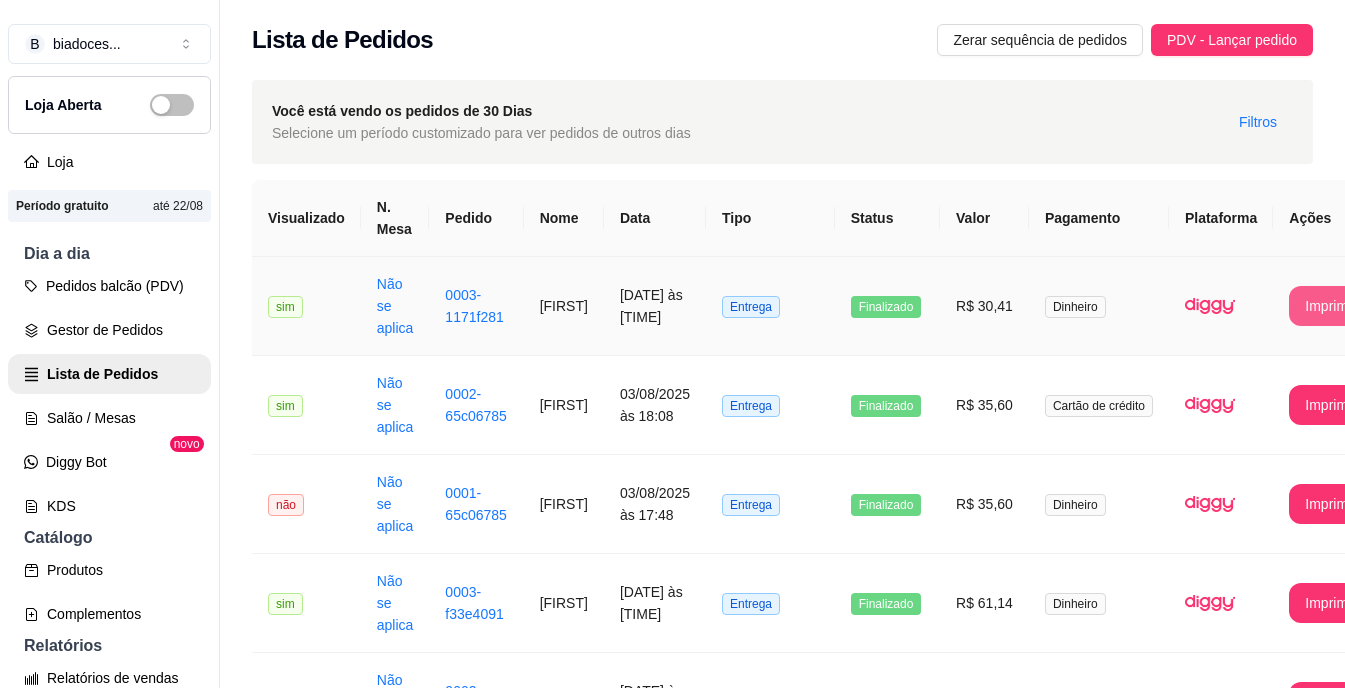 scroll, scrollTop: 0, scrollLeft: 0, axis: both 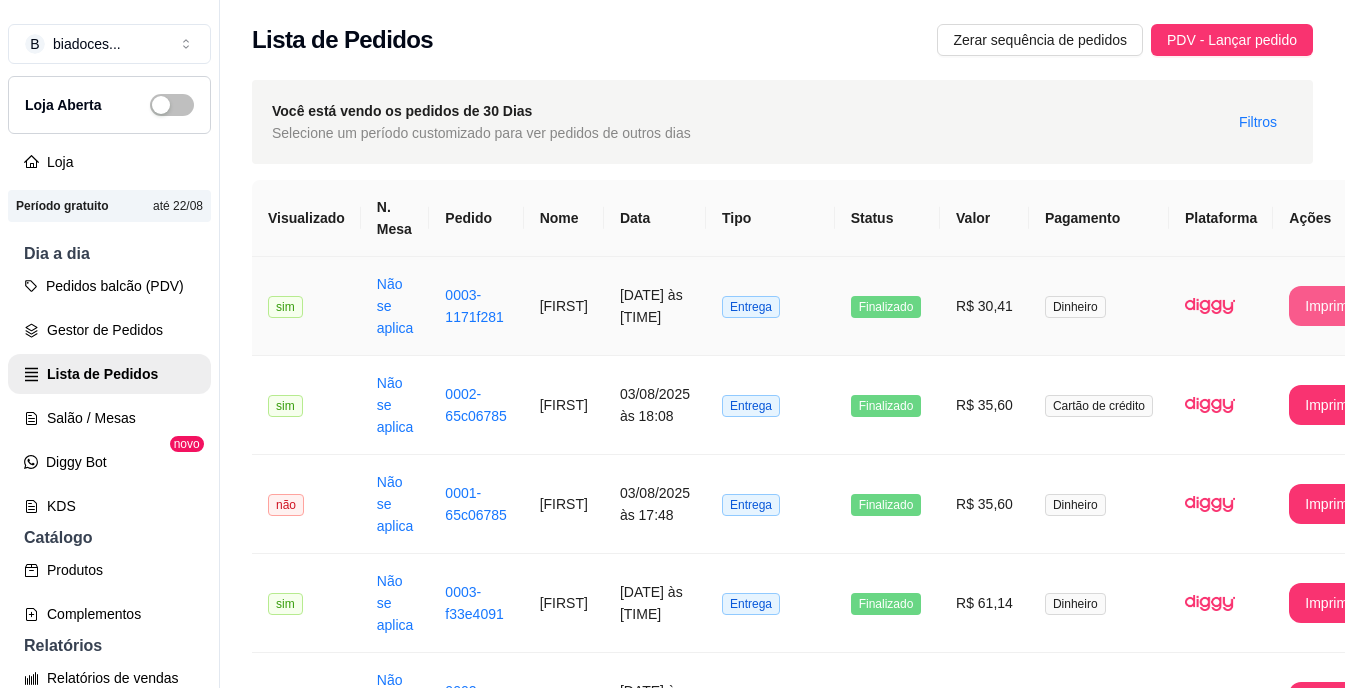 click on "Imprimir" at bounding box center (1330, 306) 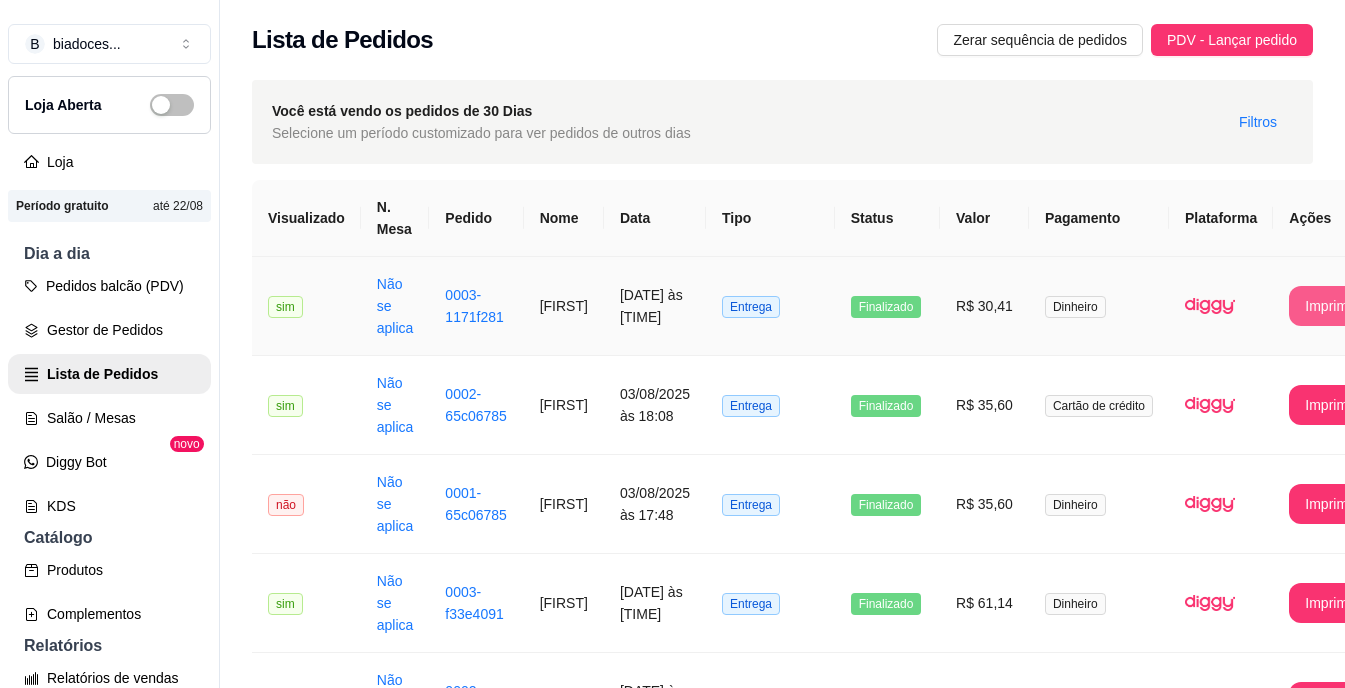 scroll, scrollTop: 0, scrollLeft: 0, axis: both 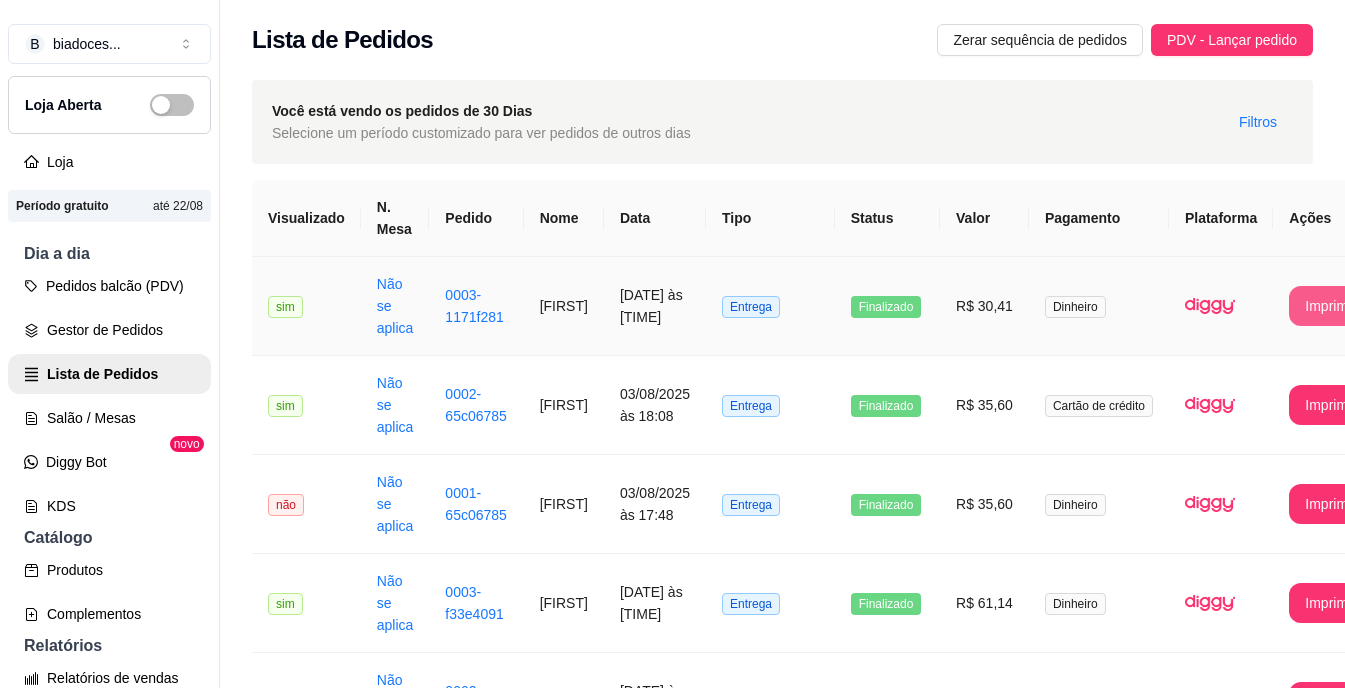 click on "Imprimir" at bounding box center (1330, 306) 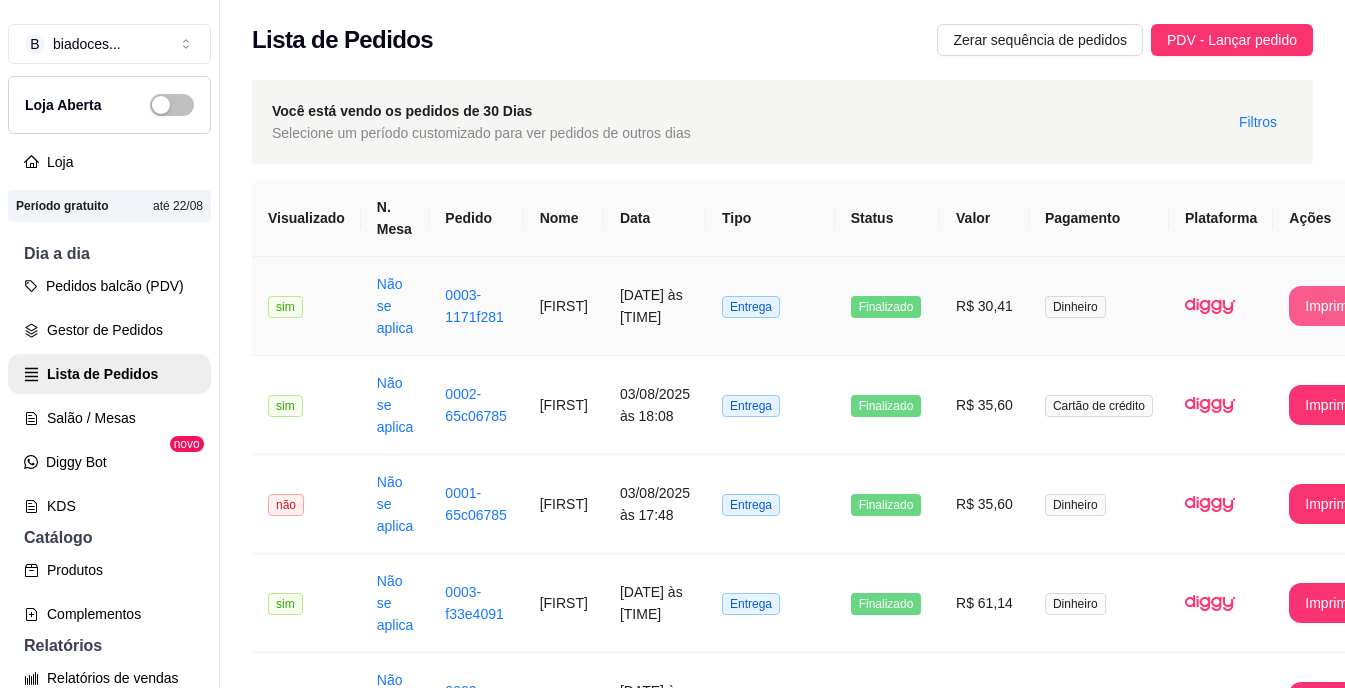 scroll, scrollTop: 0, scrollLeft: 0, axis: both 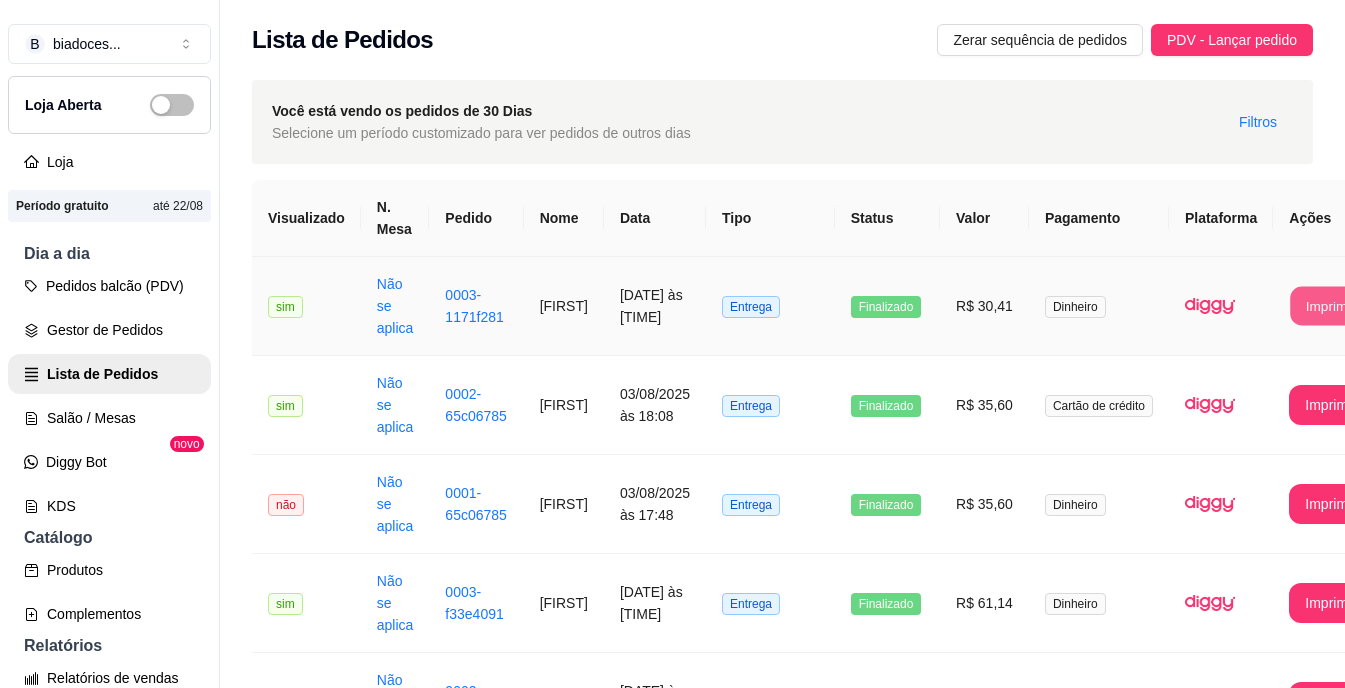 click on "Imprimir" at bounding box center (1331, 306) 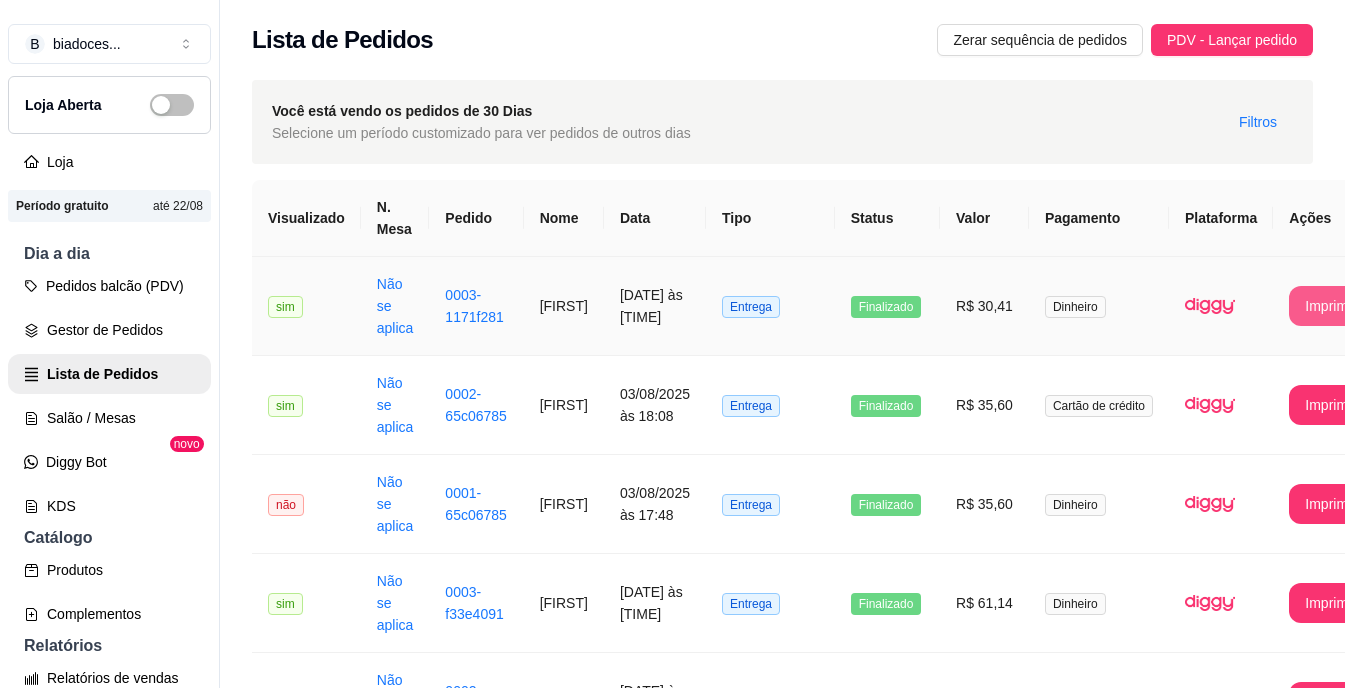 scroll, scrollTop: 0, scrollLeft: 0, axis: both 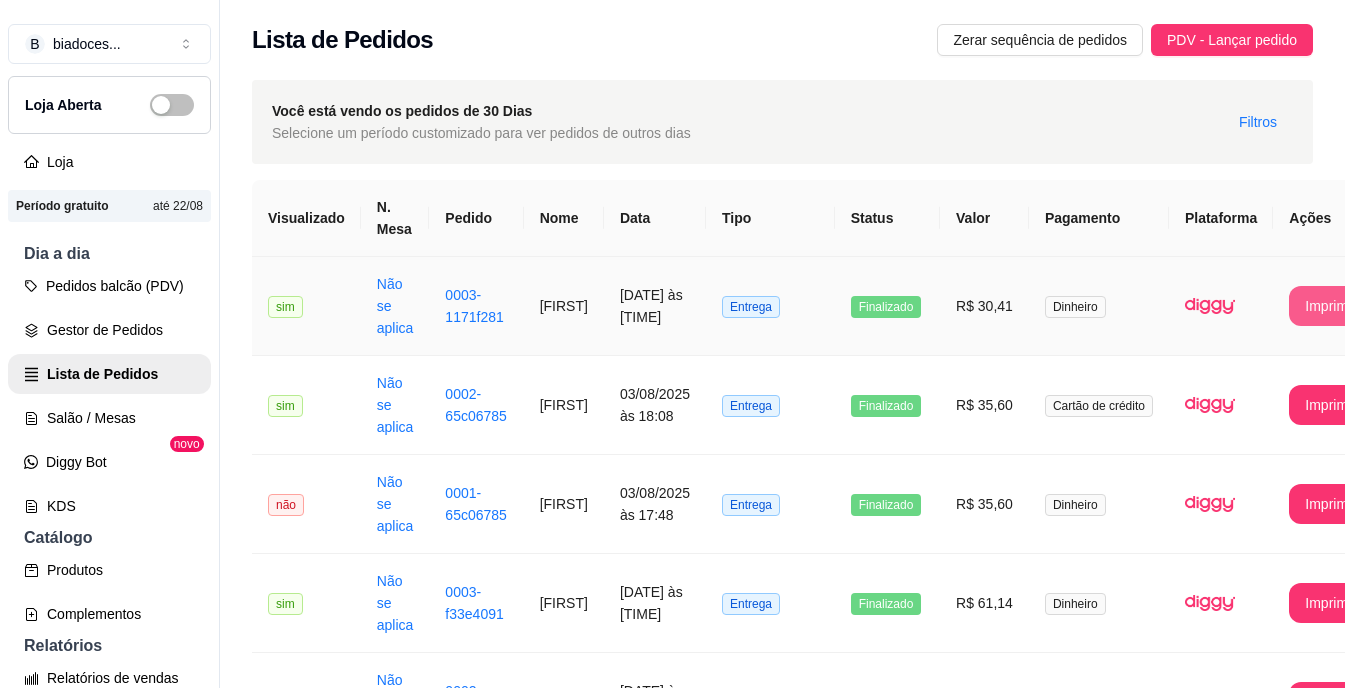 click on "Imprimir" at bounding box center (1330, 306) 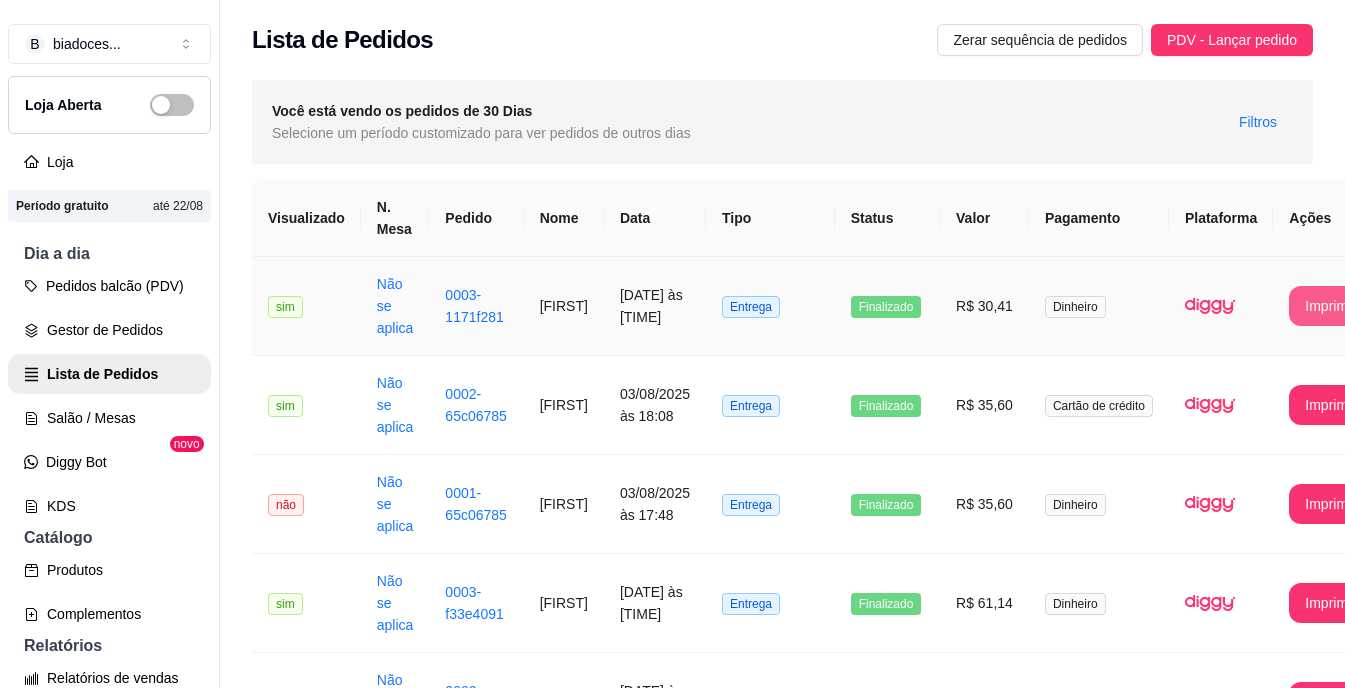 scroll, scrollTop: 0, scrollLeft: 0, axis: both 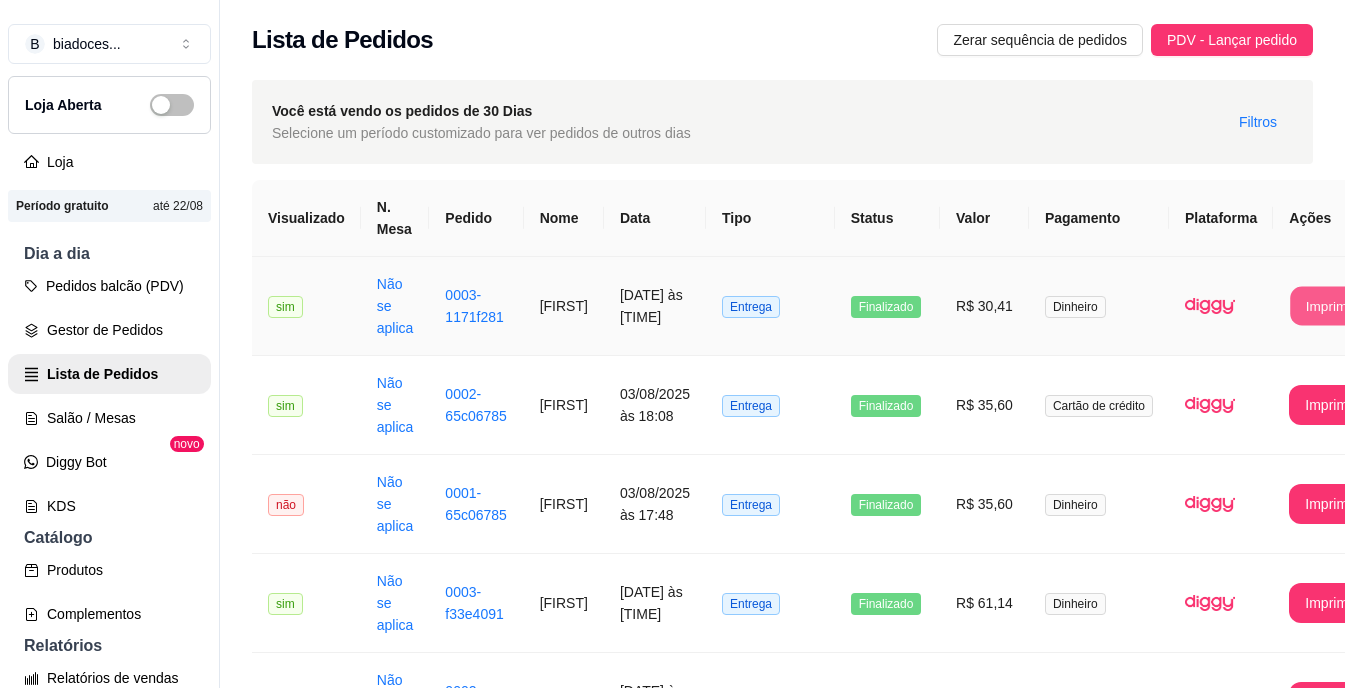 click on "Imprimir" at bounding box center [1331, 306] 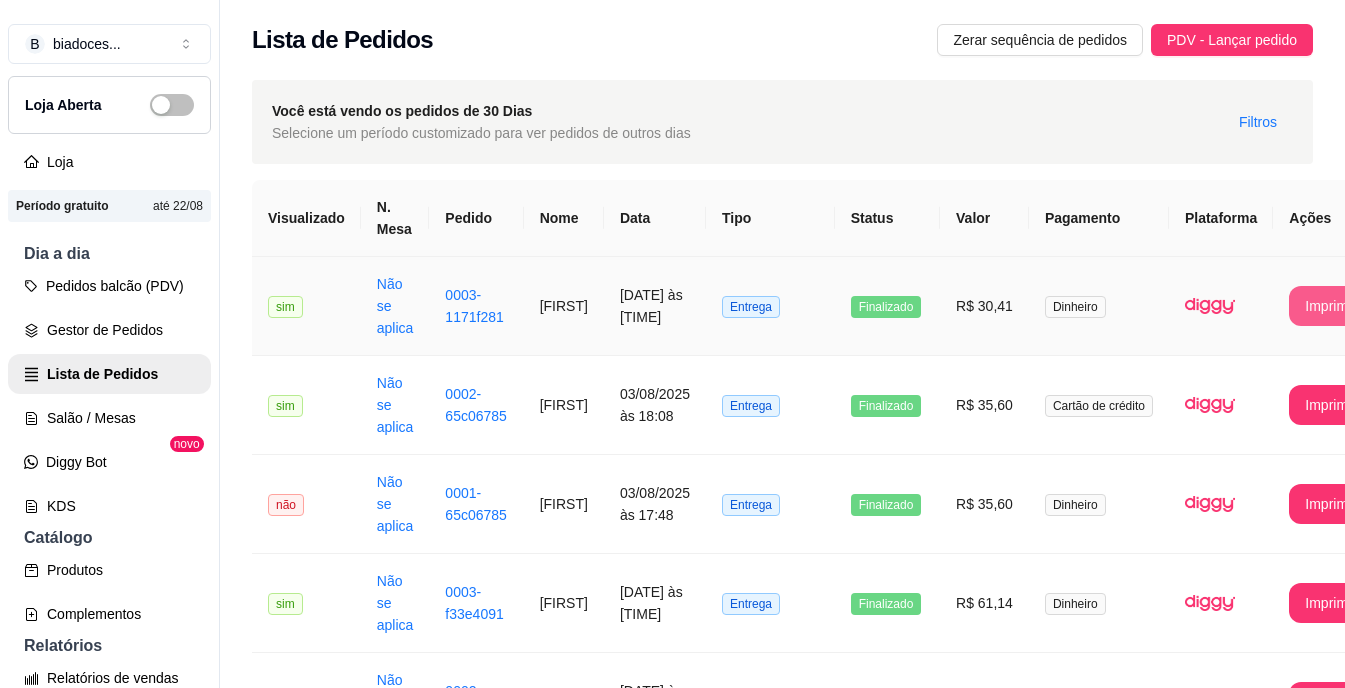 scroll, scrollTop: 0, scrollLeft: 0, axis: both 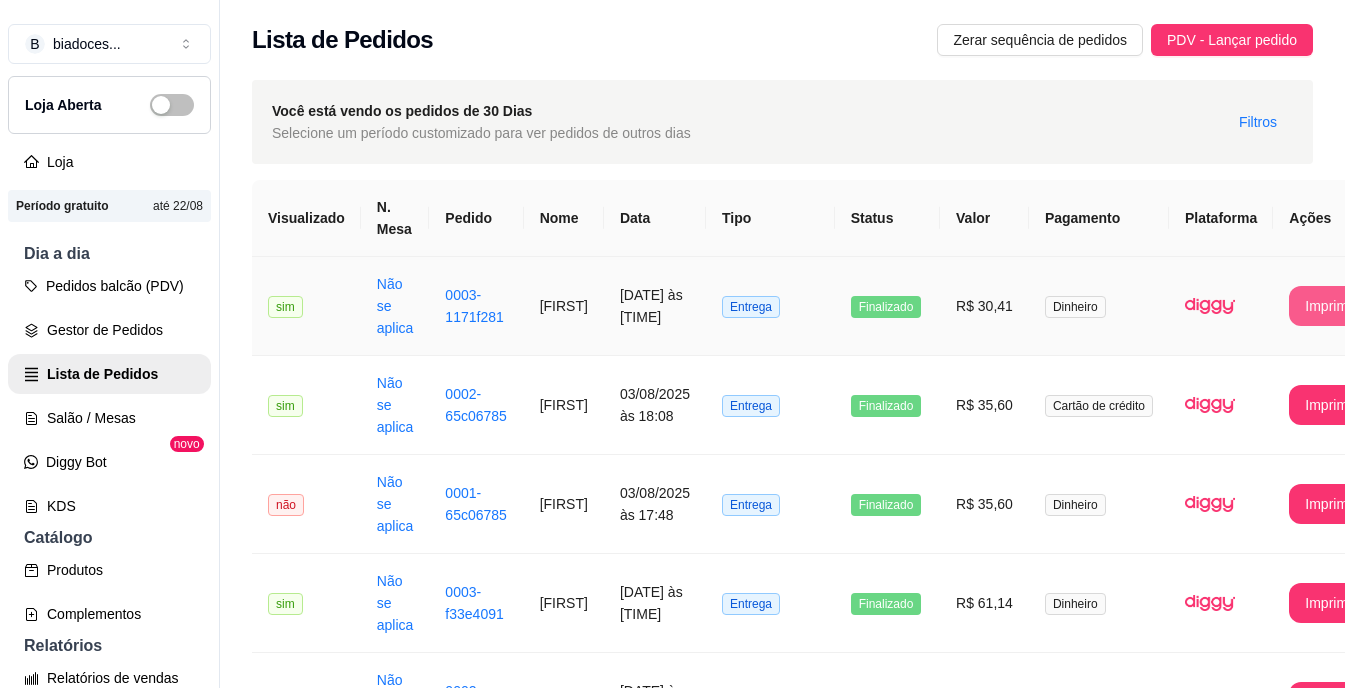 click on "Imprimir" at bounding box center (1330, 306) 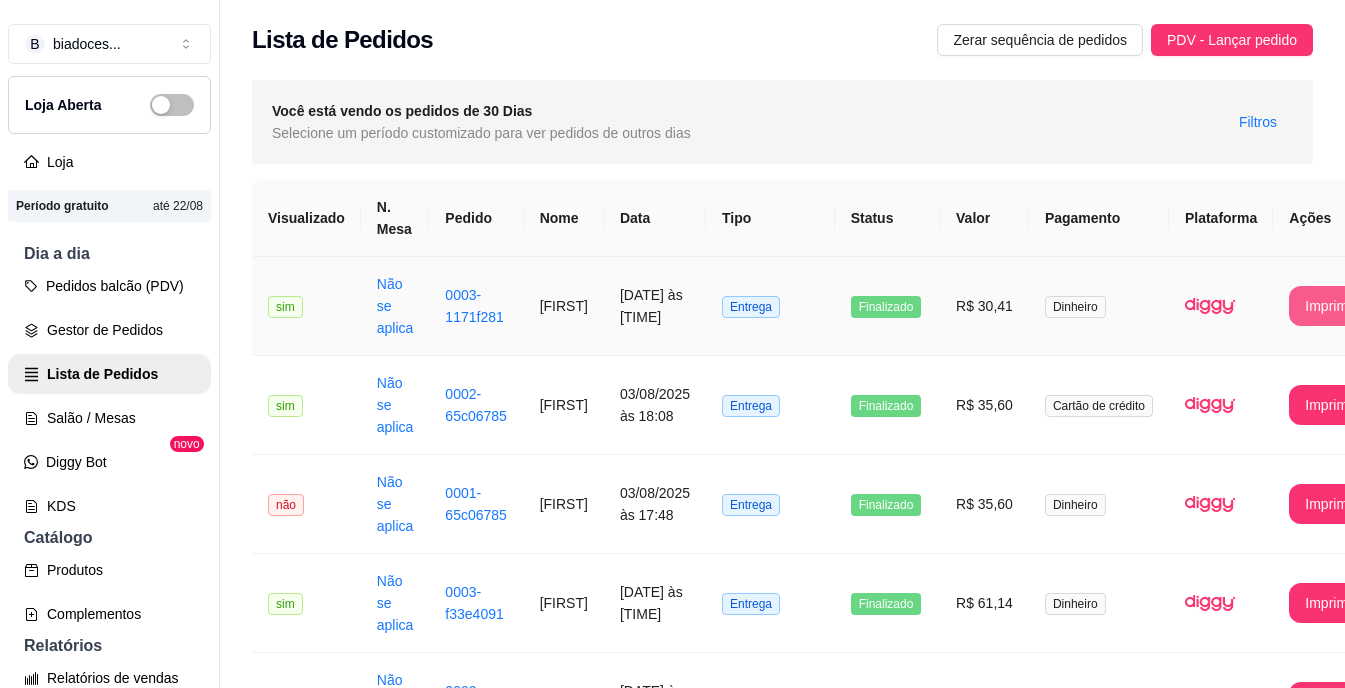 scroll, scrollTop: 0, scrollLeft: 0, axis: both 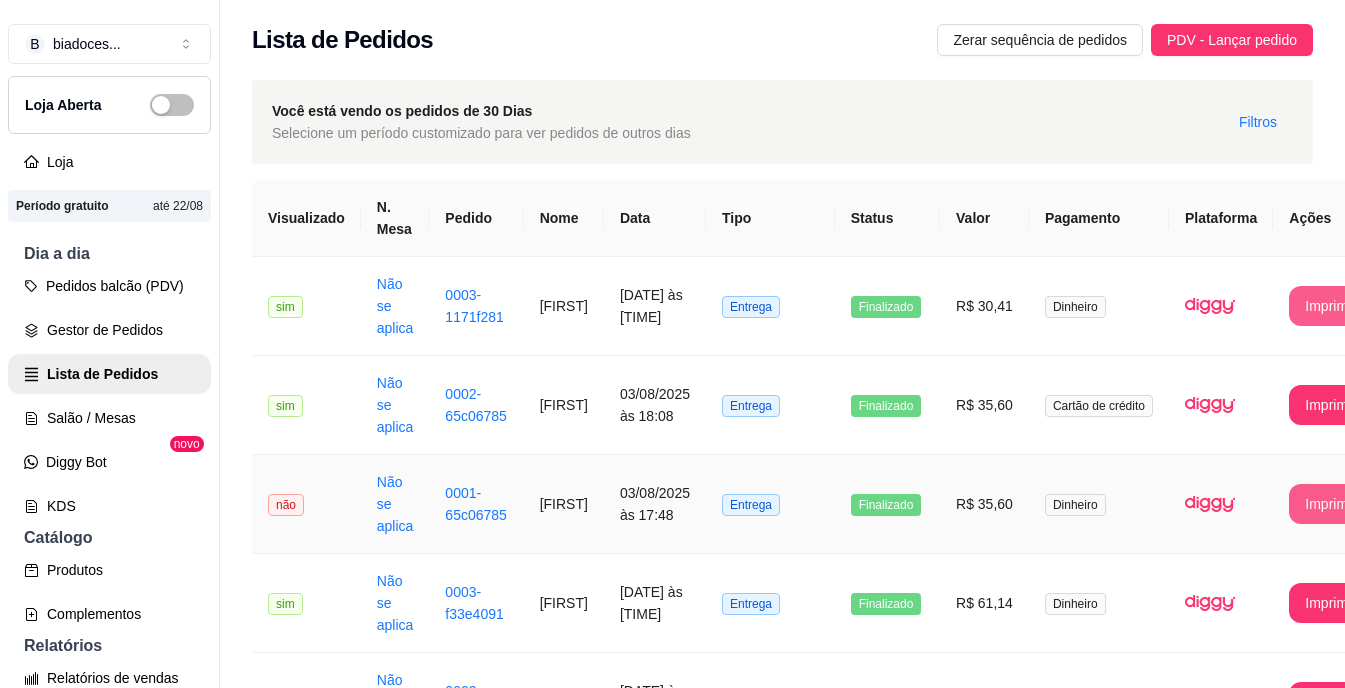 click on "Imprimir" at bounding box center [1330, 504] 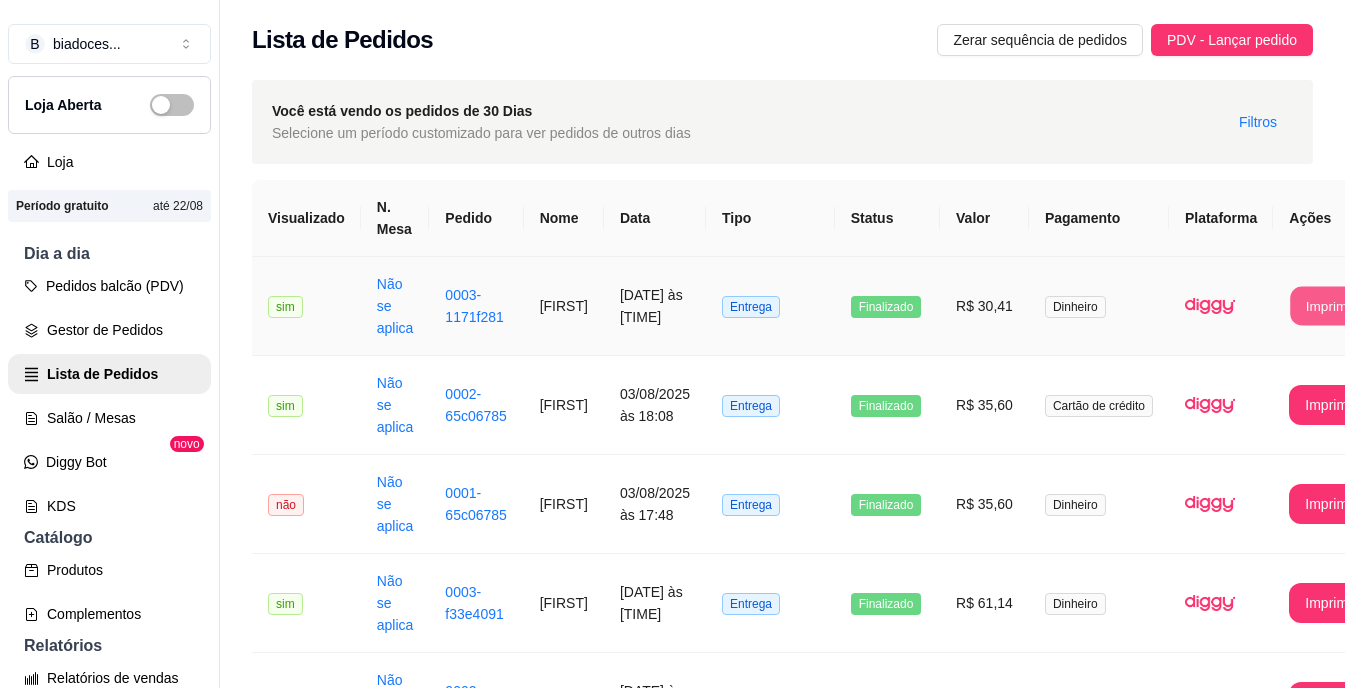 click on "Imprimir" at bounding box center [1331, 306] 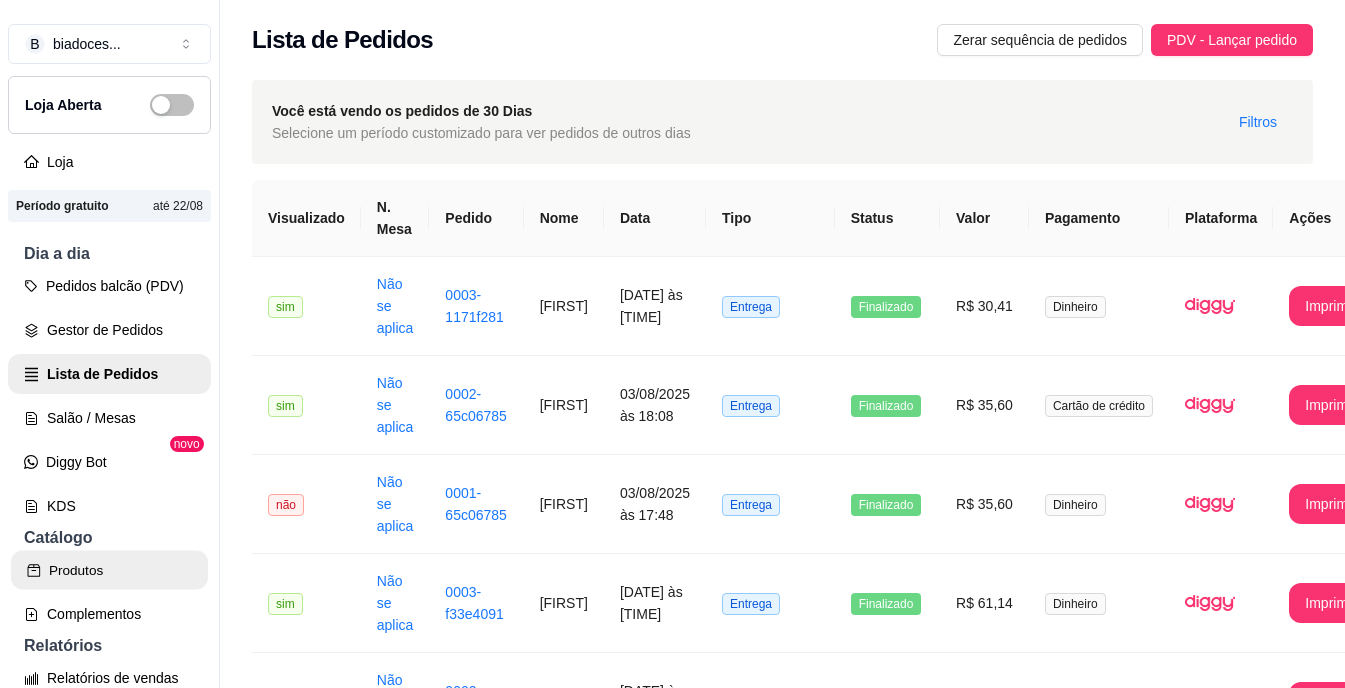 click on "Produtos" at bounding box center (109, 570) 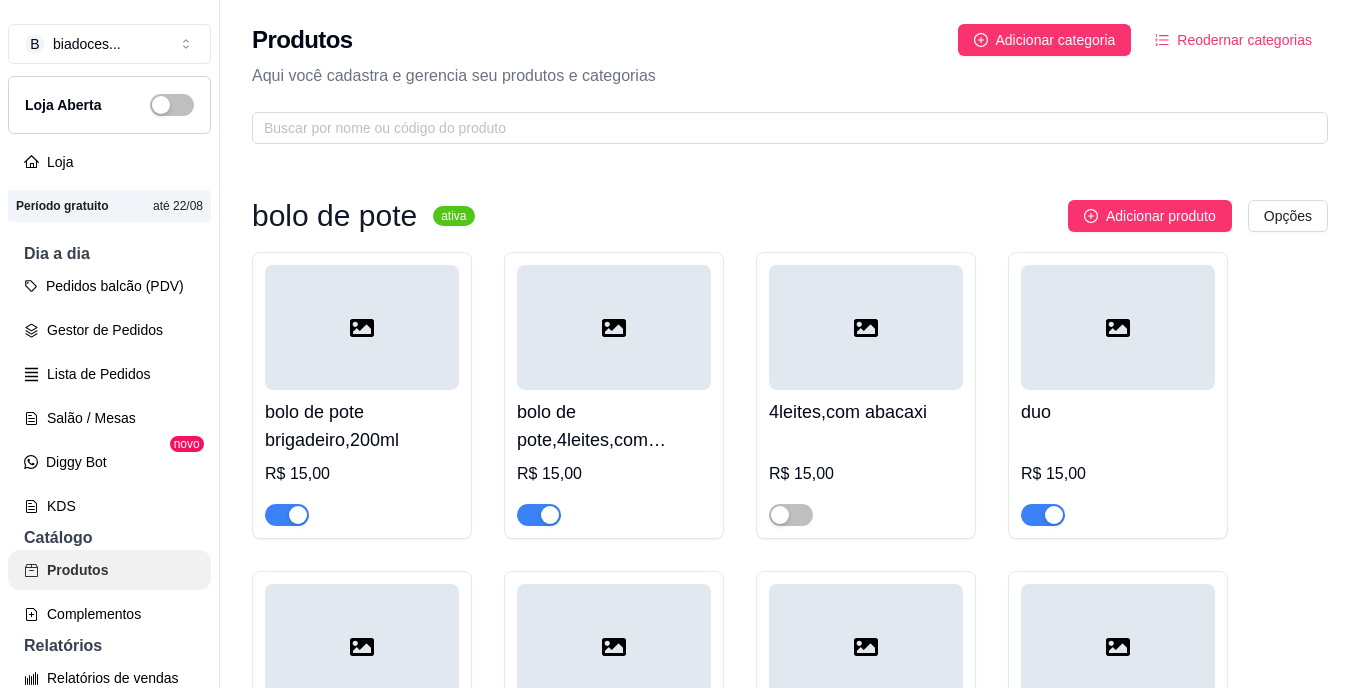 scroll, scrollTop: 0, scrollLeft: 0, axis: both 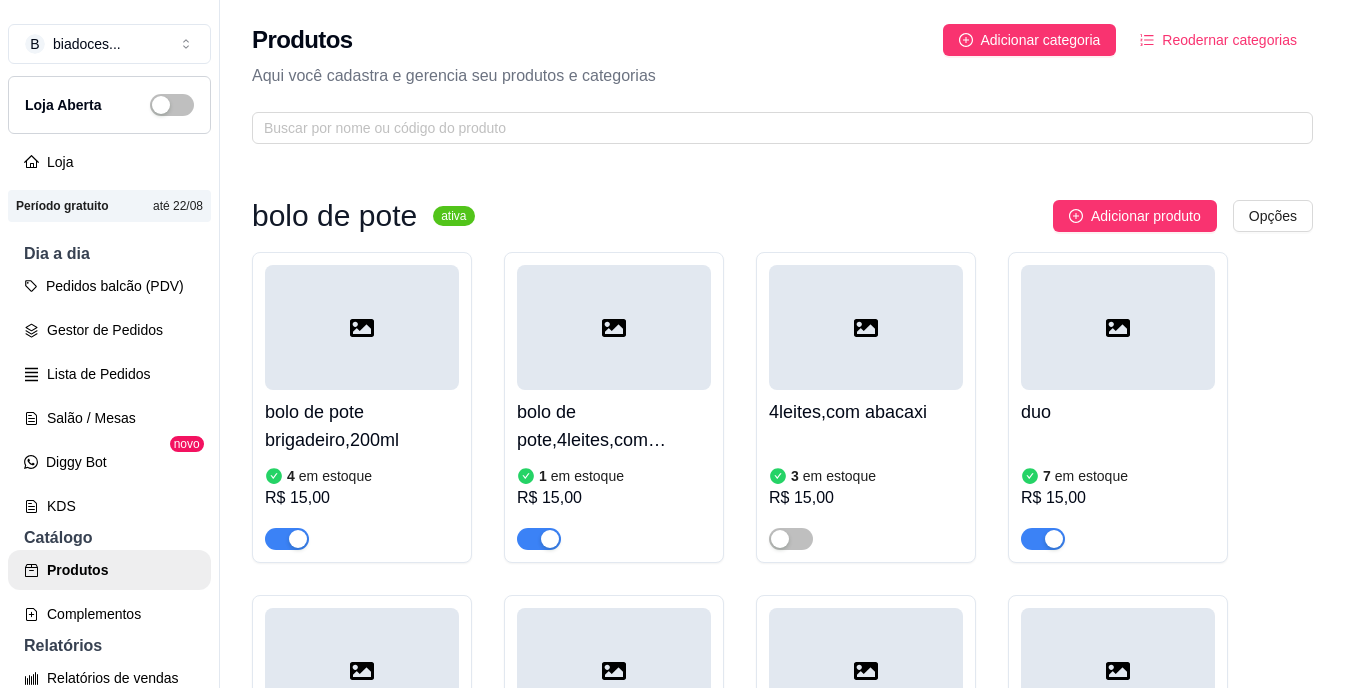 click on "bolo de pote brigadeiro,200ml" at bounding box center [362, 426] 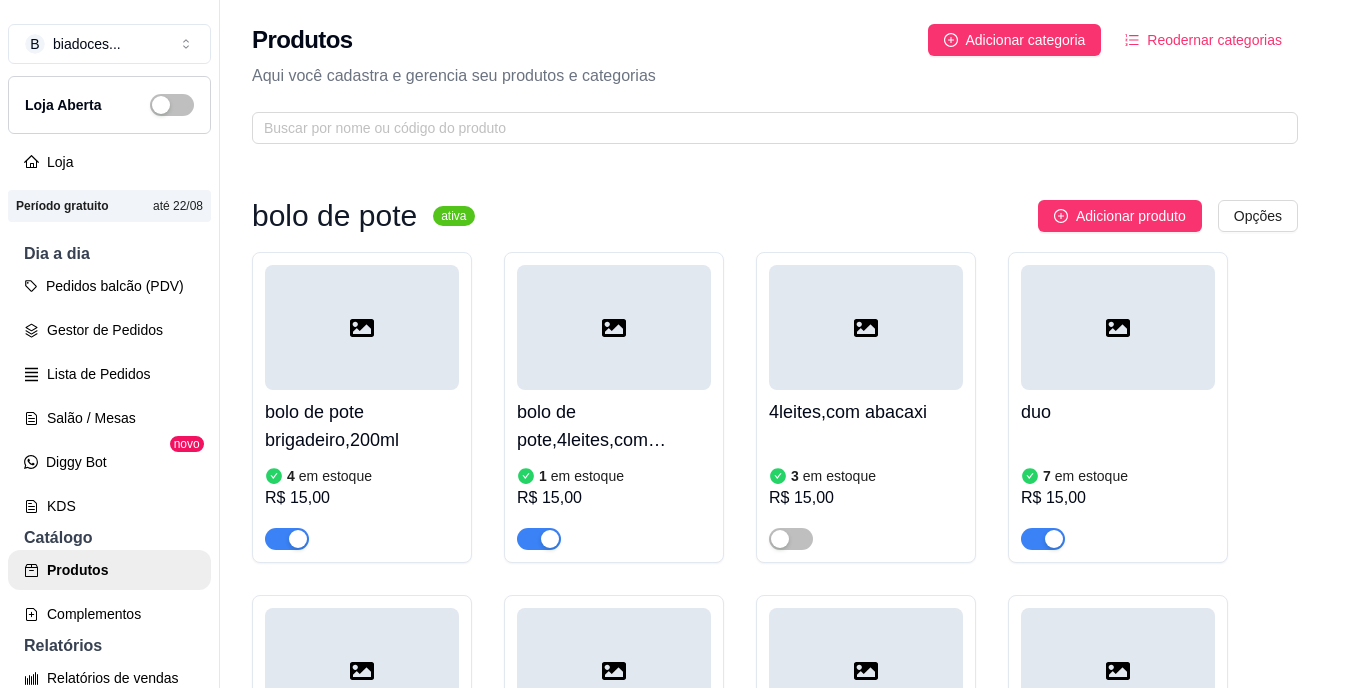 type 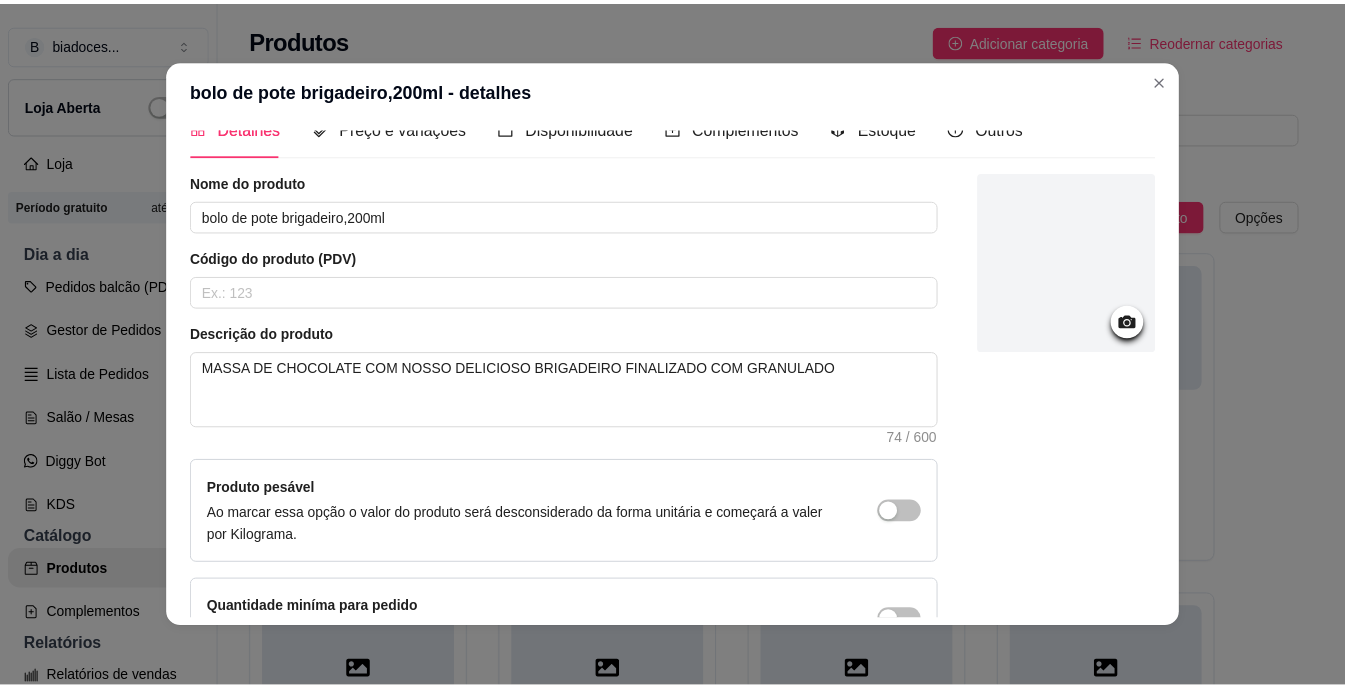 scroll, scrollTop: 0, scrollLeft: 0, axis: both 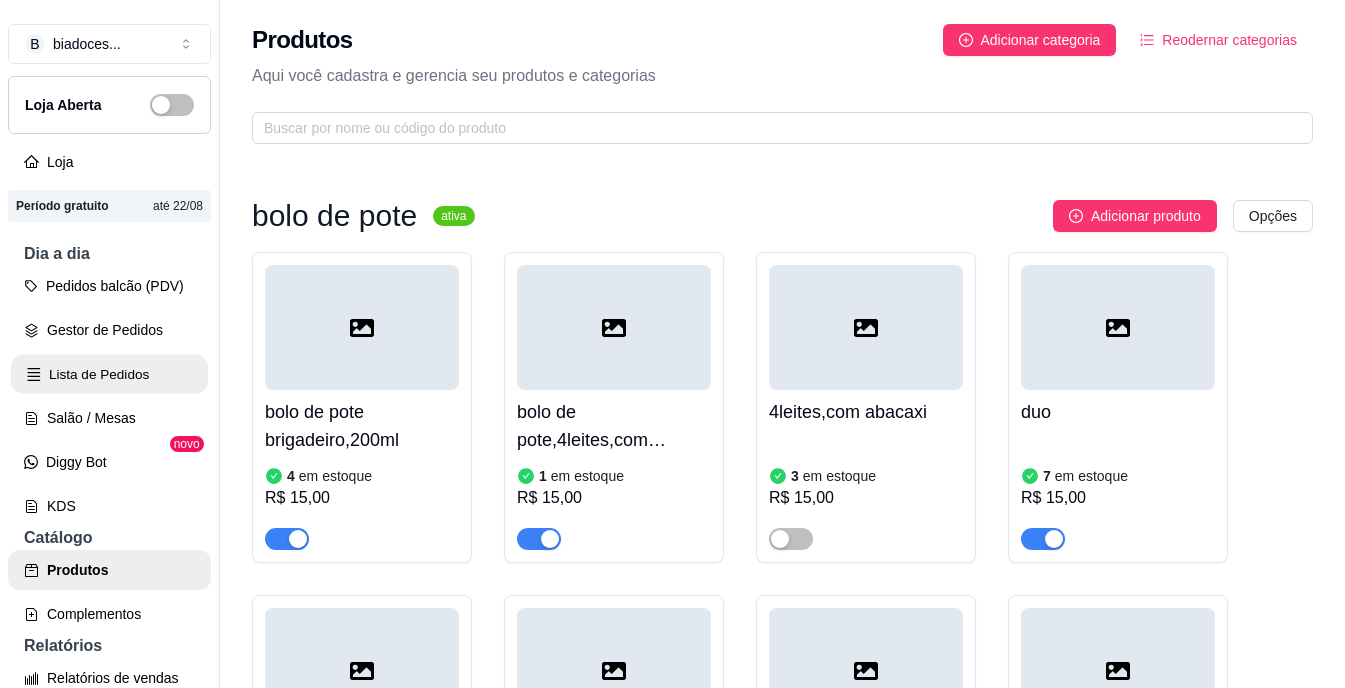 click on "Lista de Pedidos" at bounding box center (109, 374) 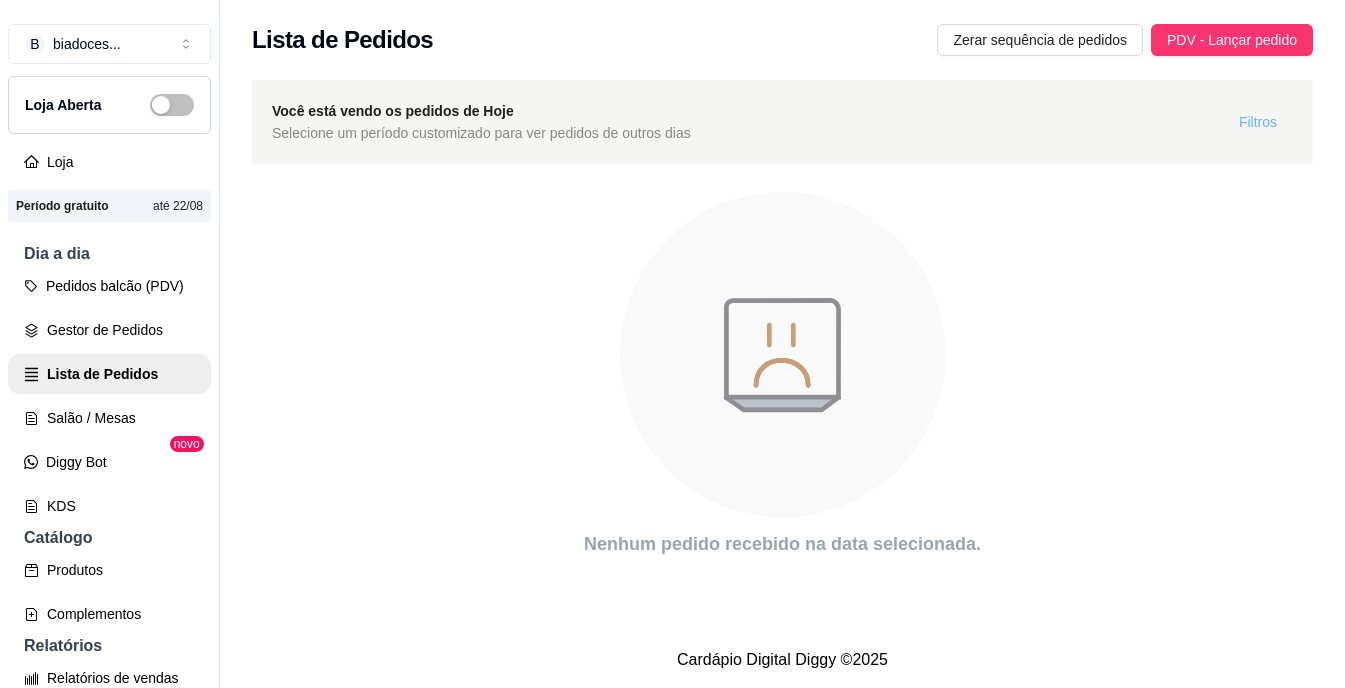 click on "Filtros" at bounding box center (1258, 122) 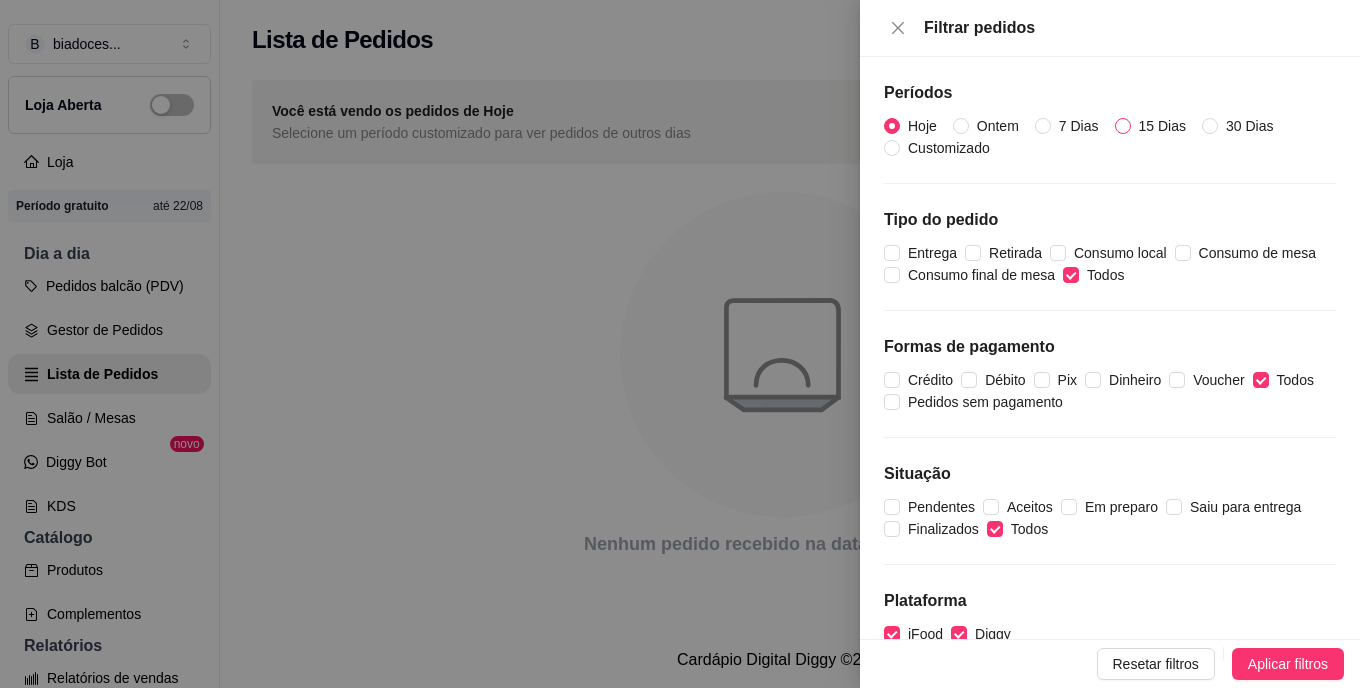 click on "15 Dias" at bounding box center (1162, 126) 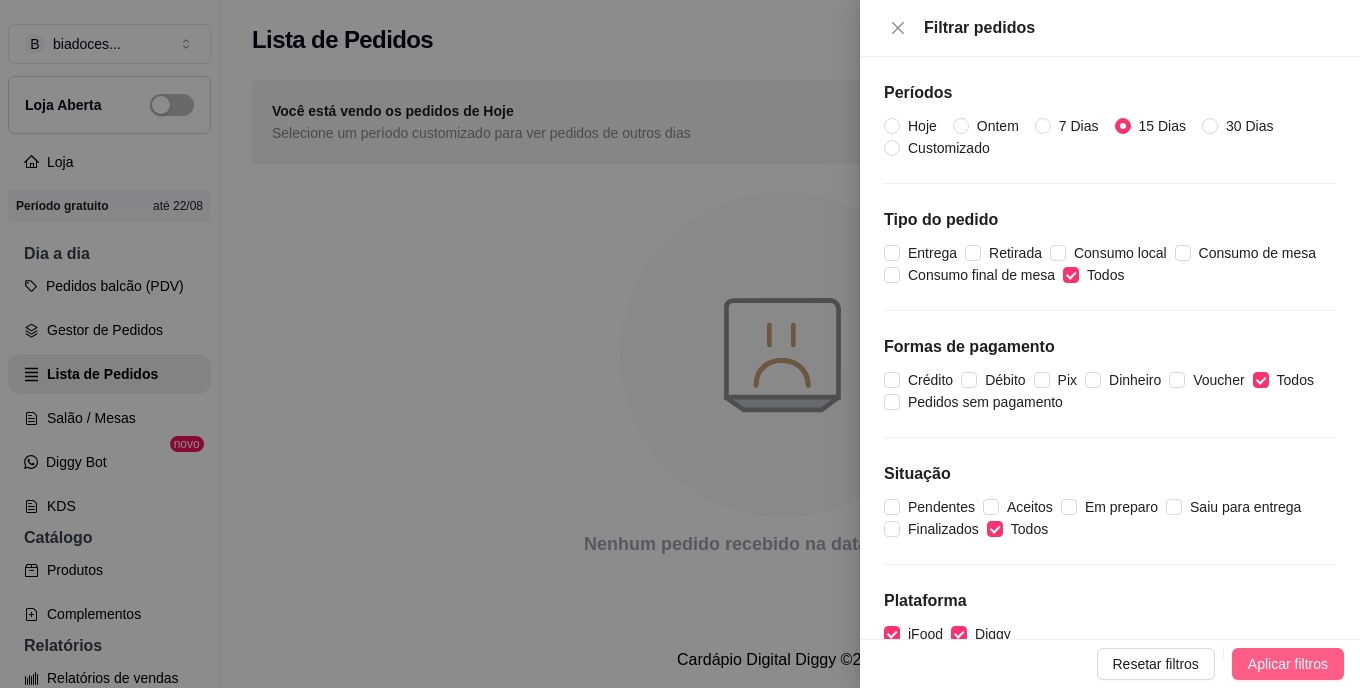 click on "Aplicar filtros" at bounding box center (1288, 664) 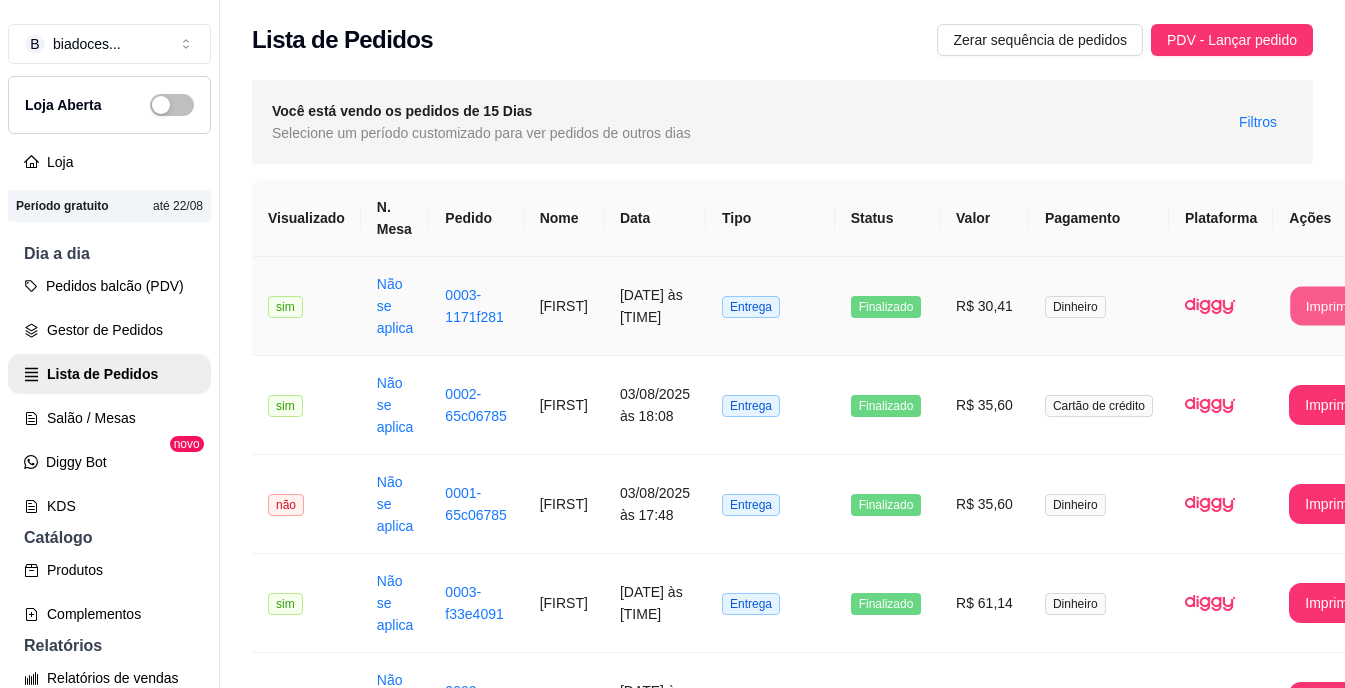 click on "Imprimir" at bounding box center [1331, 306] 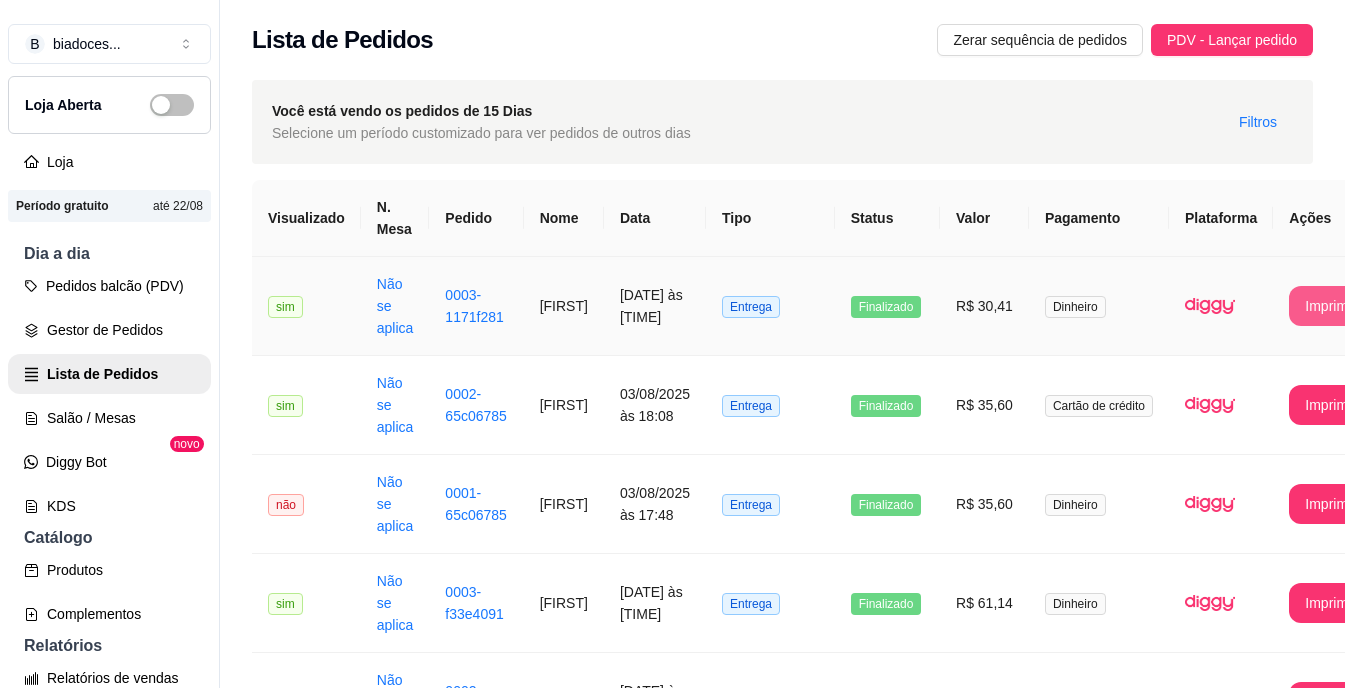 scroll, scrollTop: 0, scrollLeft: 0, axis: both 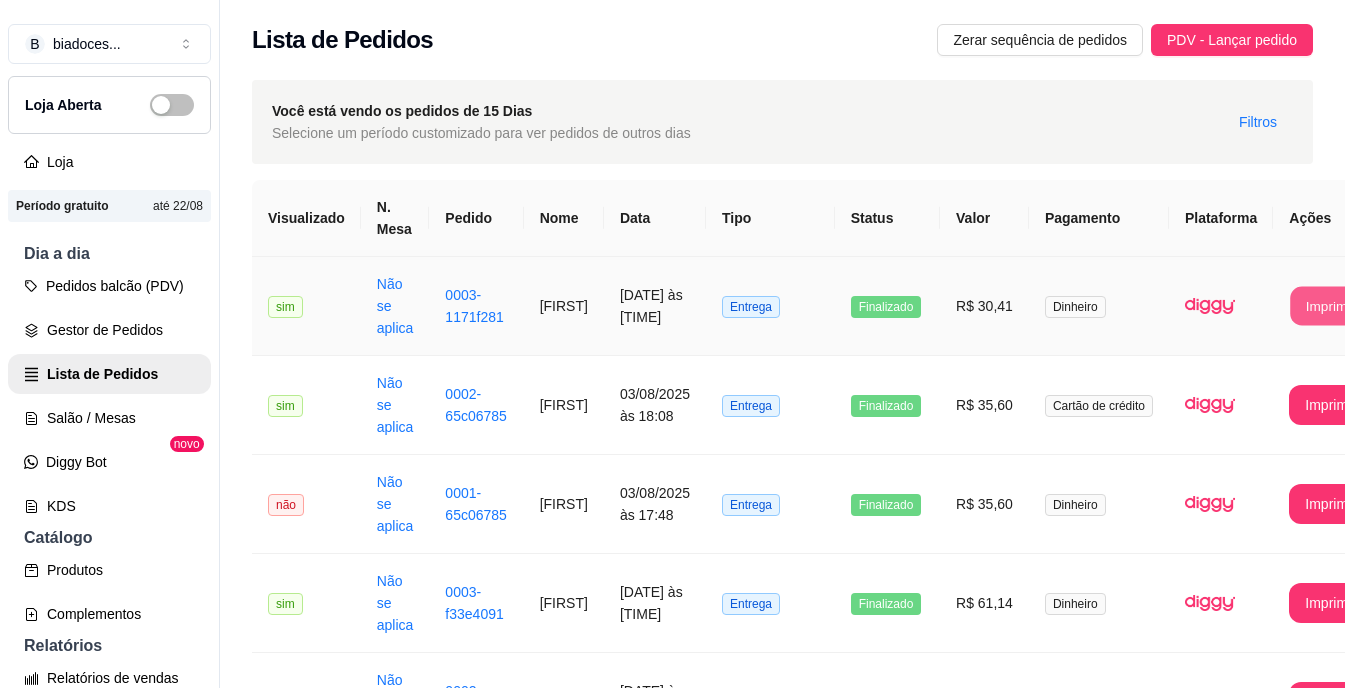click on "Imprimir" at bounding box center (1331, 306) 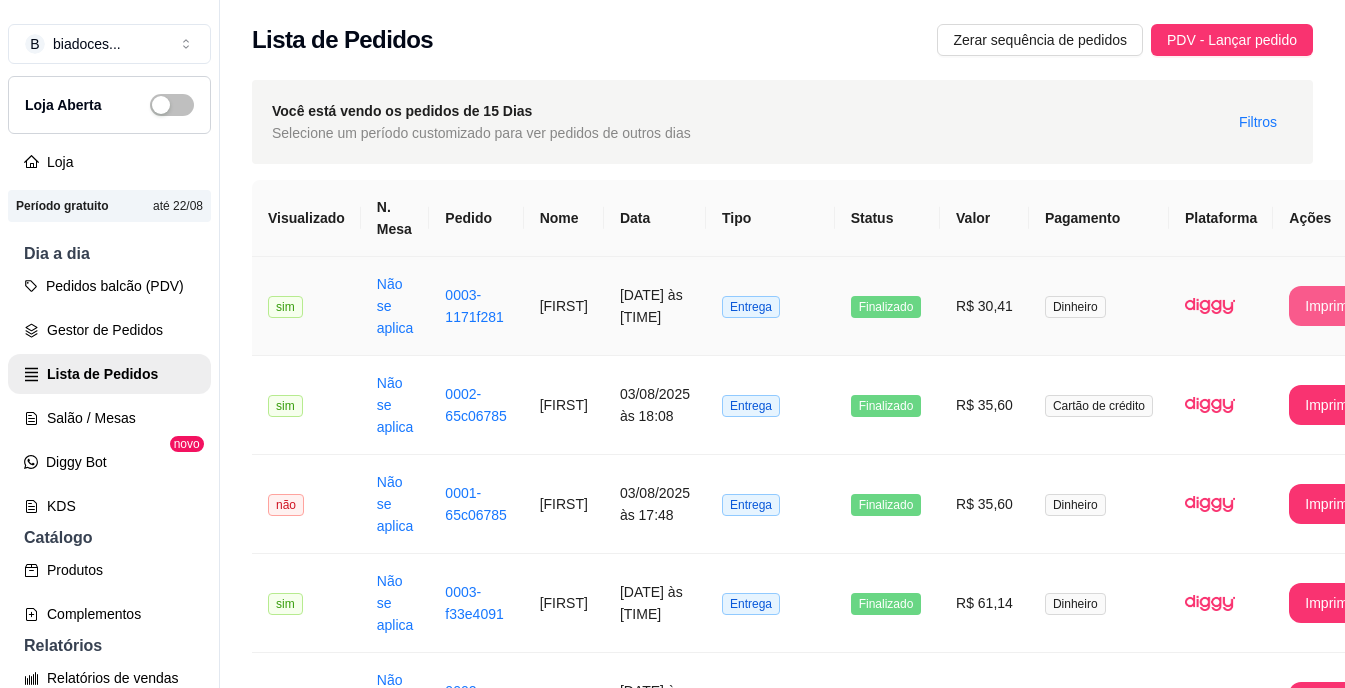scroll, scrollTop: 0, scrollLeft: 0, axis: both 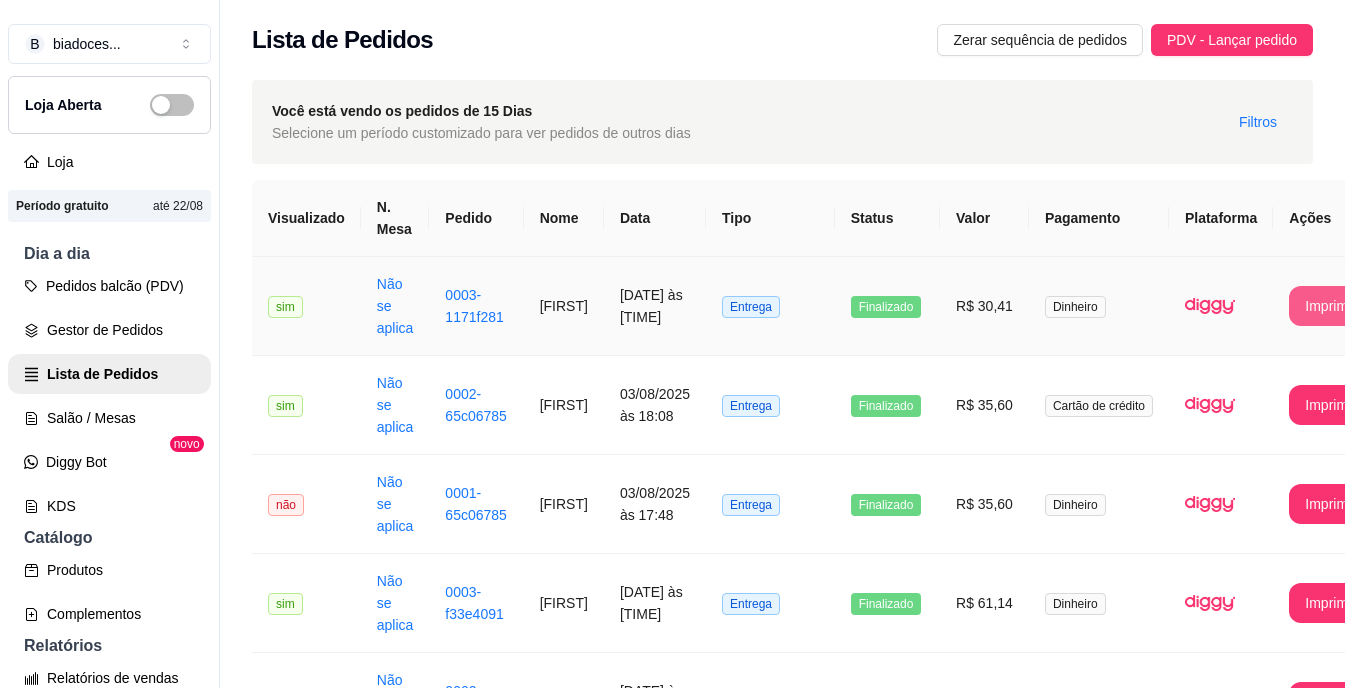 click on "Imprimir" at bounding box center (1330, 306) 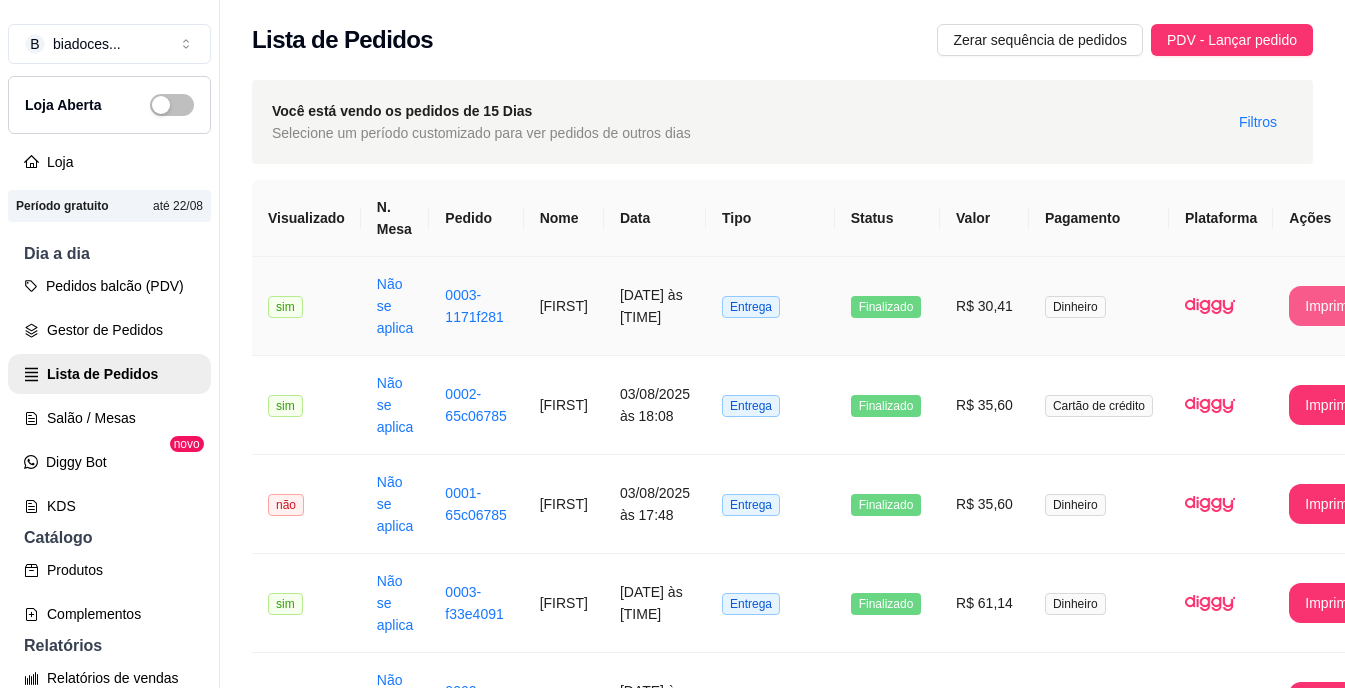 scroll, scrollTop: 0, scrollLeft: 0, axis: both 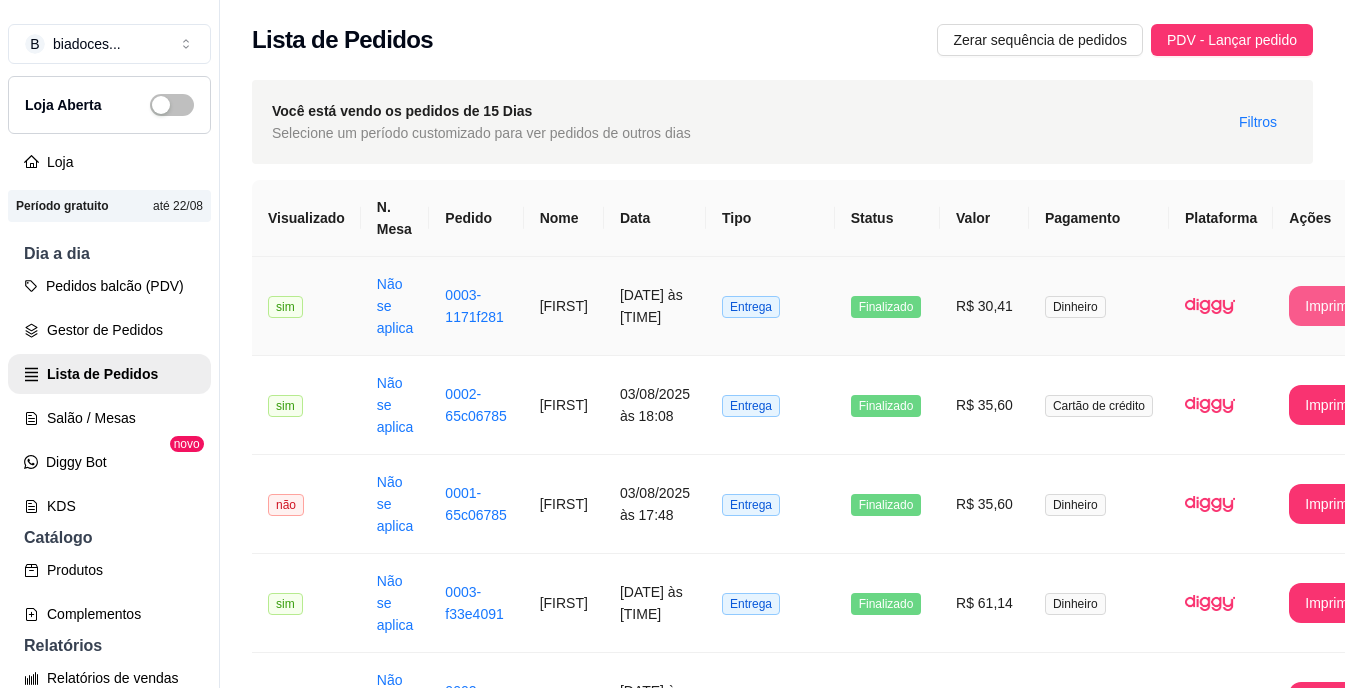 click on "Imprimir" at bounding box center (1330, 306) 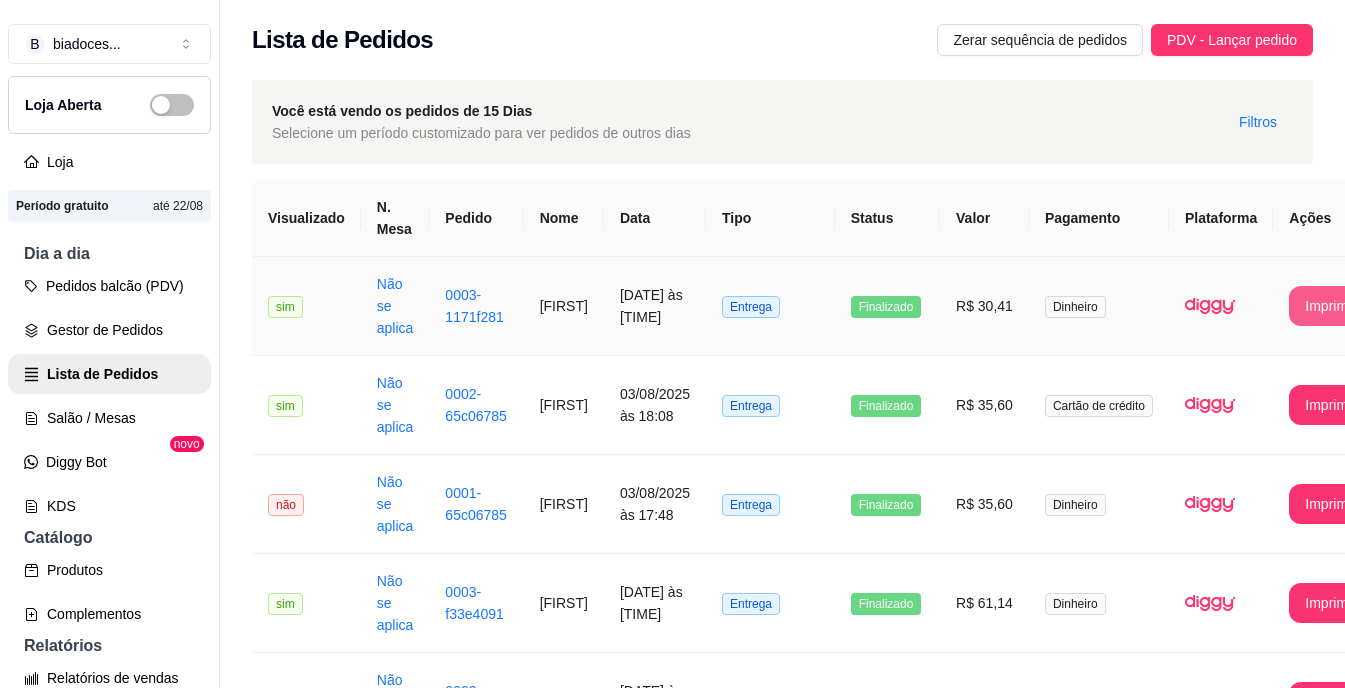 scroll, scrollTop: 0, scrollLeft: 0, axis: both 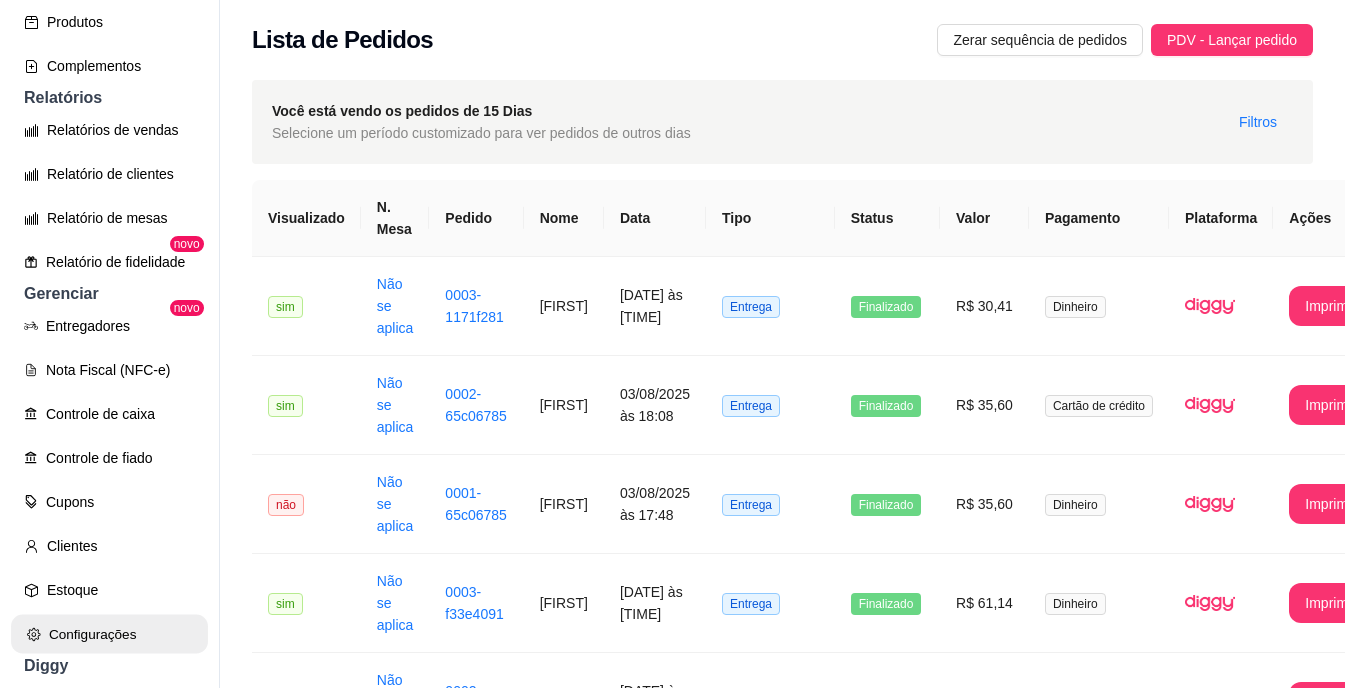 click on "Configurações" at bounding box center (109, 634) 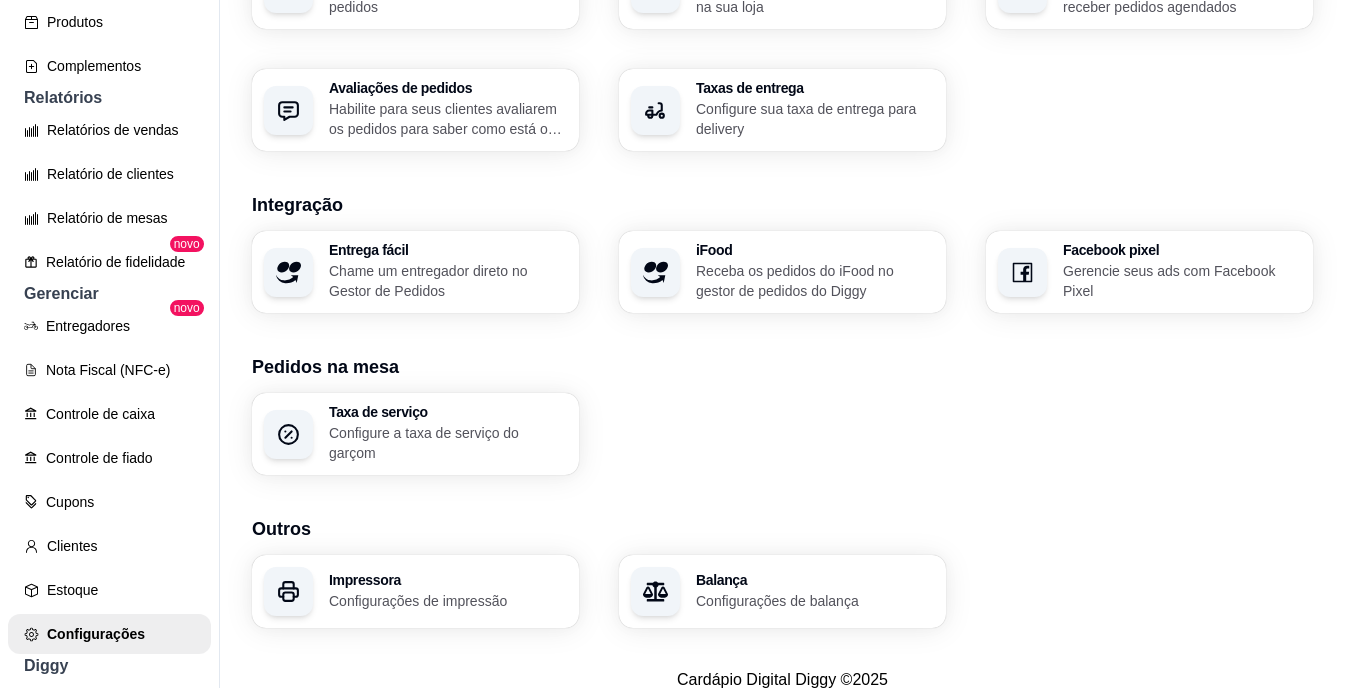 scroll, scrollTop: 736, scrollLeft: 0, axis: vertical 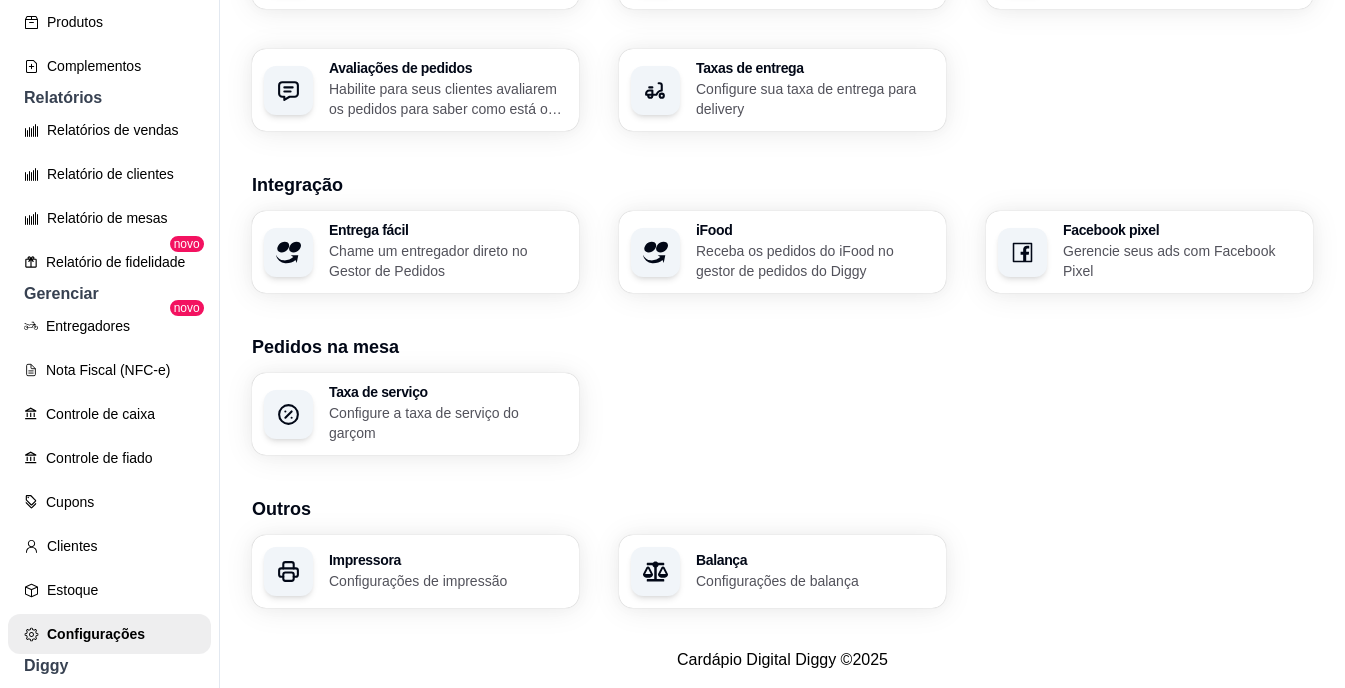 click on "Configurações de impressão" at bounding box center [448, 581] 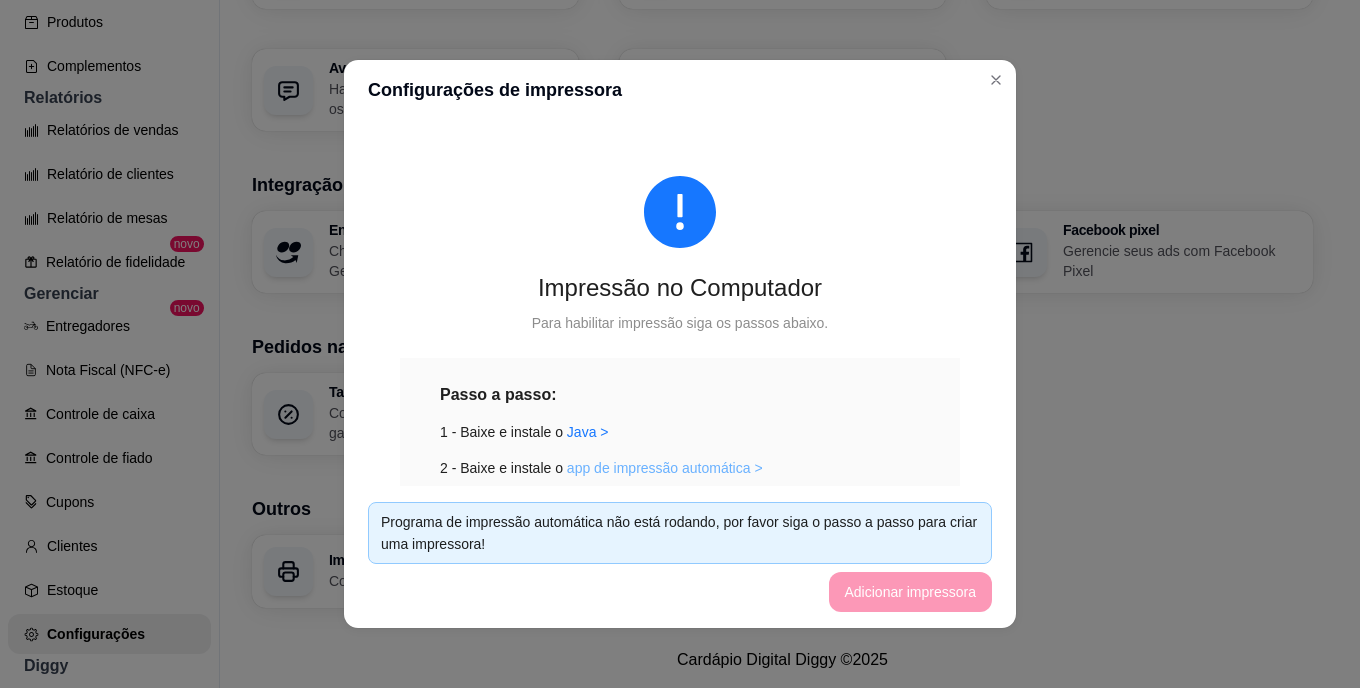 click on "app de impressão automática >" at bounding box center (665, 468) 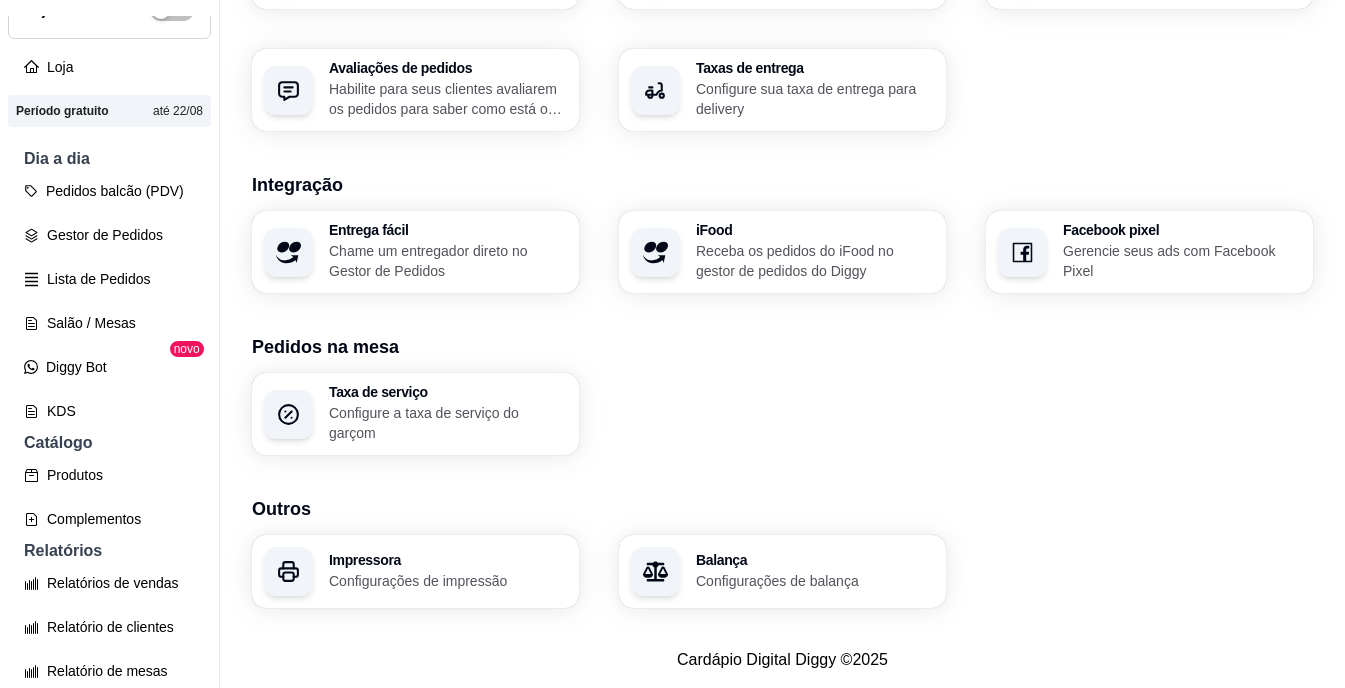 scroll, scrollTop: 74, scrollLeft: 0, axis: vertical 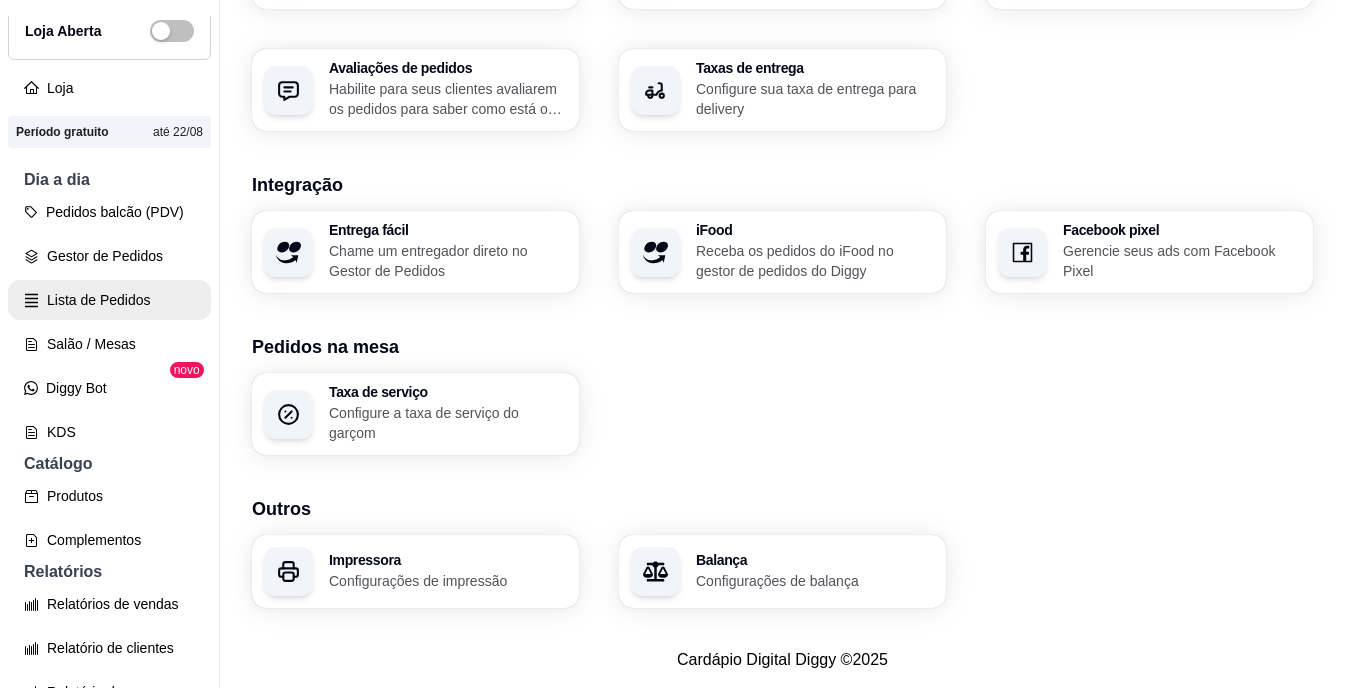 click on "Lista de Pedidos" at bounding box center [109, 300] 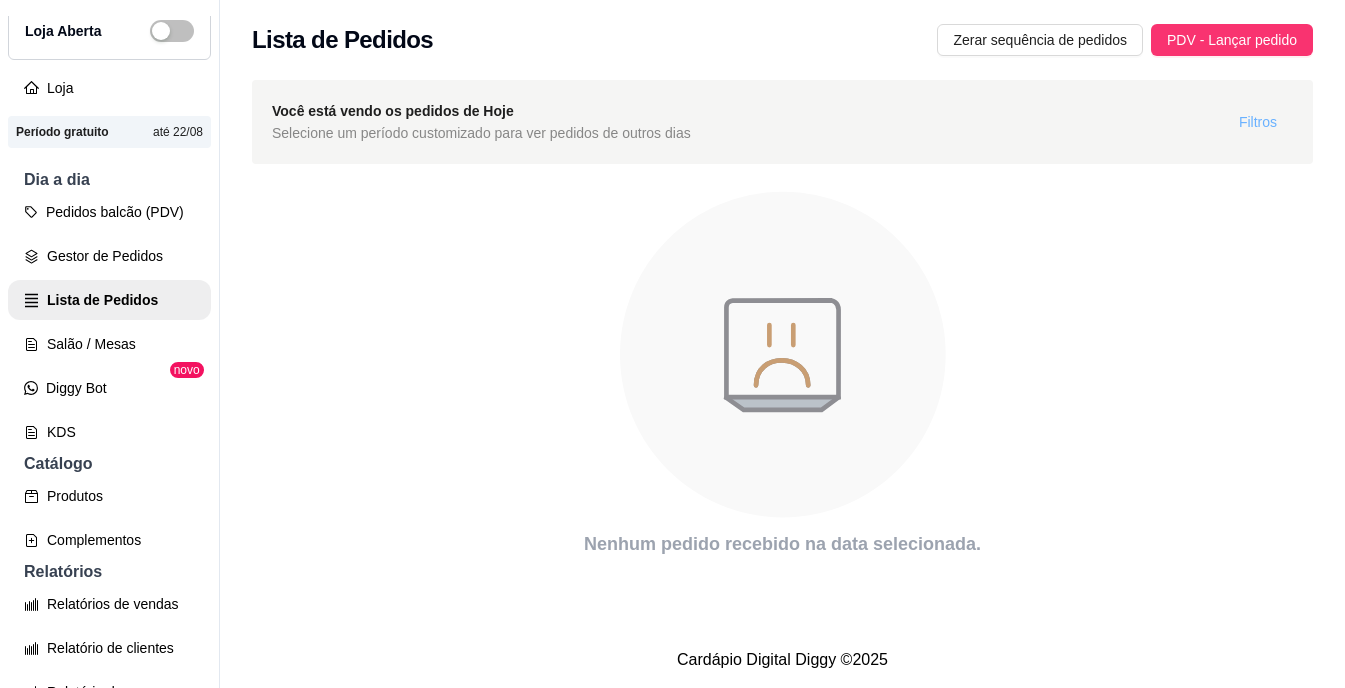 click on "Filtros" at bounding box center [1258, 122] 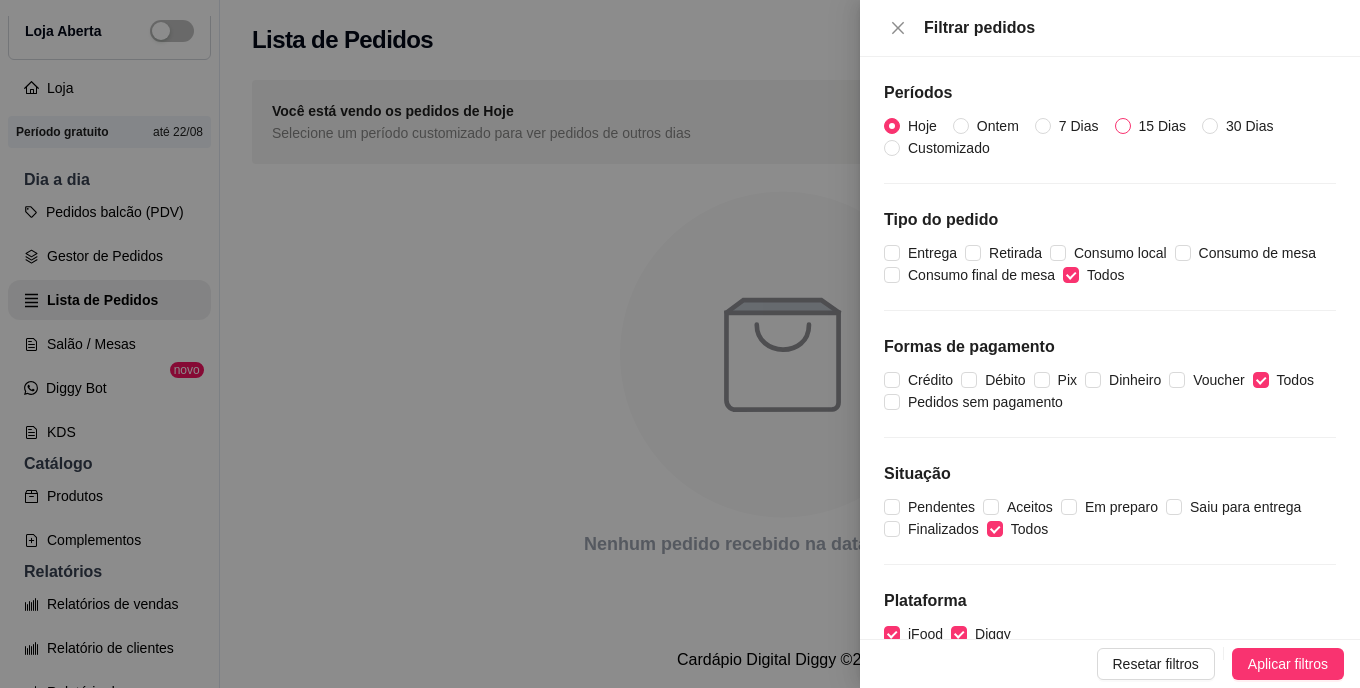 click on "15 Dias" at bounding box center (1162, 126) 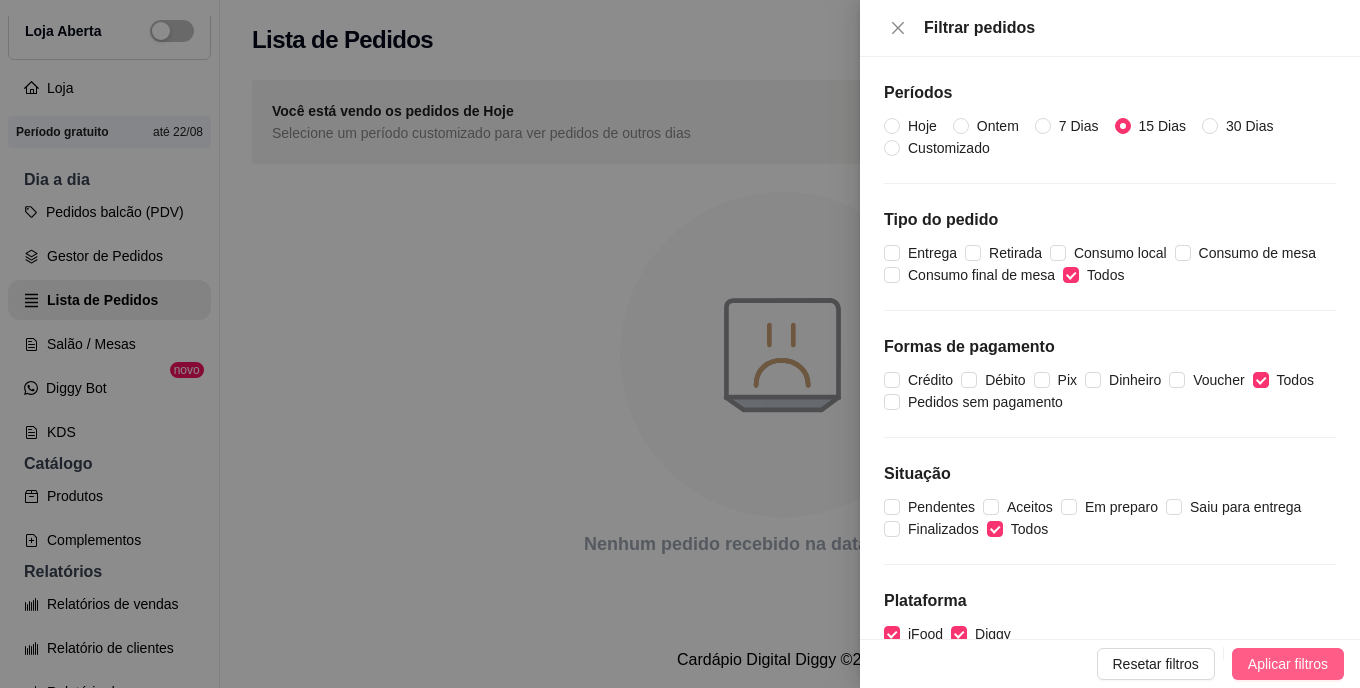 click on "Aplicar filtros" at bounding box center (1288, 664) 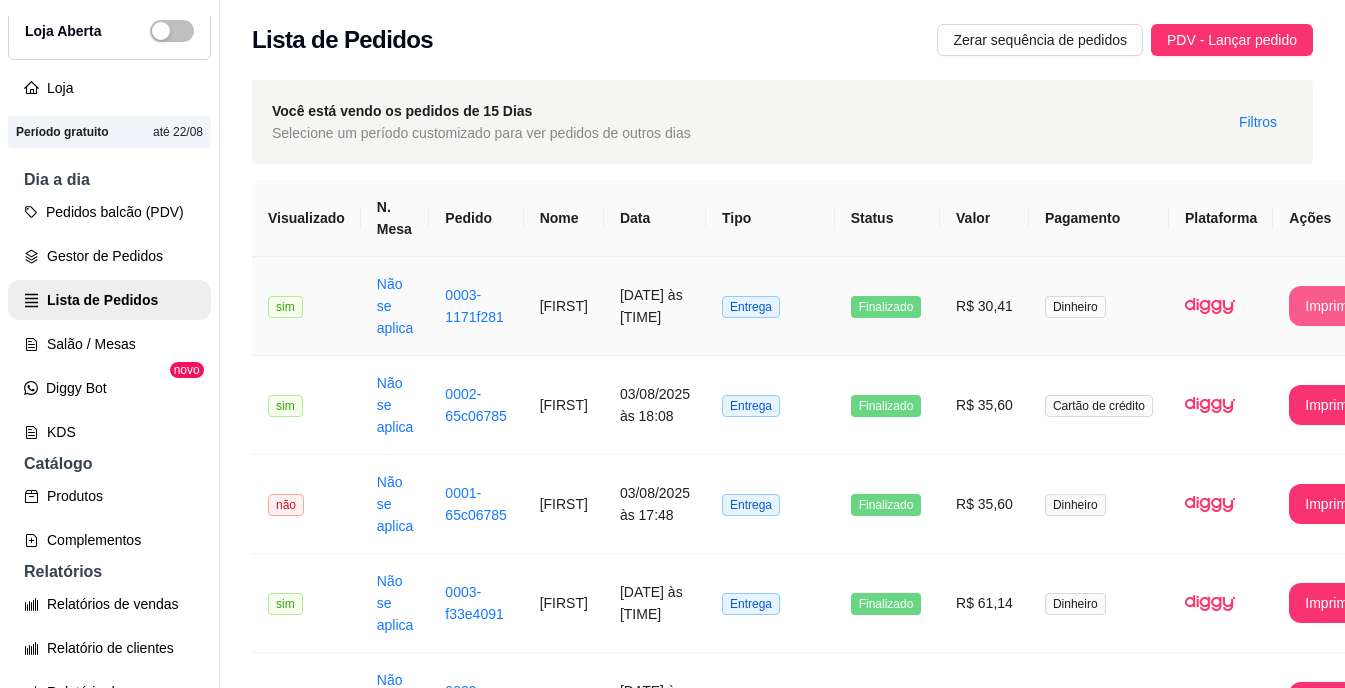 click on "Imprimir" at bounding box center (1330, 306) 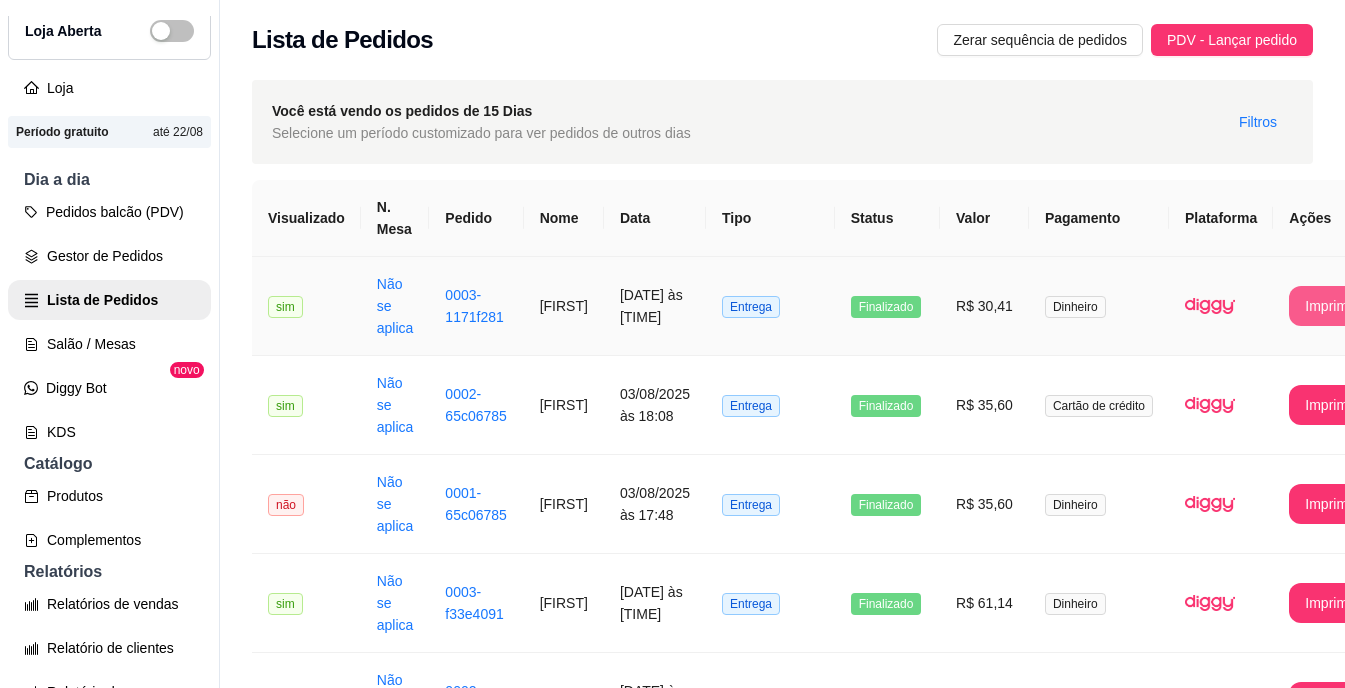 scroll, scrollTop: 0, scrollLeft: 0, axis: both 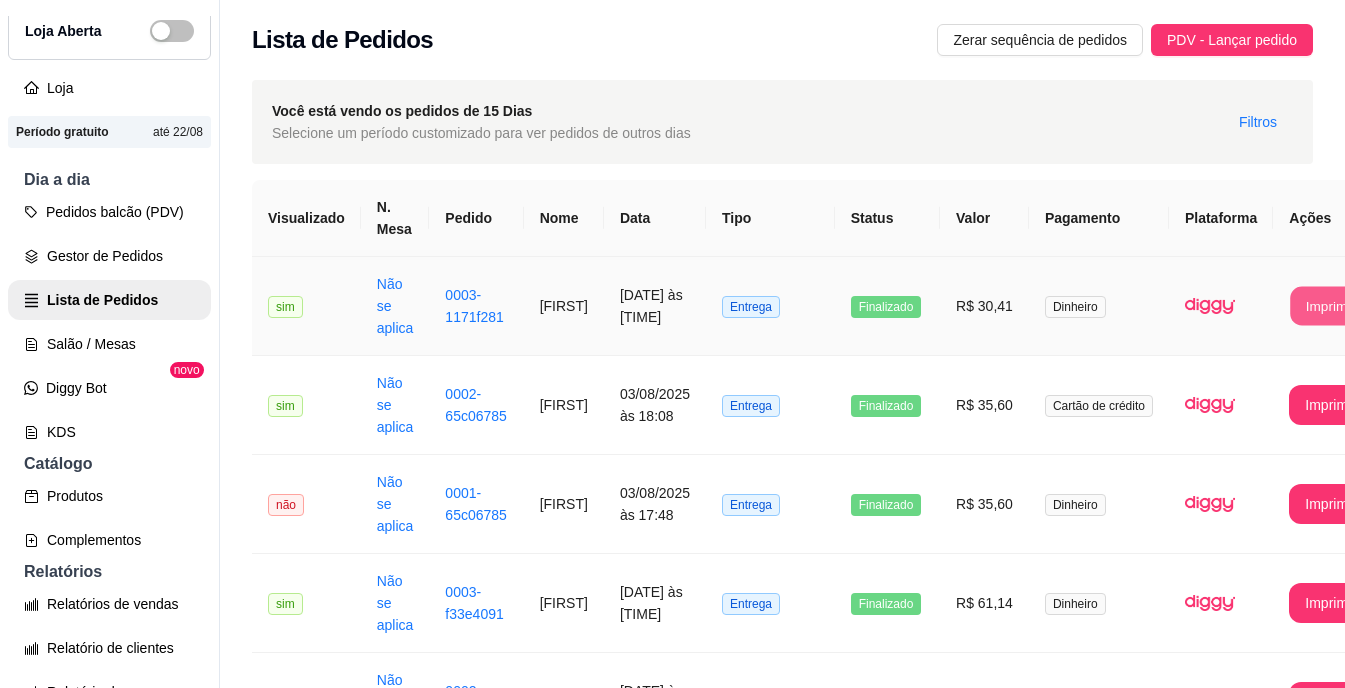 click on "Imprimir" at bounding box center (1331, 306) 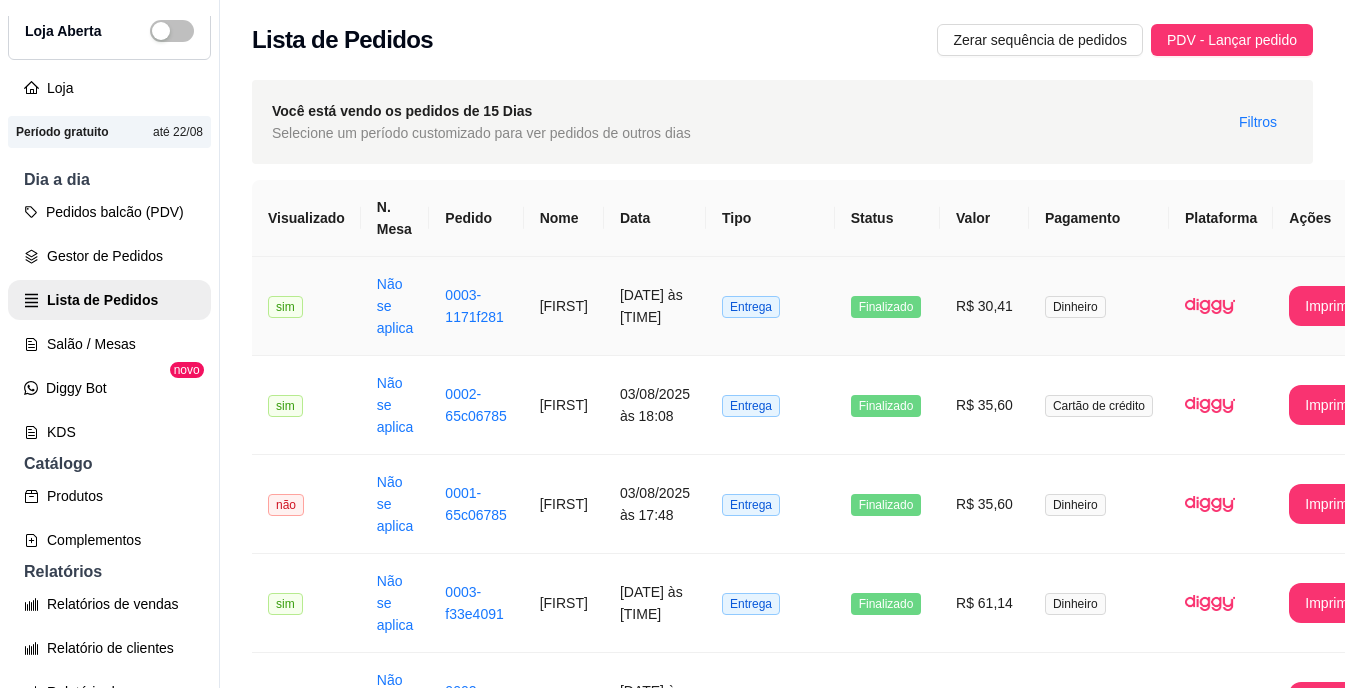 scroll, scrollTop: 0, scrollLeft: 0, axis: both 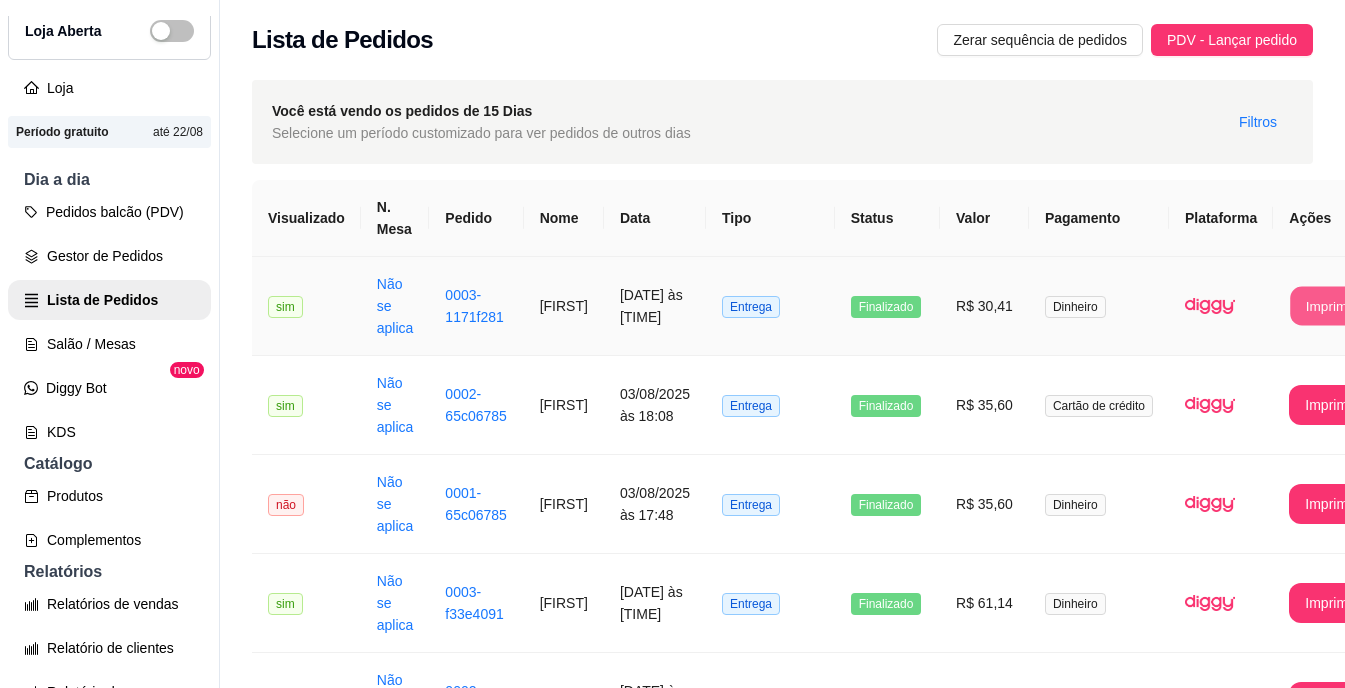 click on "Imprimir" at bounding box center [1331, 306] 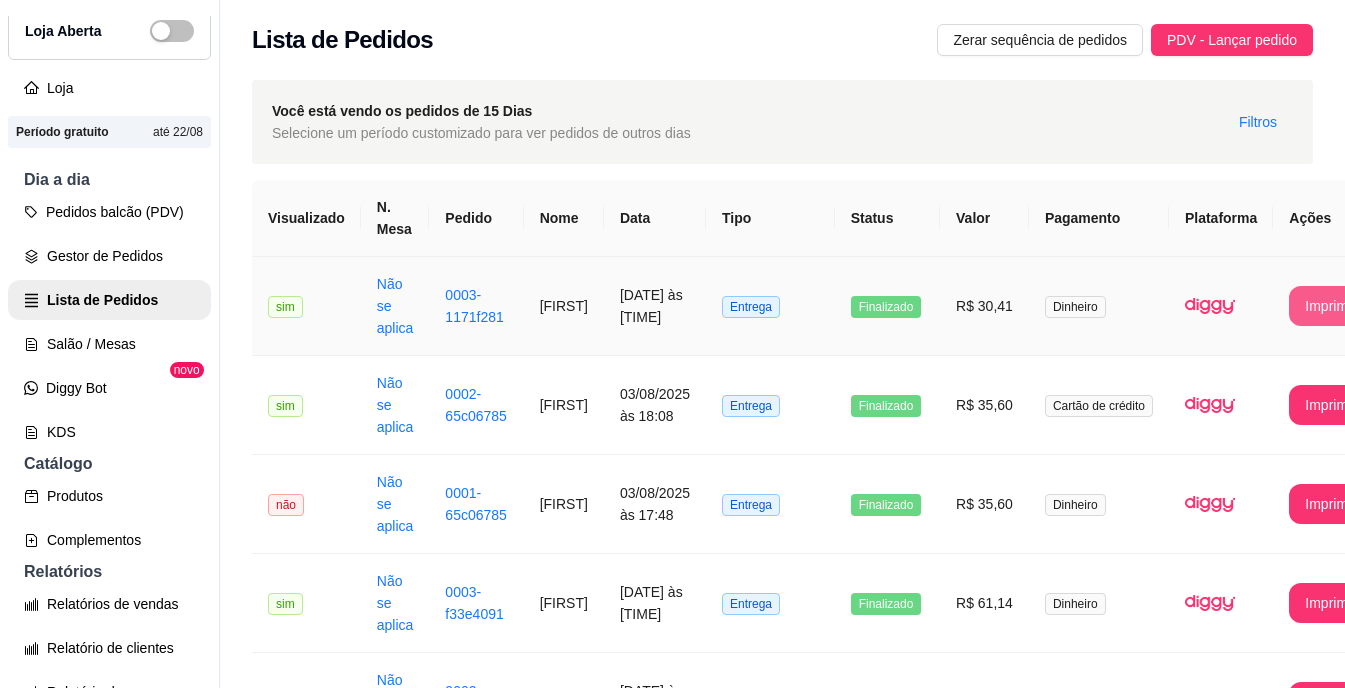 scroll, scrollTop: 0, scrollLeft: 0, axis: both 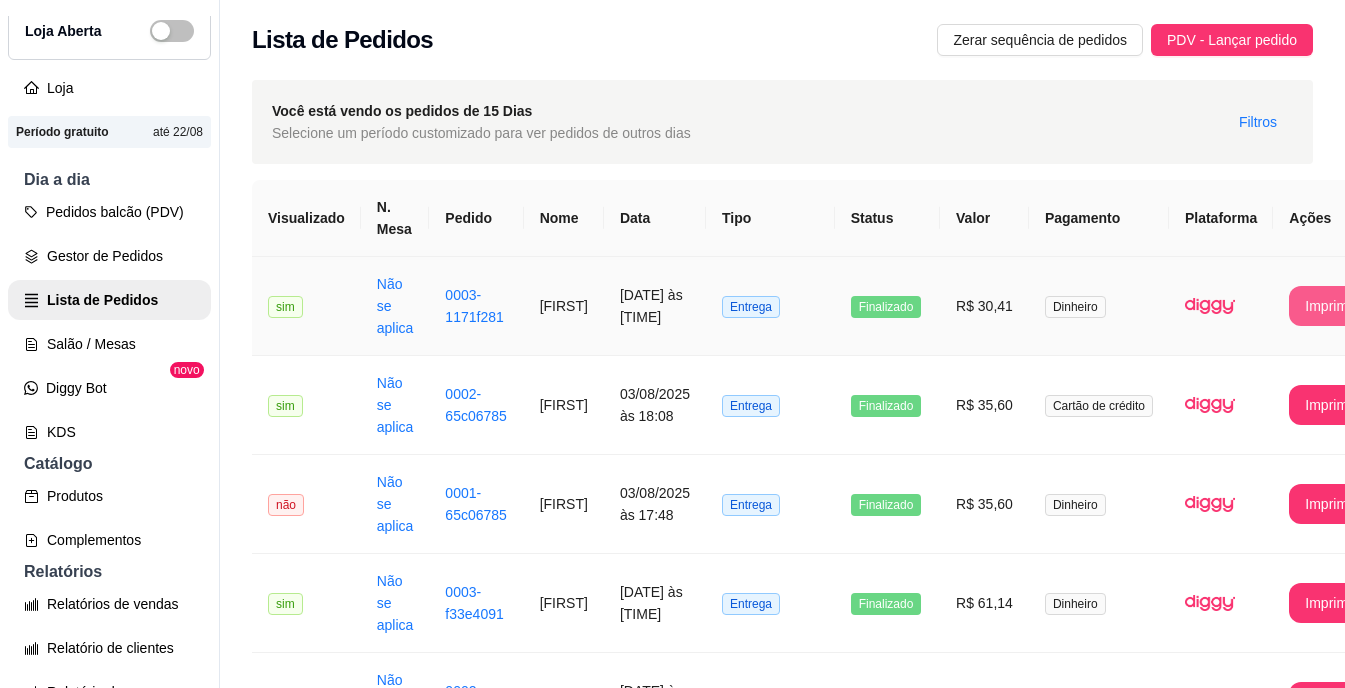 click on "Imprimir" at bounding box center [1330, 306] 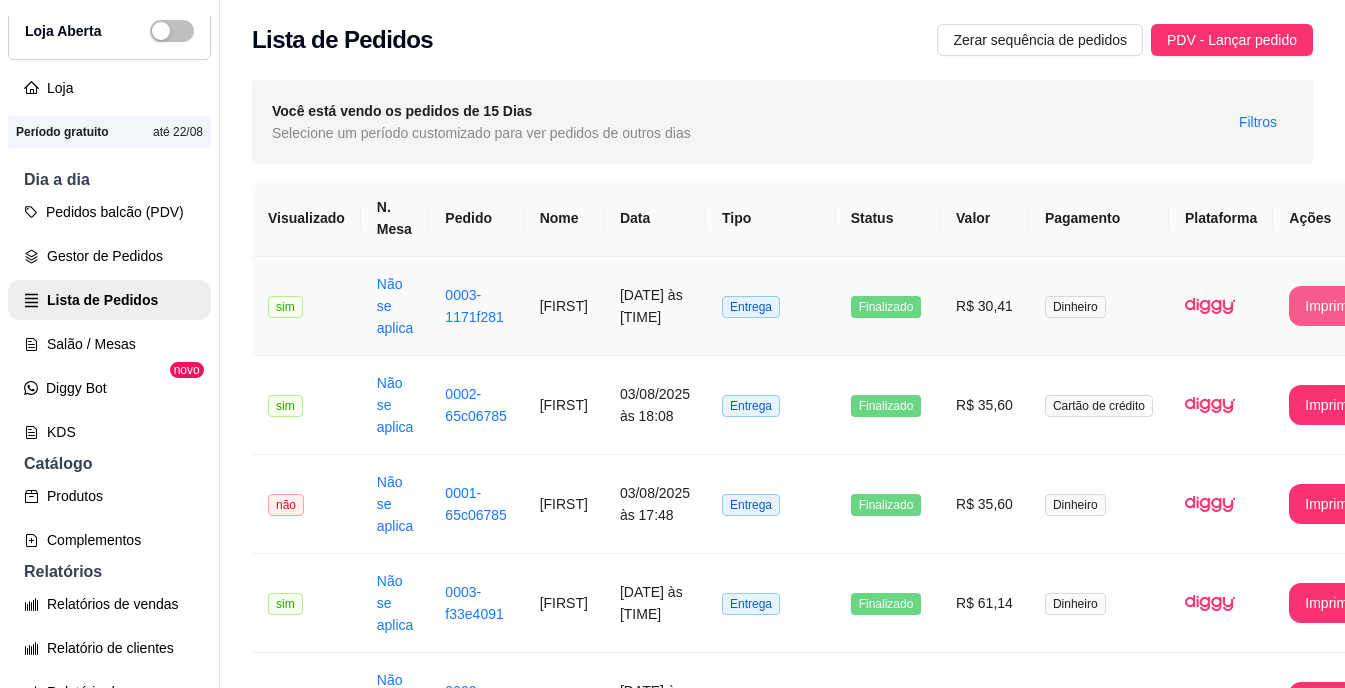 scroll, scrollTop: 0, scrollLeft: 0, axis: both 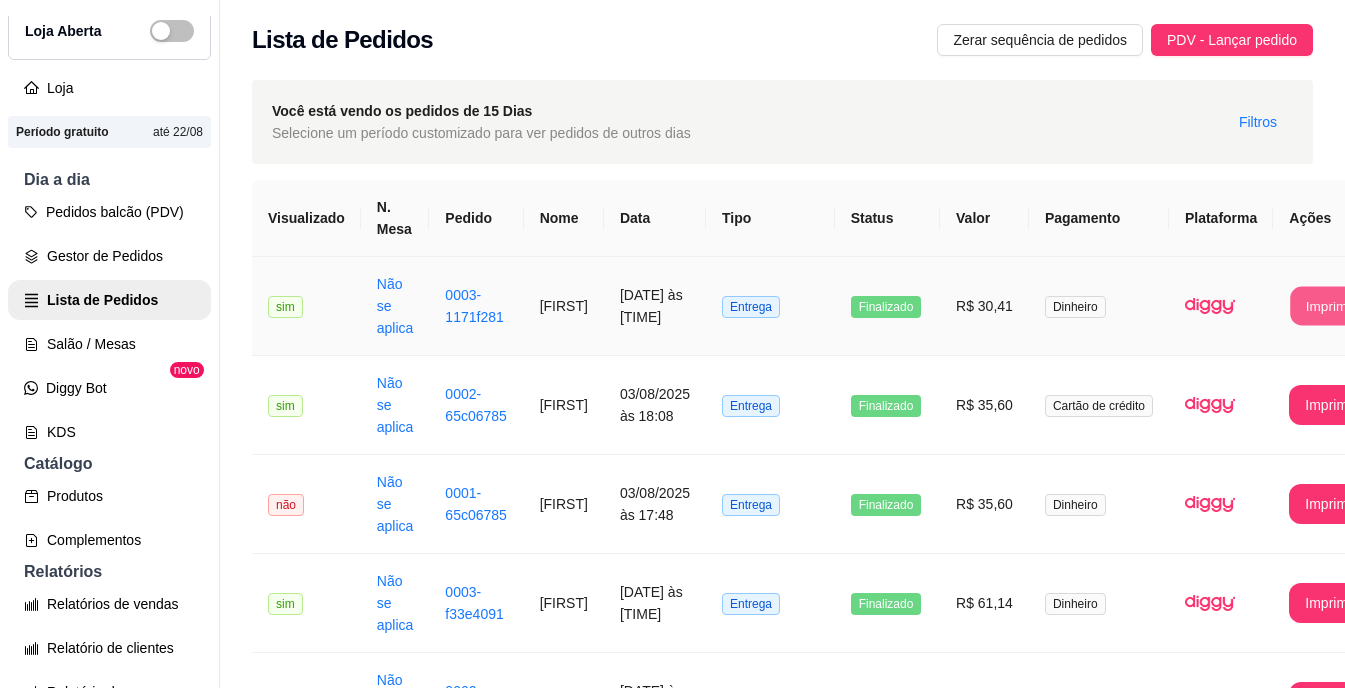 click on "Imprimir" at bounding box center [1331, 306] 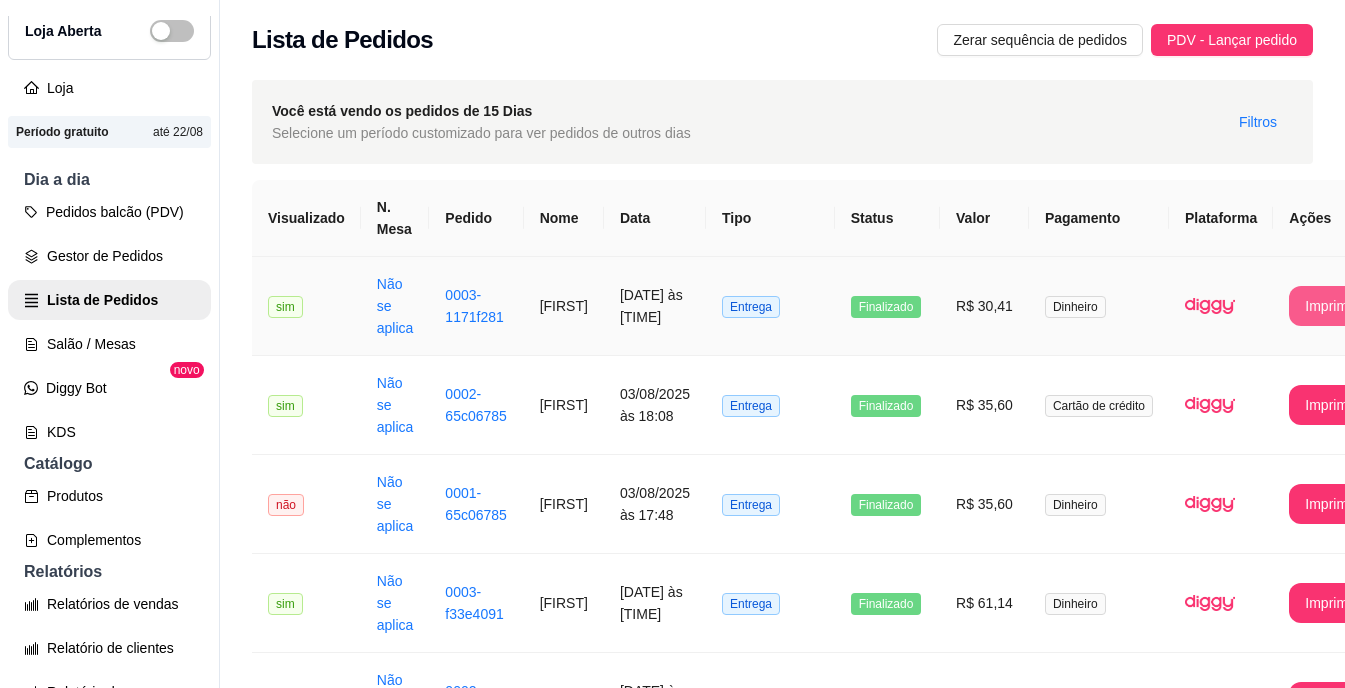 scroll, scrollTop: 0, scrollLeft: 0, axis: both 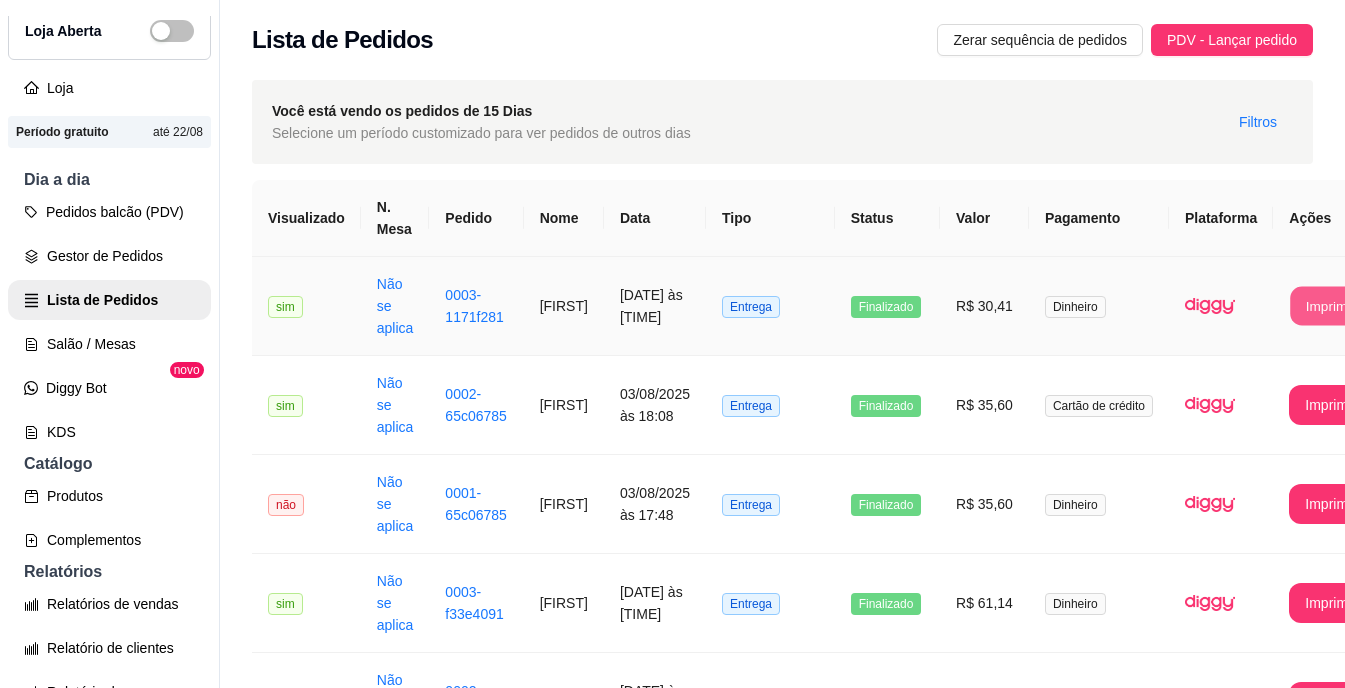 click on "Imprimir" at bounding box center (1331, 306) 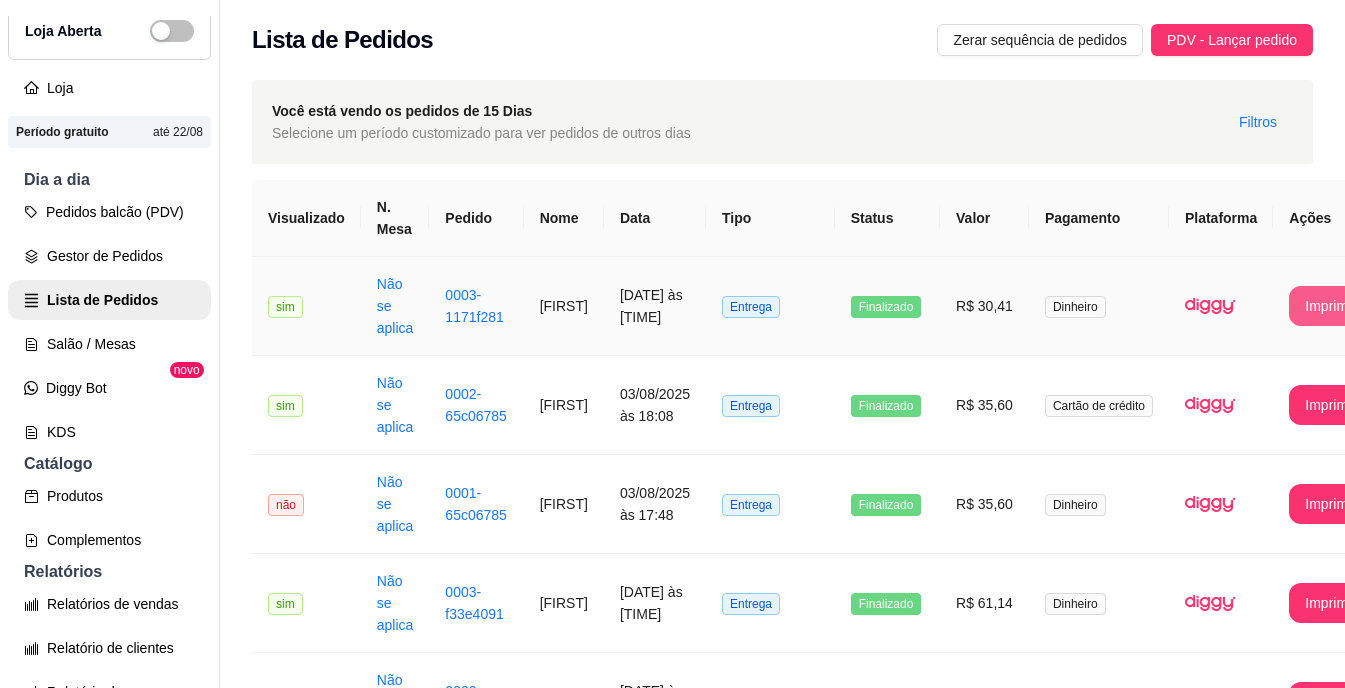 scroll, scrollTop: 0, scrollLeft: 0, axis: both 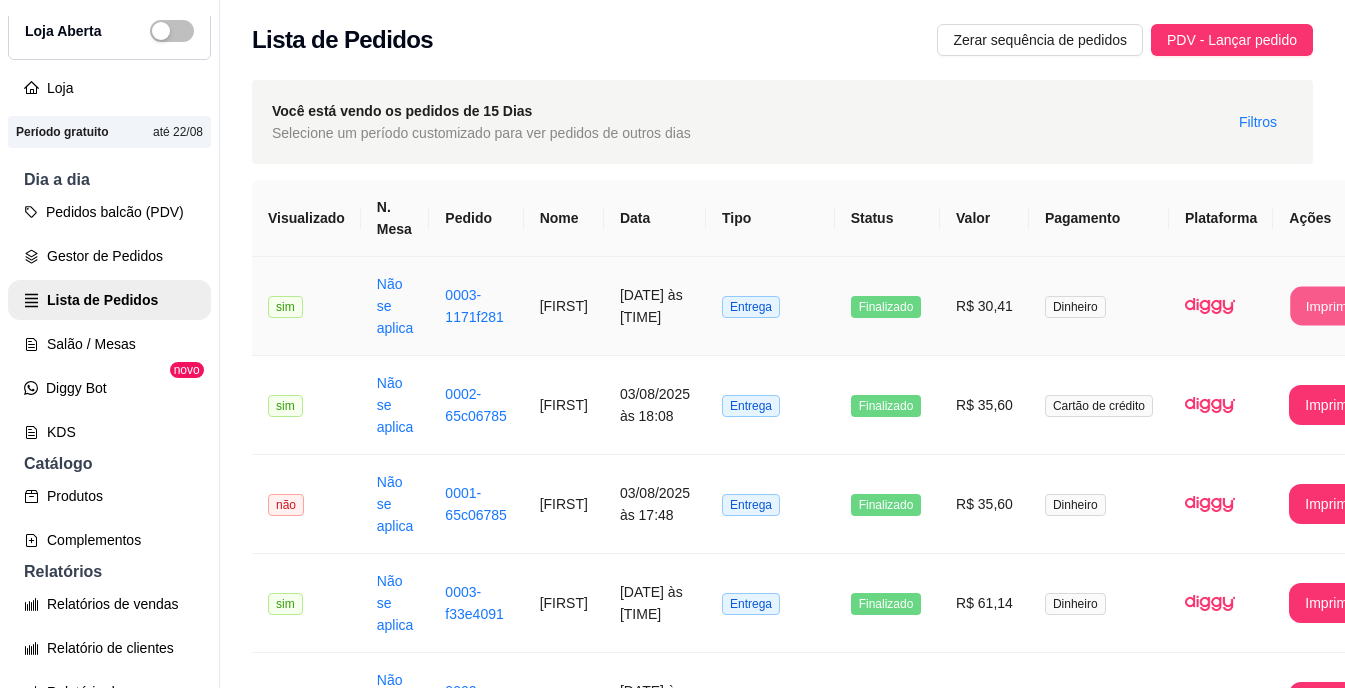 click on "Imprimir" at bounding box center [1331, 306] 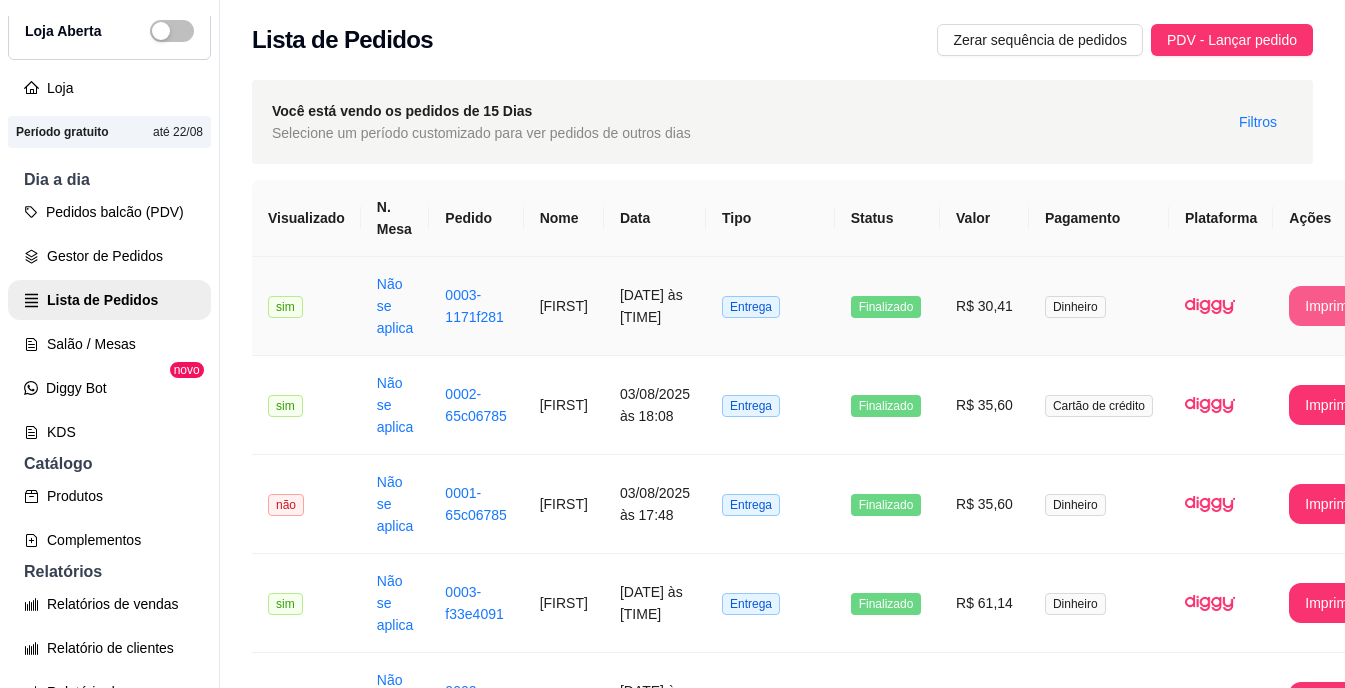 scroll, scrollTop: 0, scrollLeft: 0, axis: both 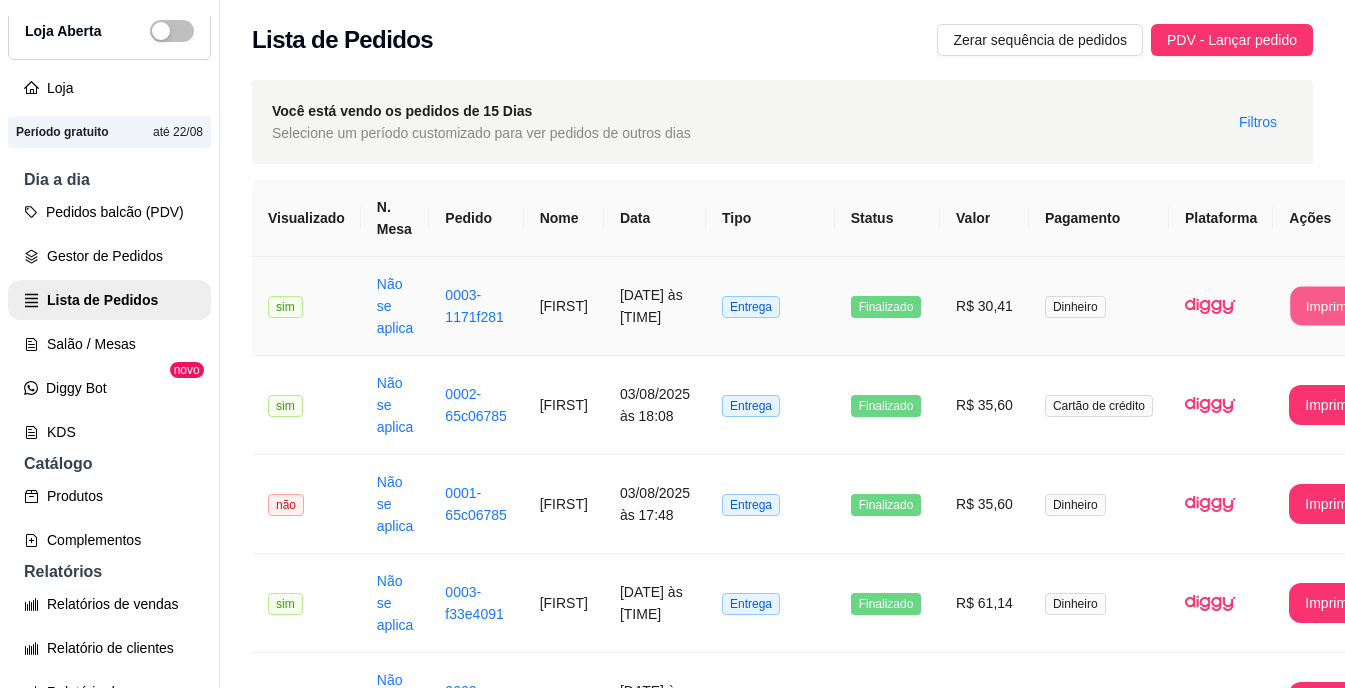 click on "Imprimir" at bounding box center (1331, 306) 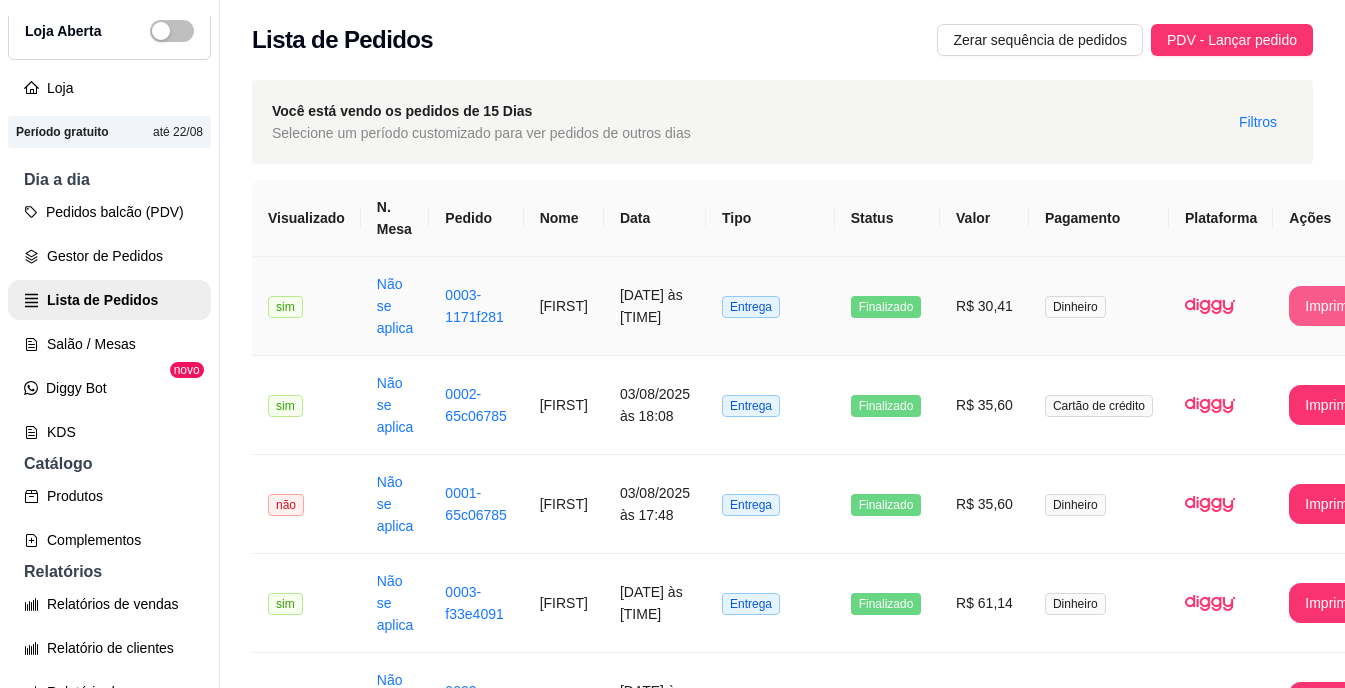 scroll, scrollTop: 0, scrollLeft: 0, axis: both 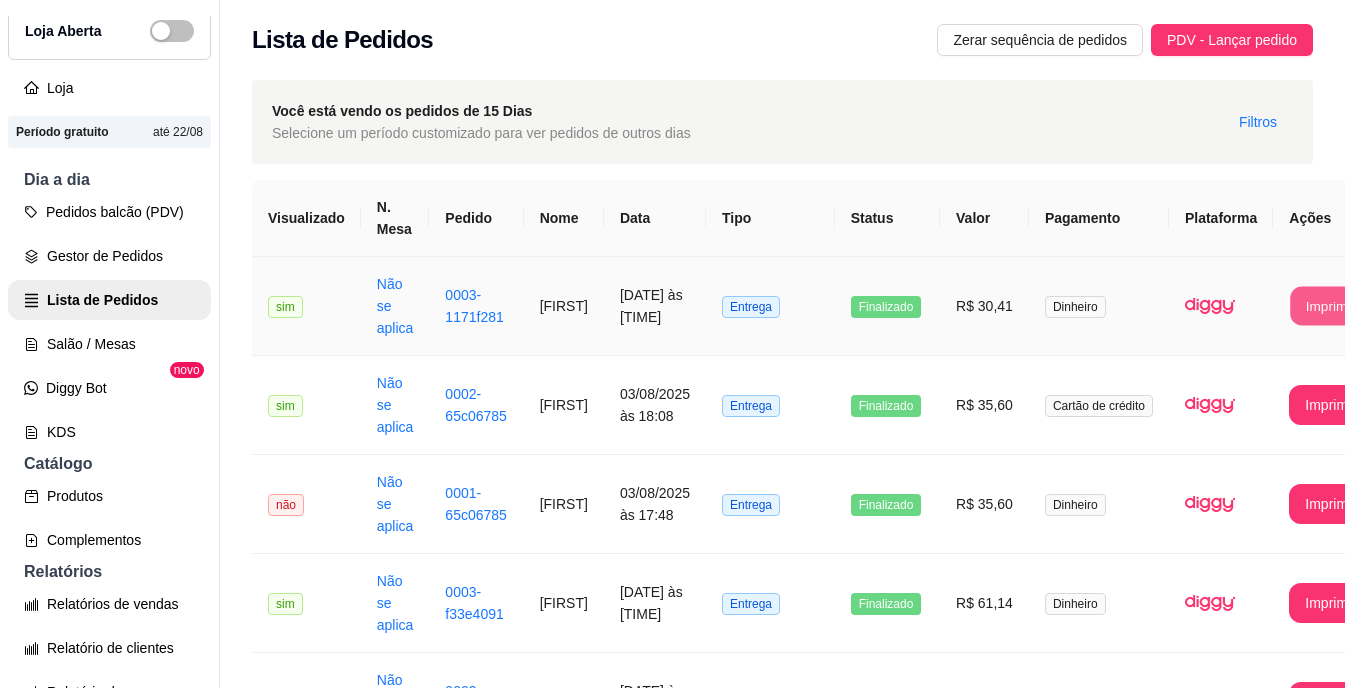click on "Imprimir" at bounding box center (1331, 306) 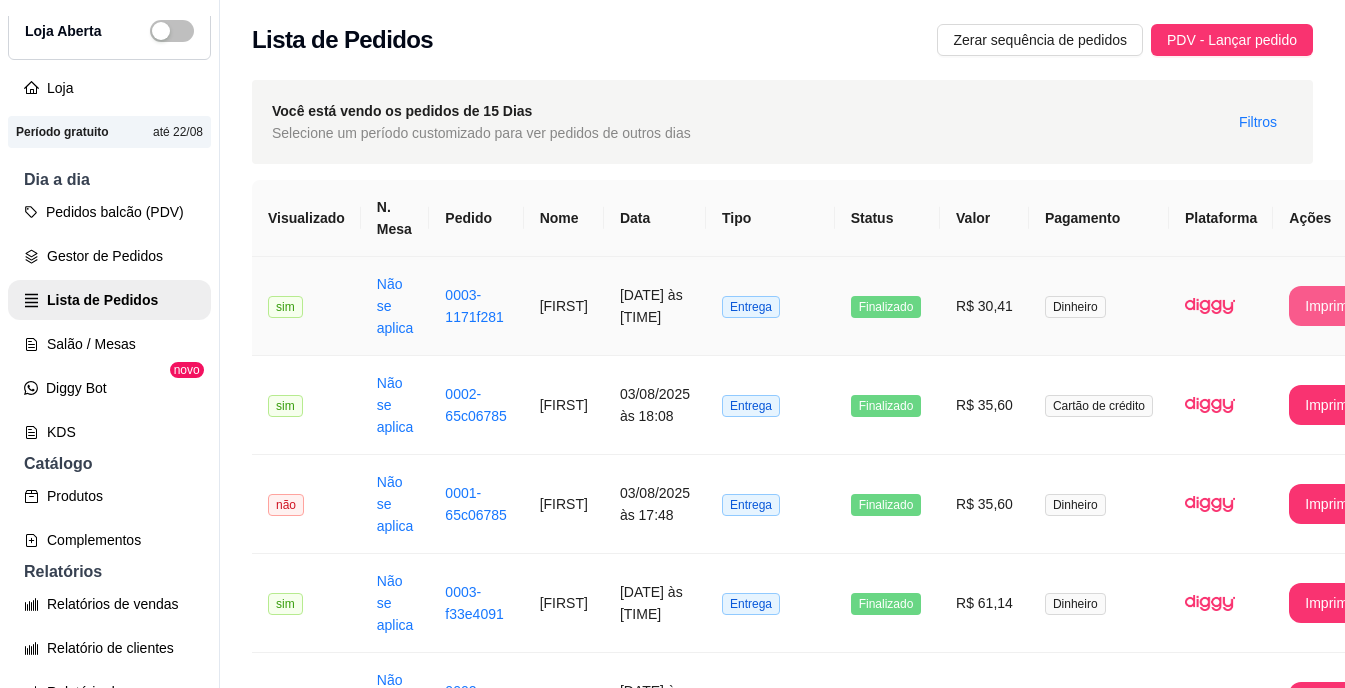 scroll, scrollTop: 0, scrollLeft: 0, axis: both 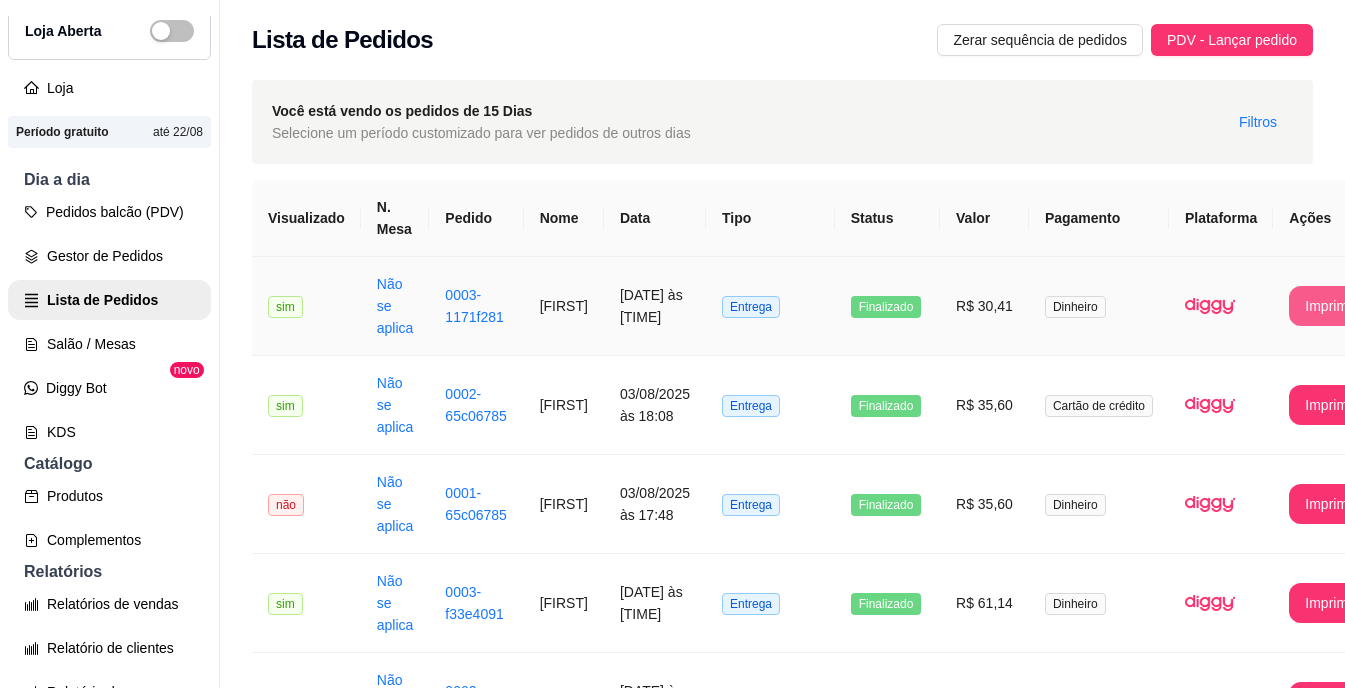 click on "Imprimir" at bounding box center (1330, 306) 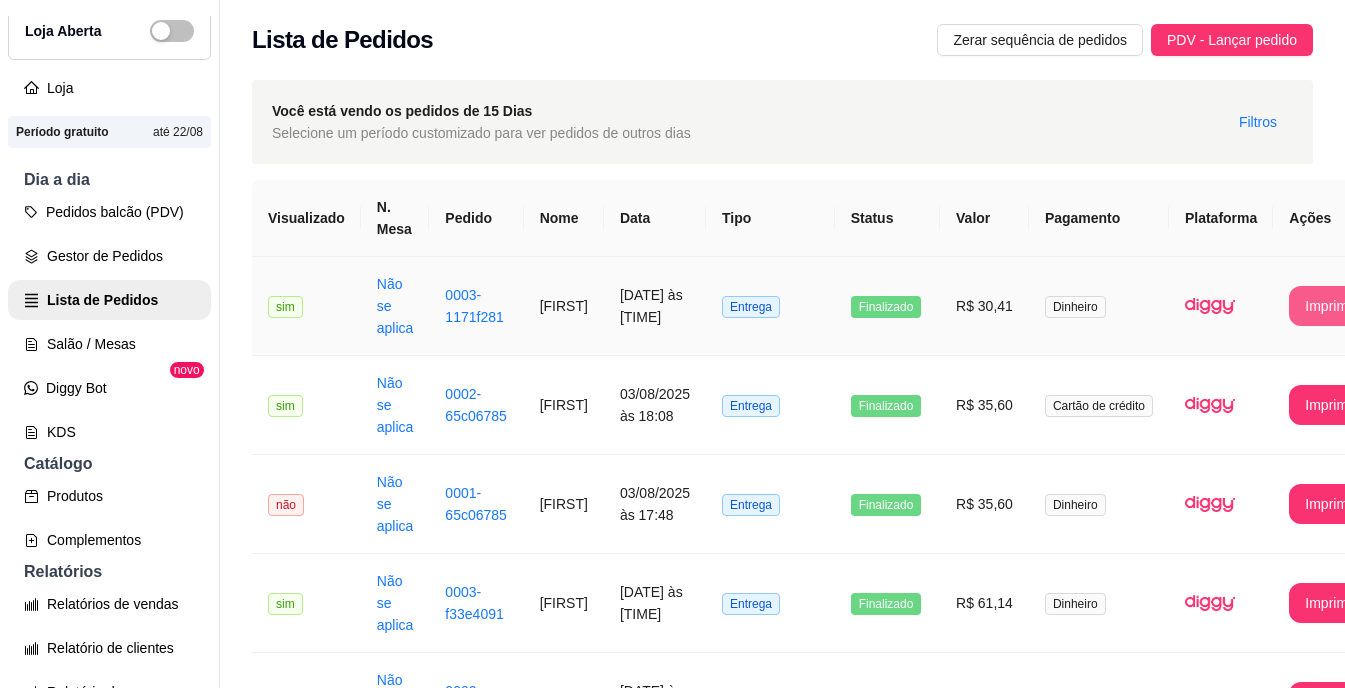 scroll, scrollTop: 0, scrollLeft: 0, axis: both 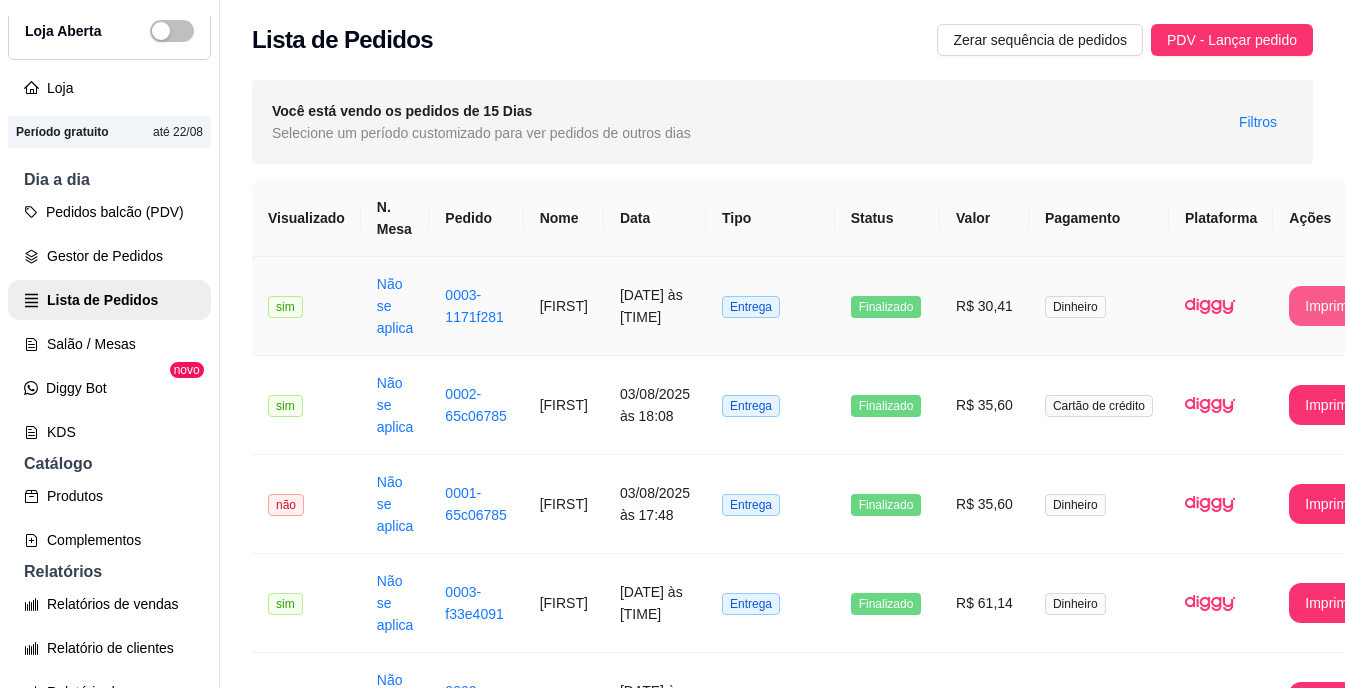 click on "Imprimir" at bounding box center (1330, 306) 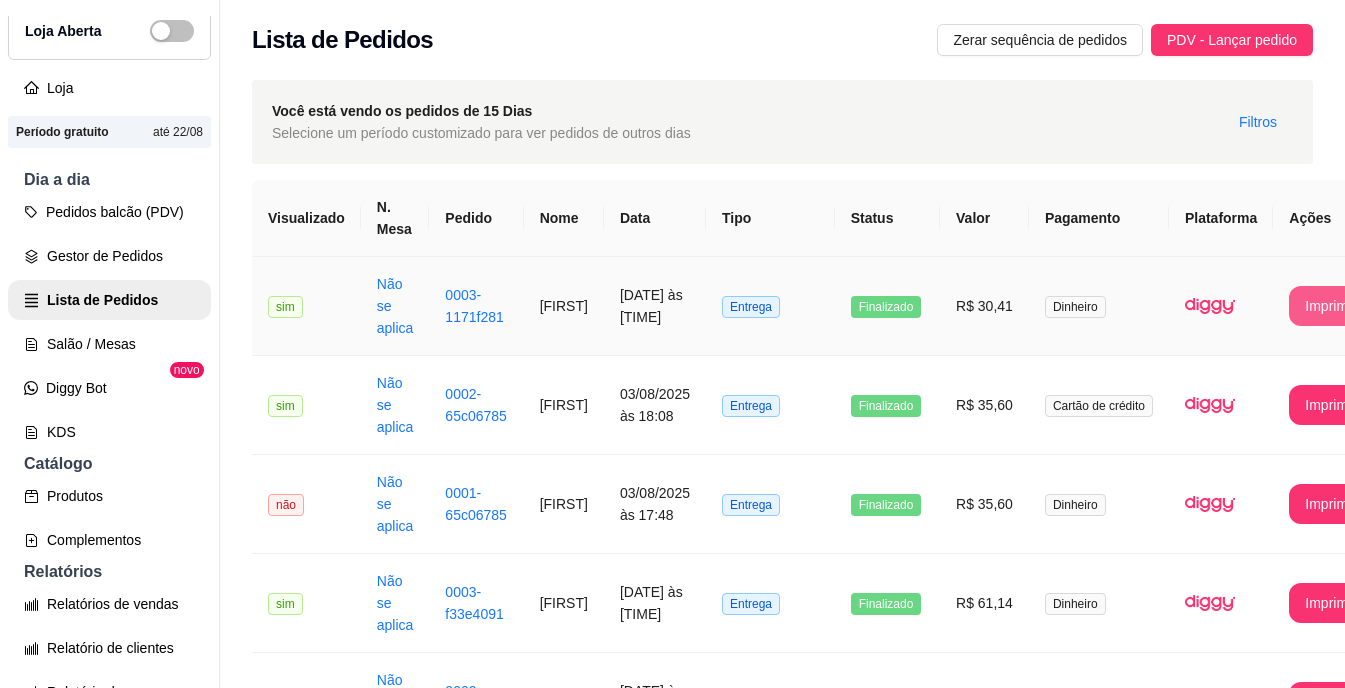 scroll, scrollTop: 0, scrollLeft: 0, axis: both 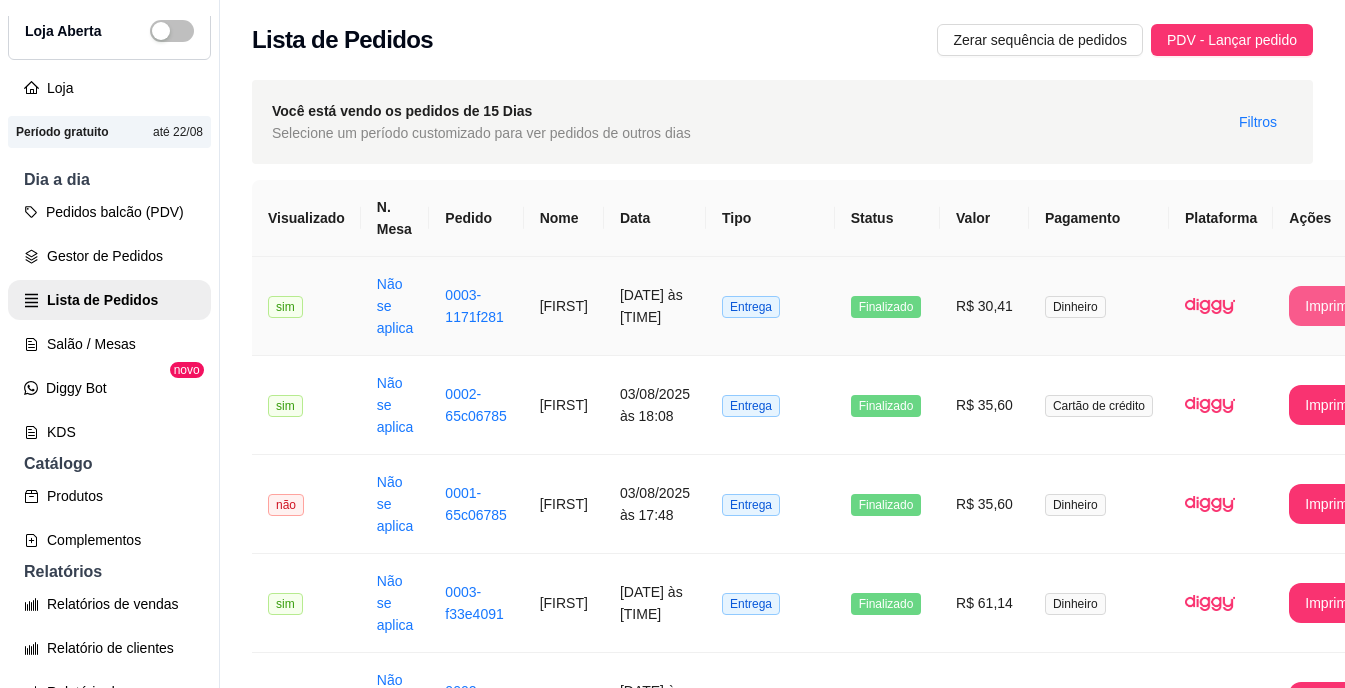 click on "Imprimir" at bounding box center [1330, 306] 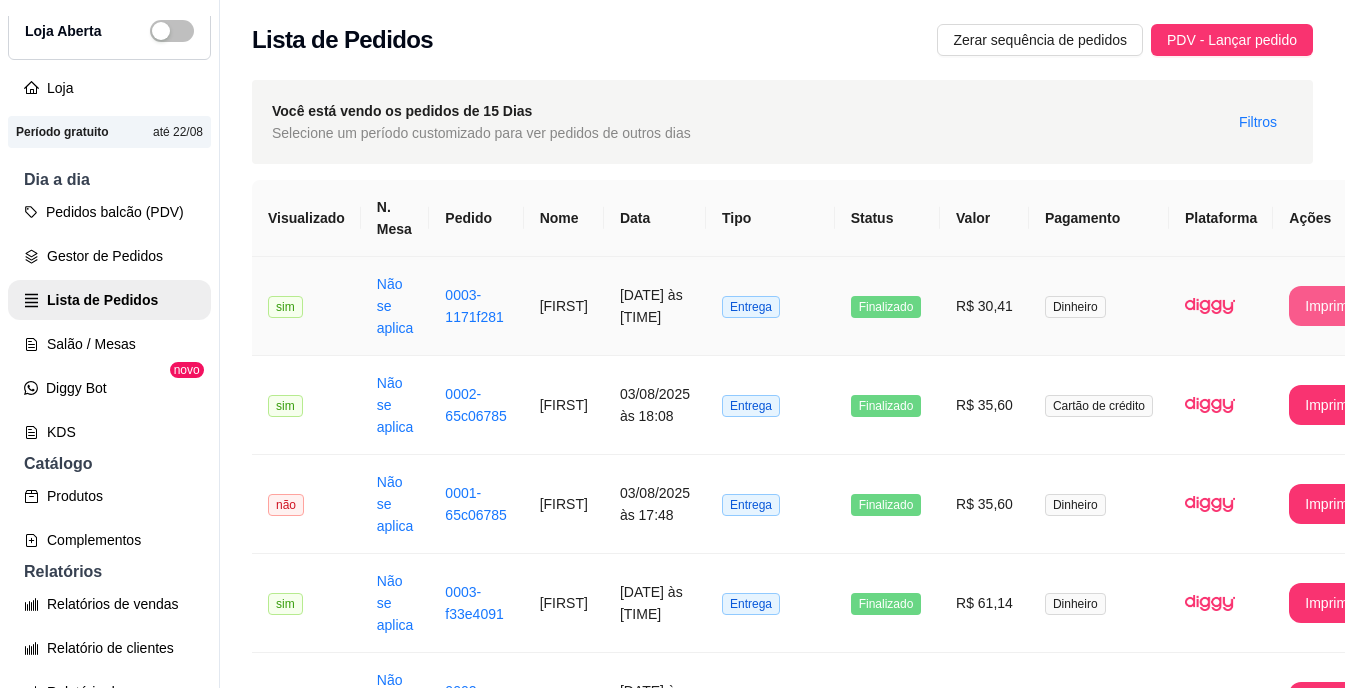 scroll, scrollTop: 0, scrollLeft: 0, axis: both 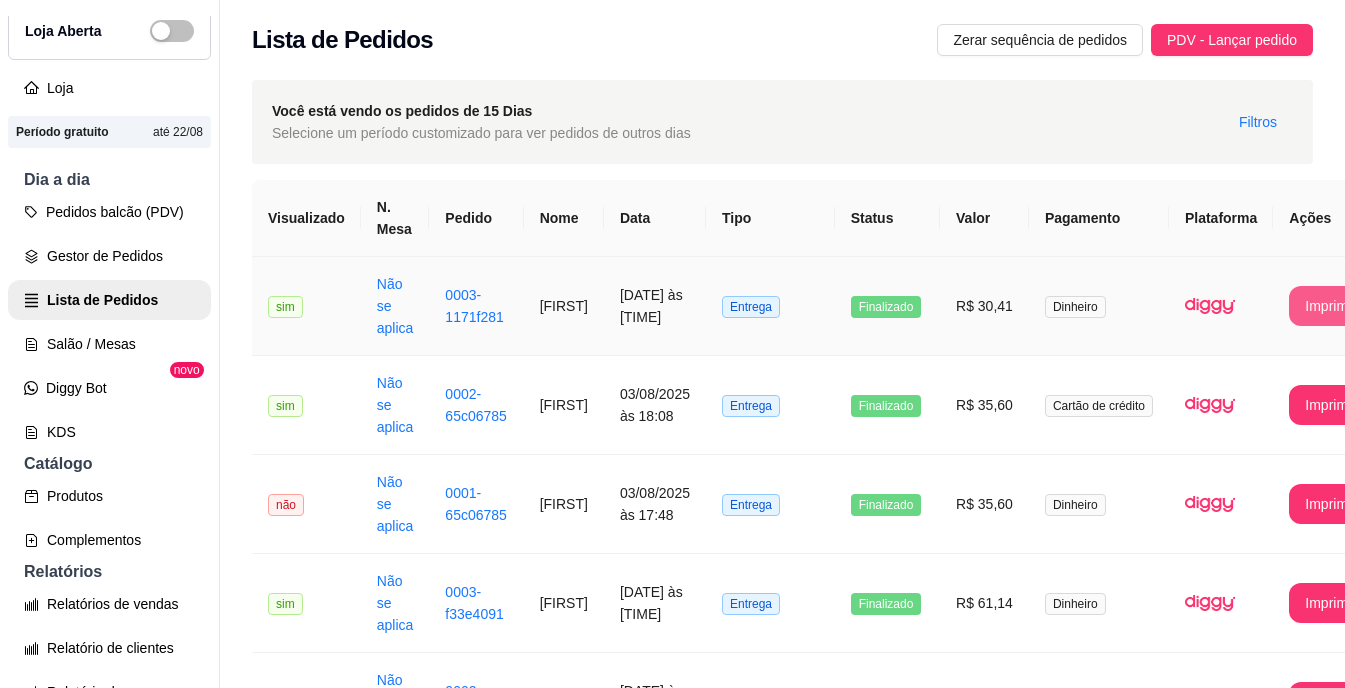 click on "Imprimir" at bounding box center (1330, 306) 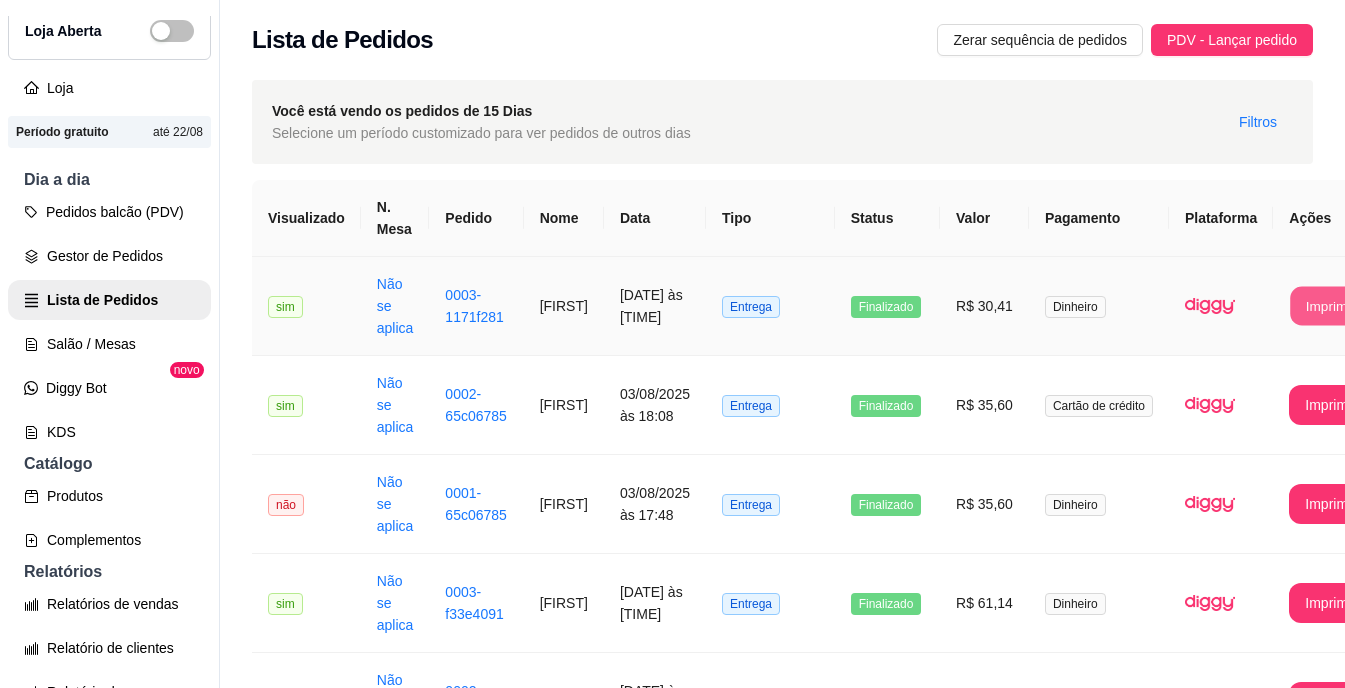 click on "Imprimir" at bounding box center [1331, 306] 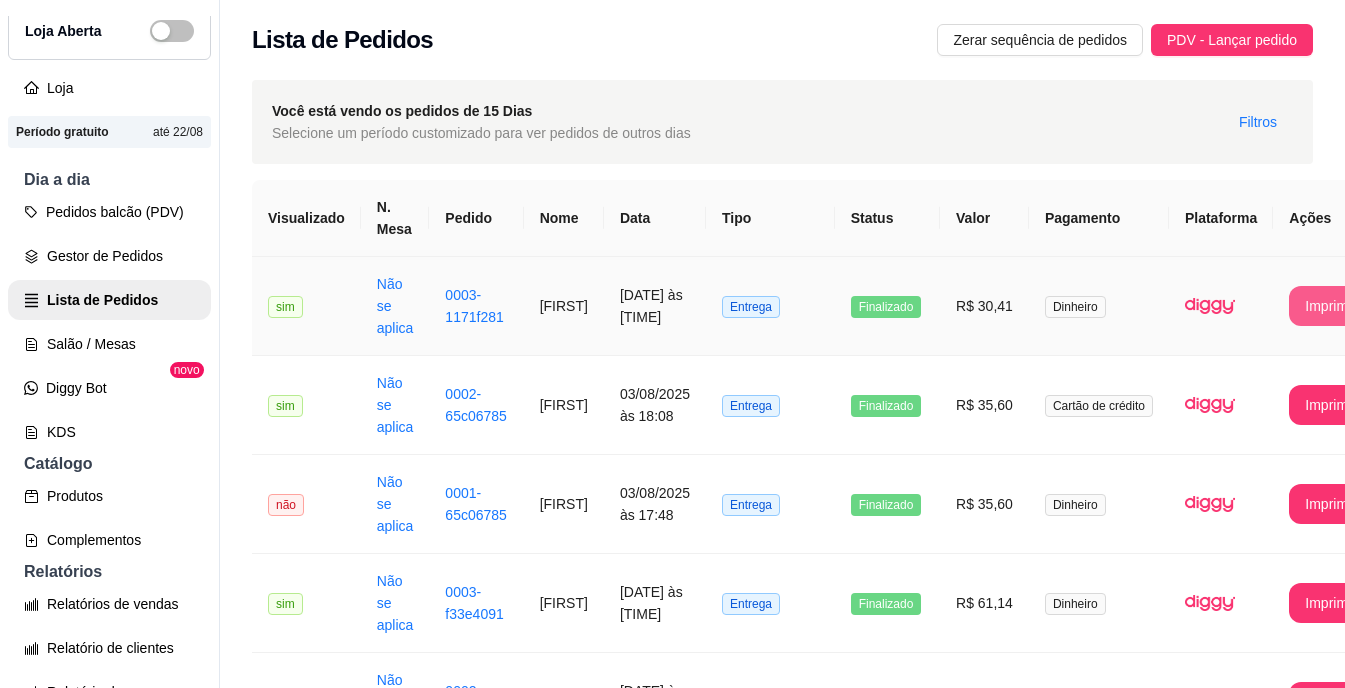 click on "Imprimir" at bounding box center (1330, 306) 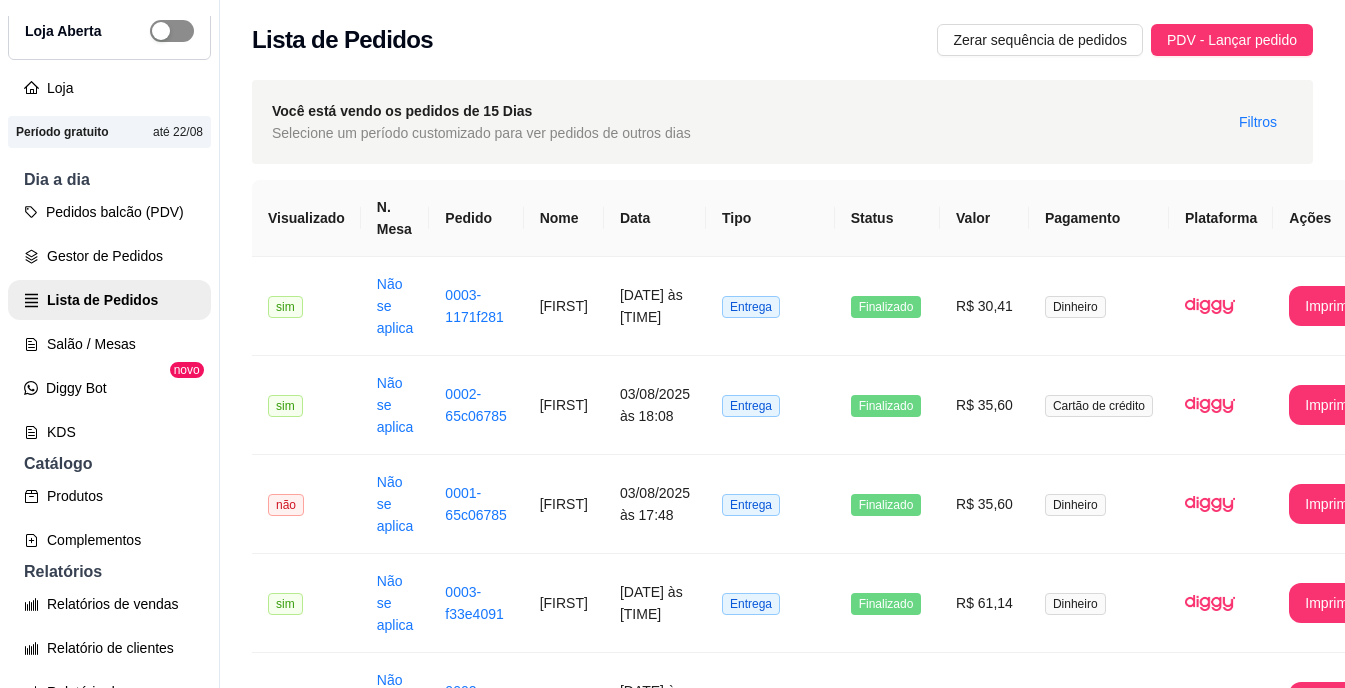 click at bounding box center [172, 31] 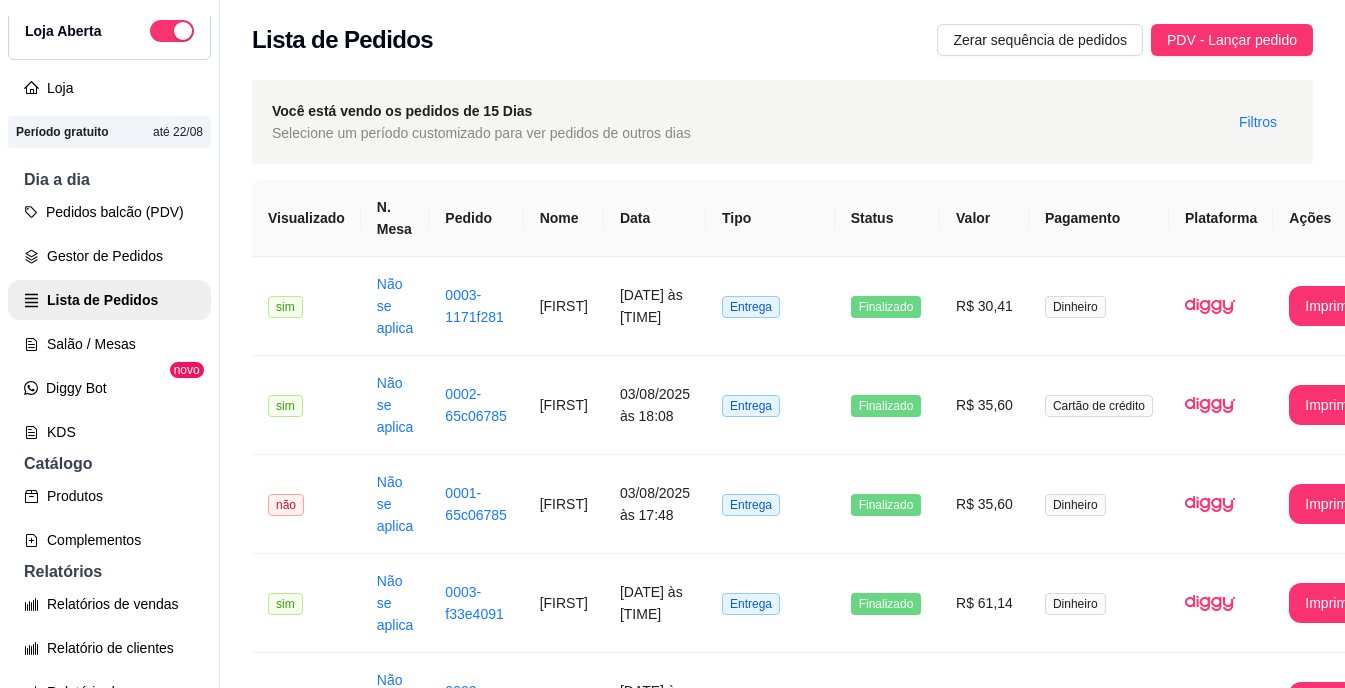 click on "Loja Aberta" at bounding box center (109, 31) 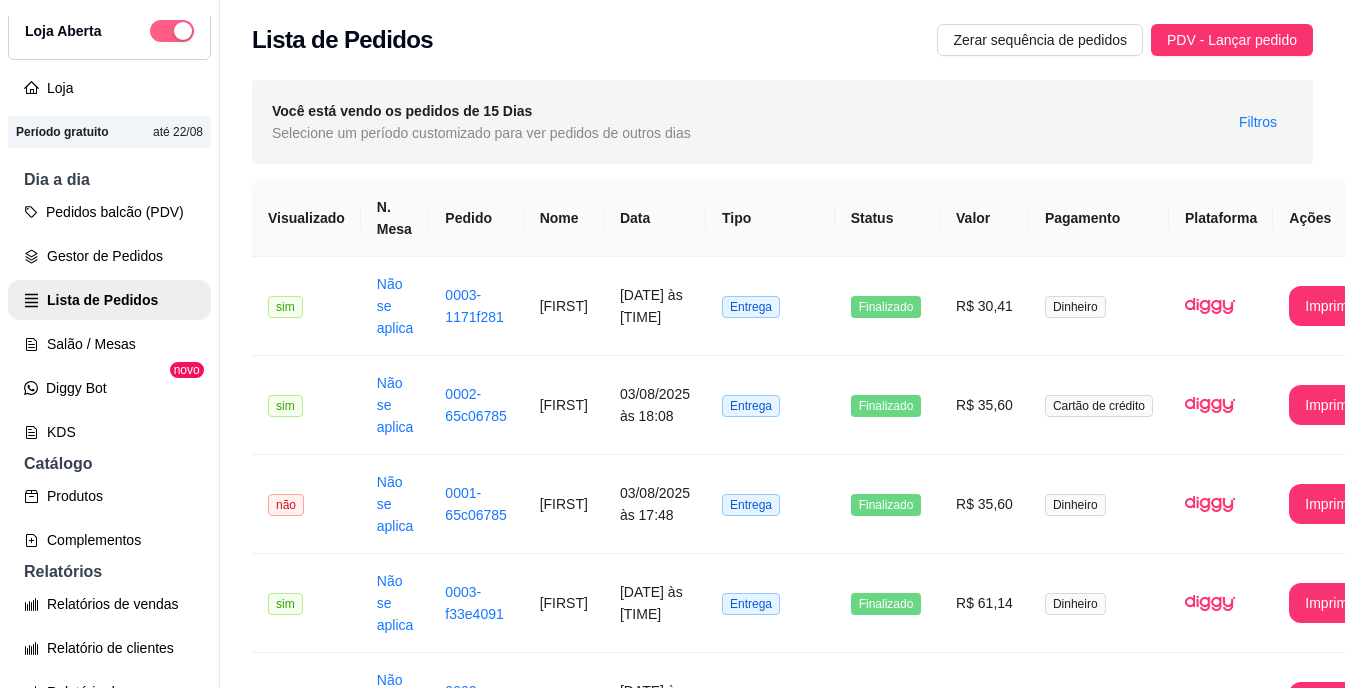 click at bounding box center (172, 31) 